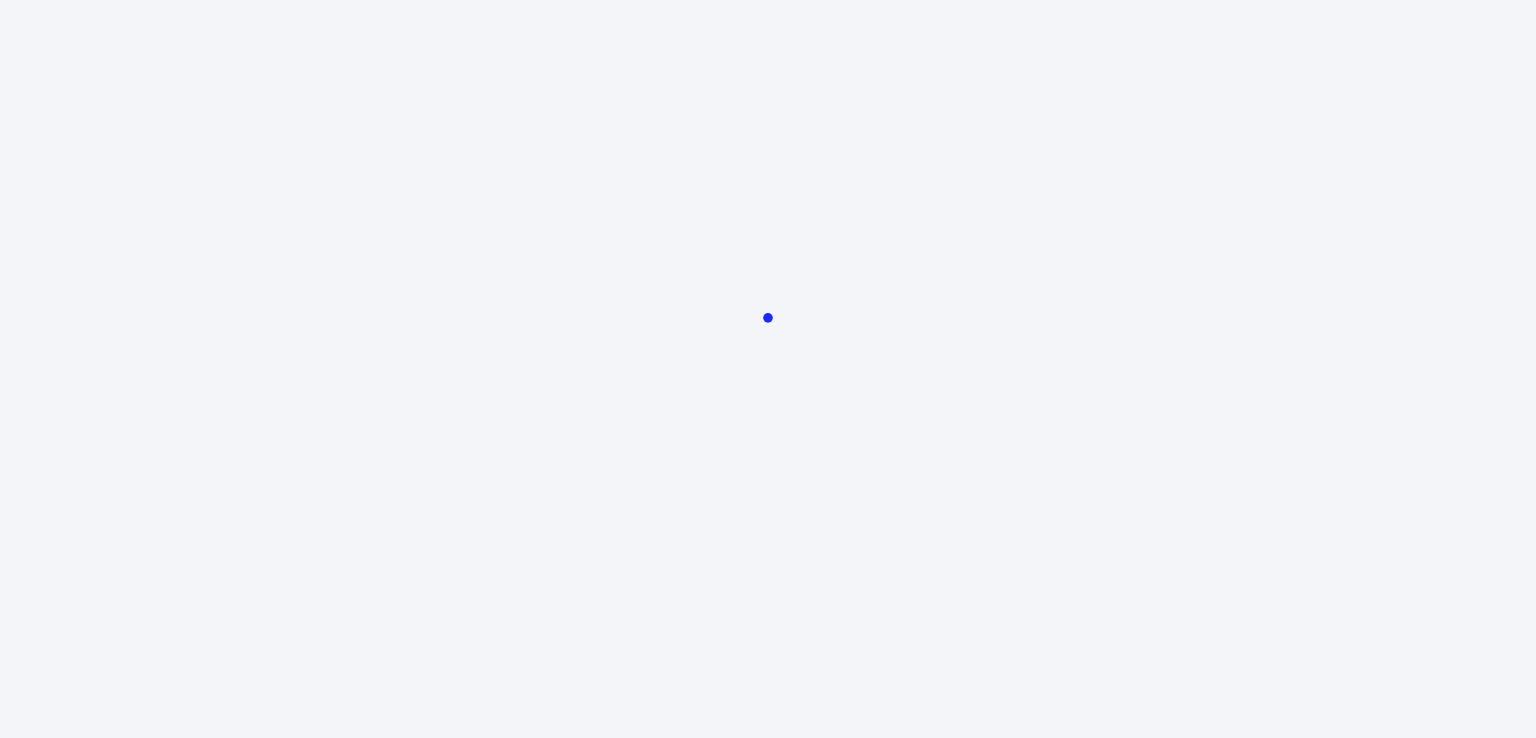 scroll, scrollTop: 0, scrollLeft: 0, axis: both 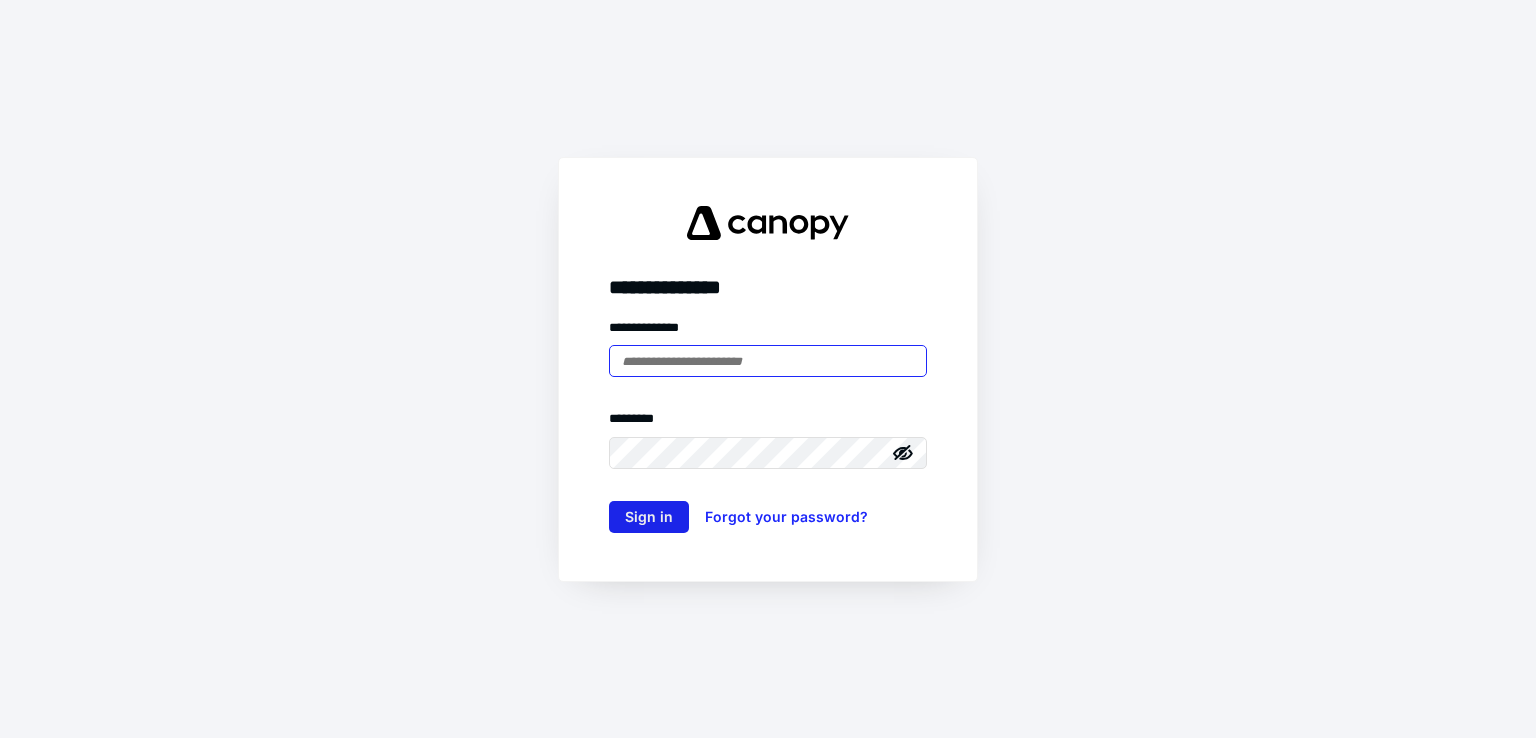 type on "**********" 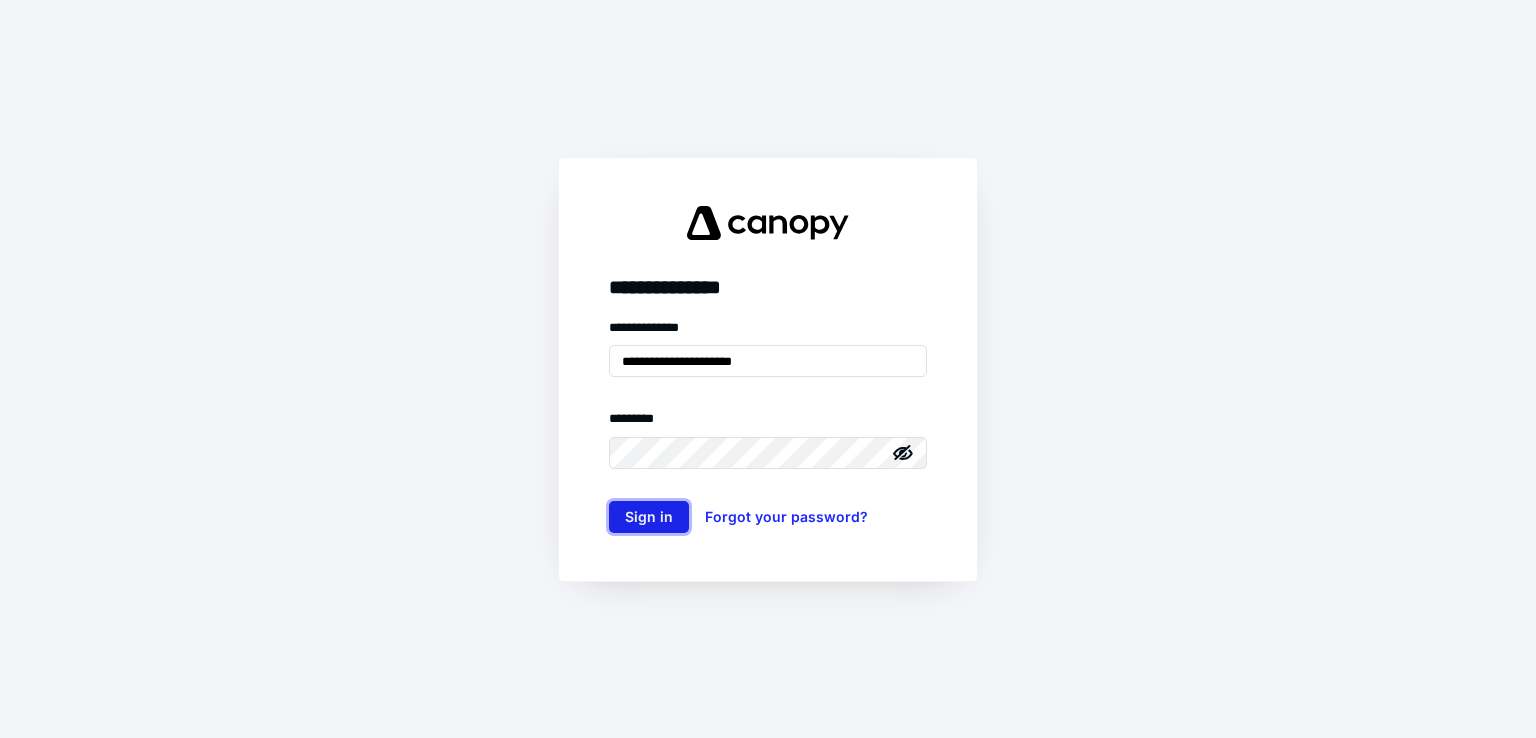 click on "Sign in" at bounding box center (649, 517) 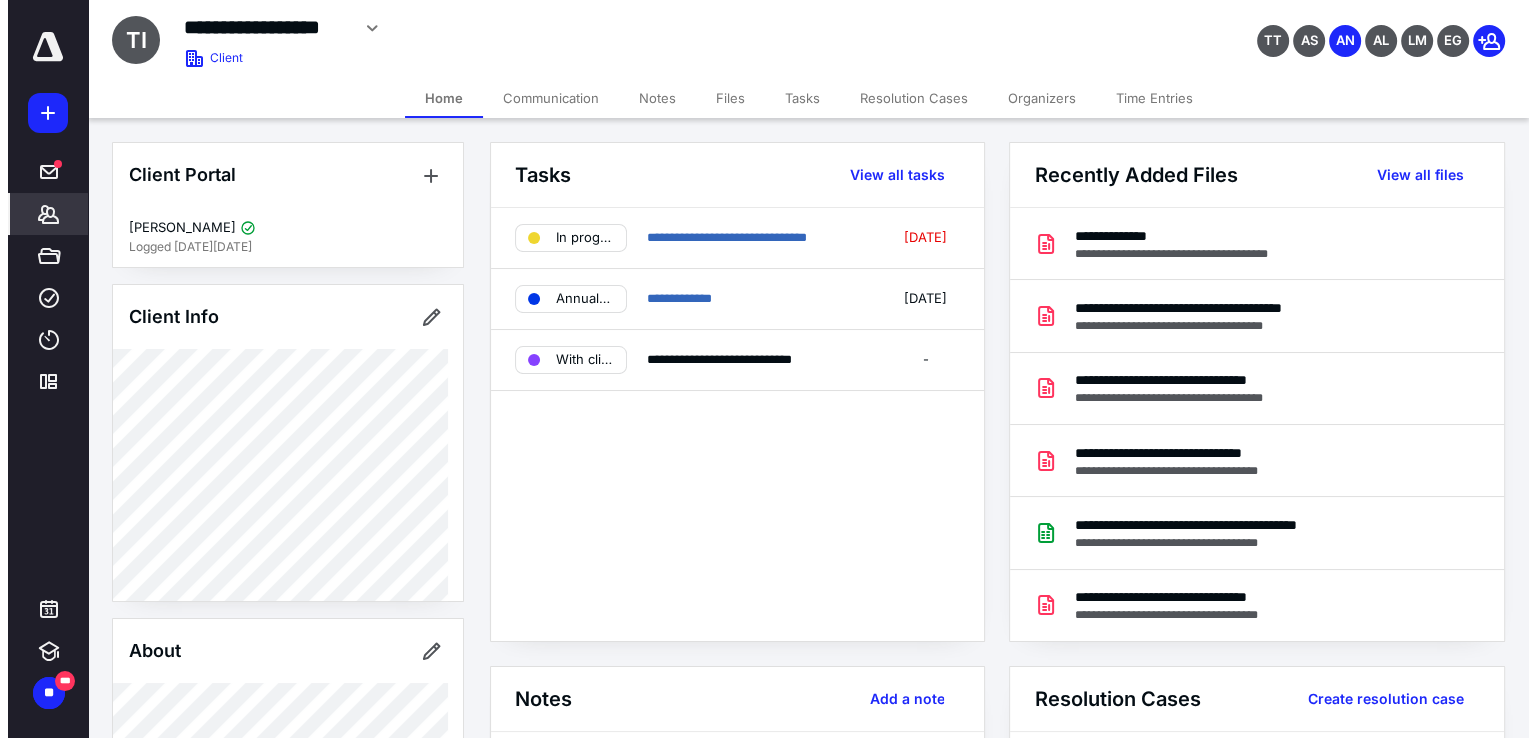 scroll, scrollTop: 0, scrollLeft: 0, axis: both 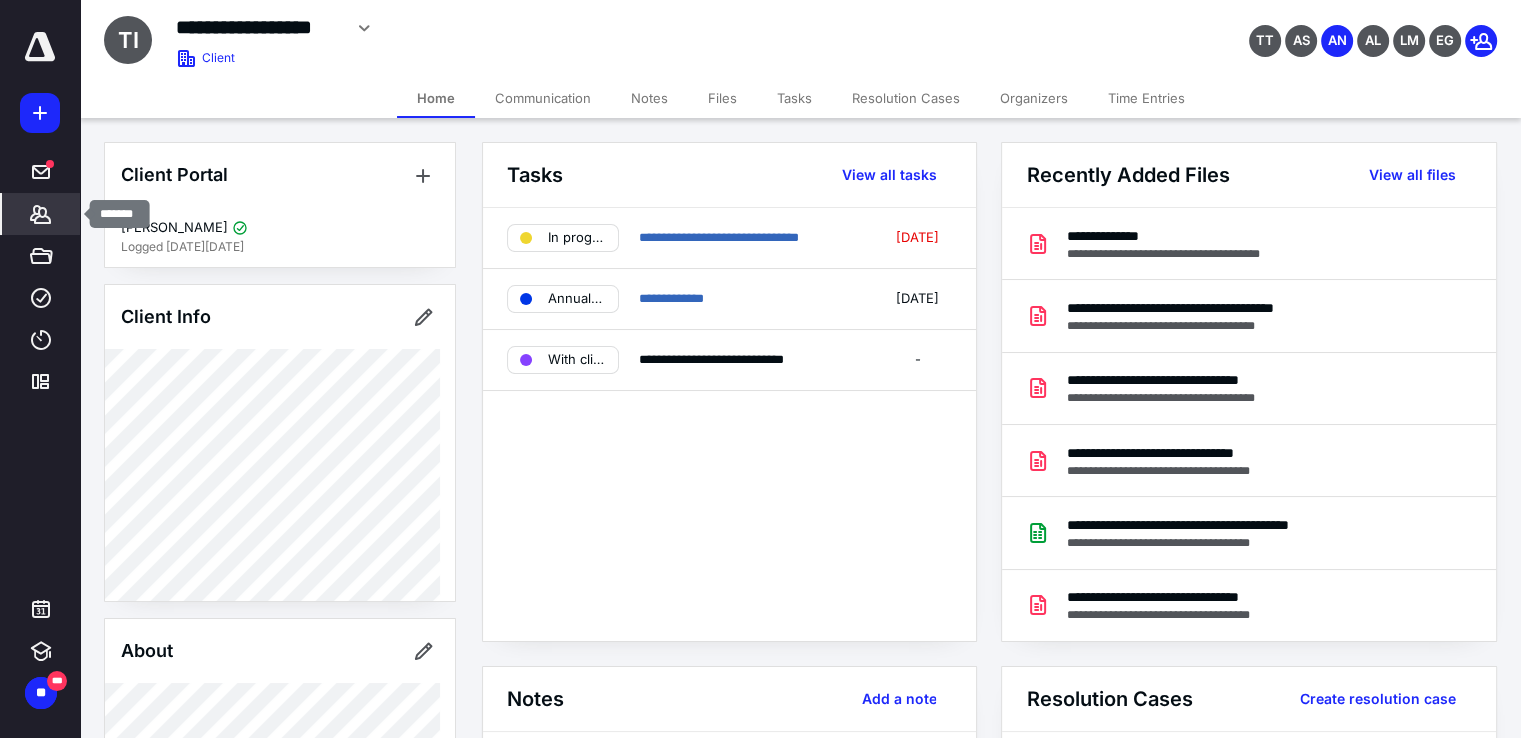 click 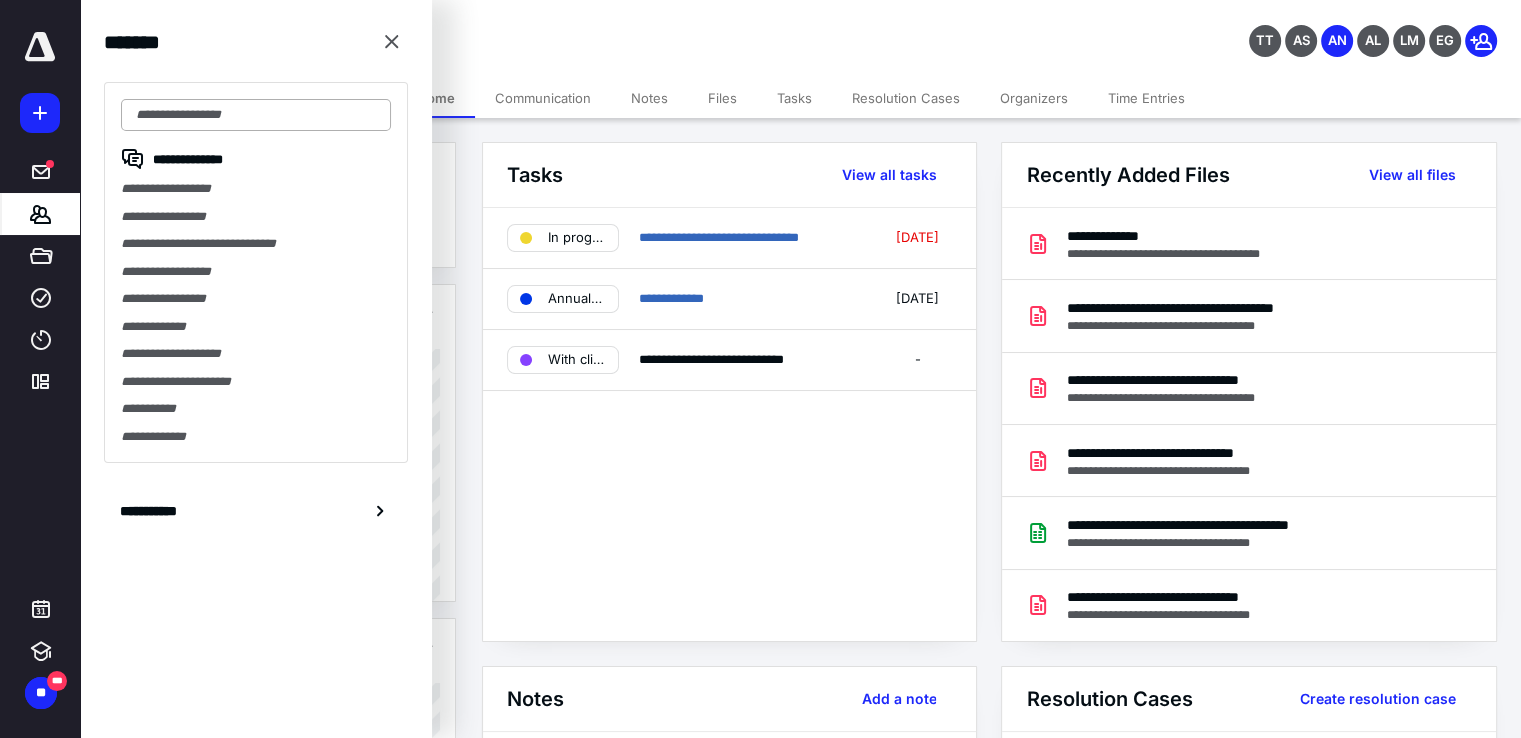 click at bounding box center [256, 115] 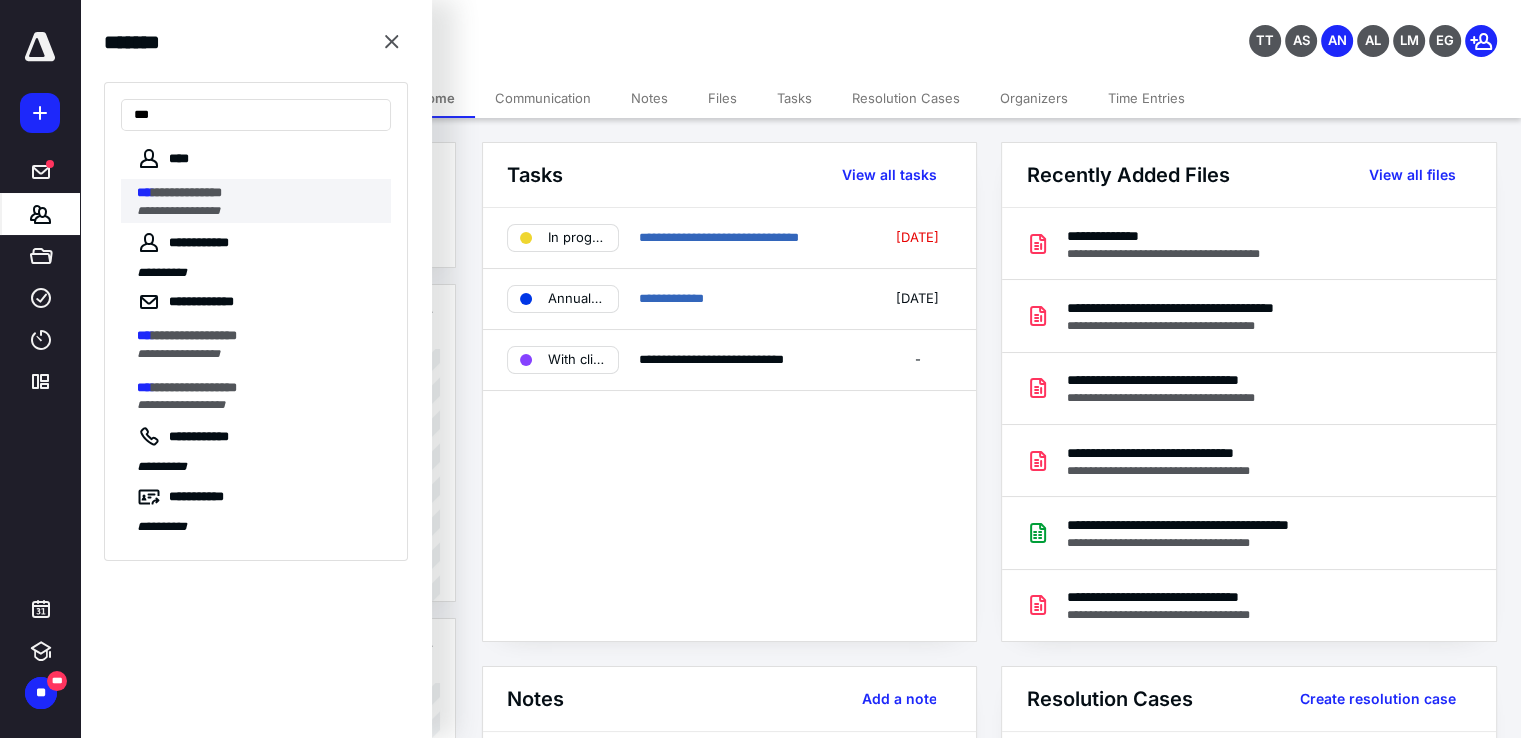 type on "***" 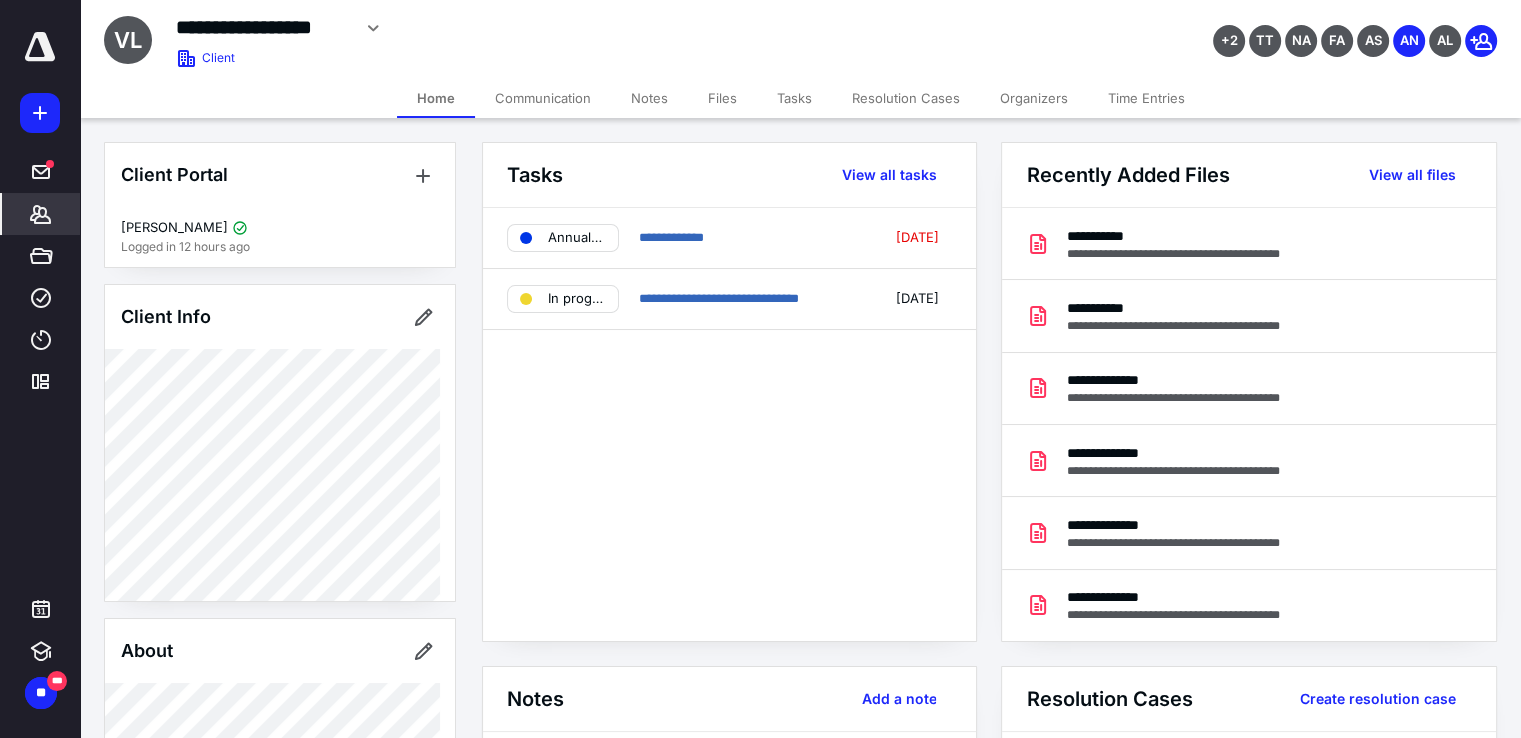 click on "Notes" at bounding box center (649, 98) 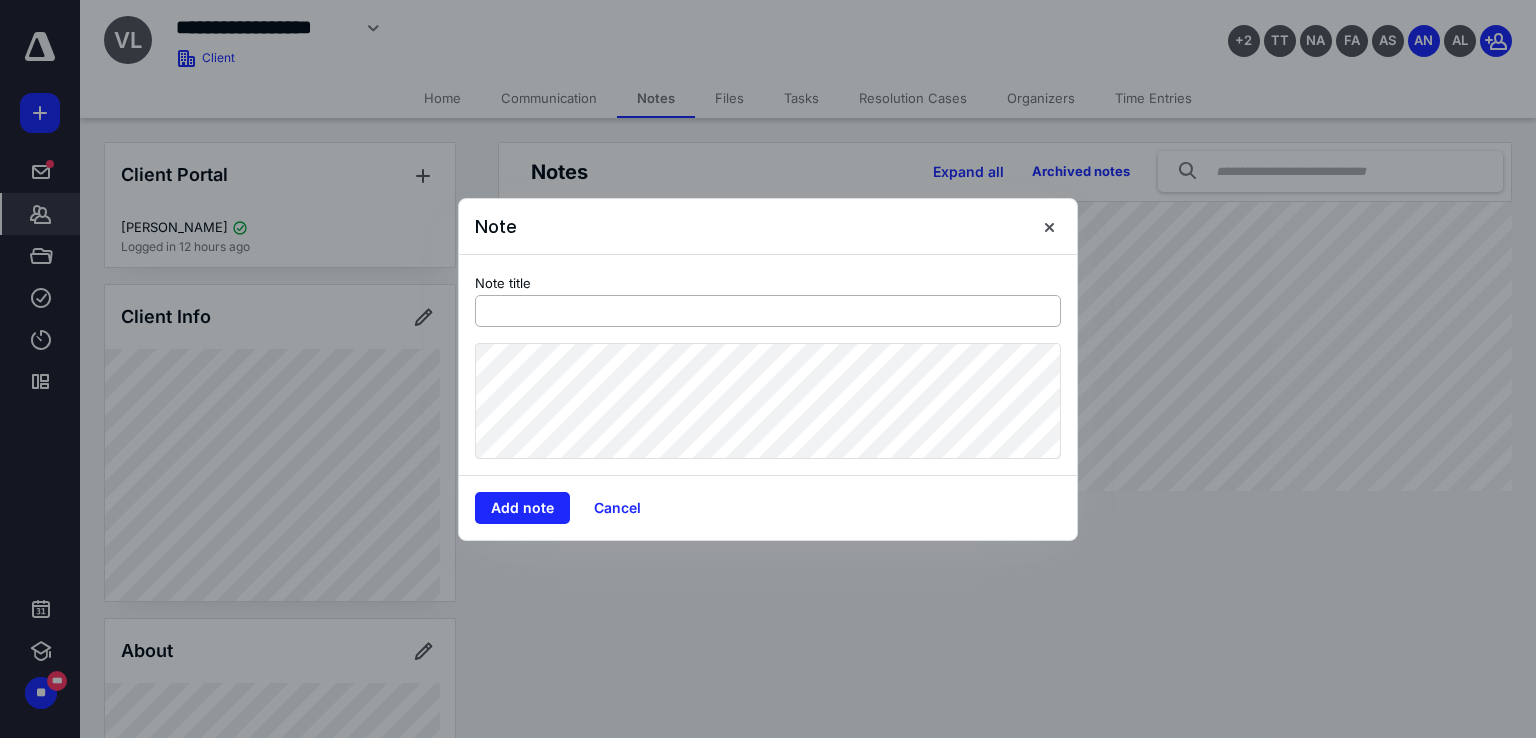 click at bounding box center (768, 311) 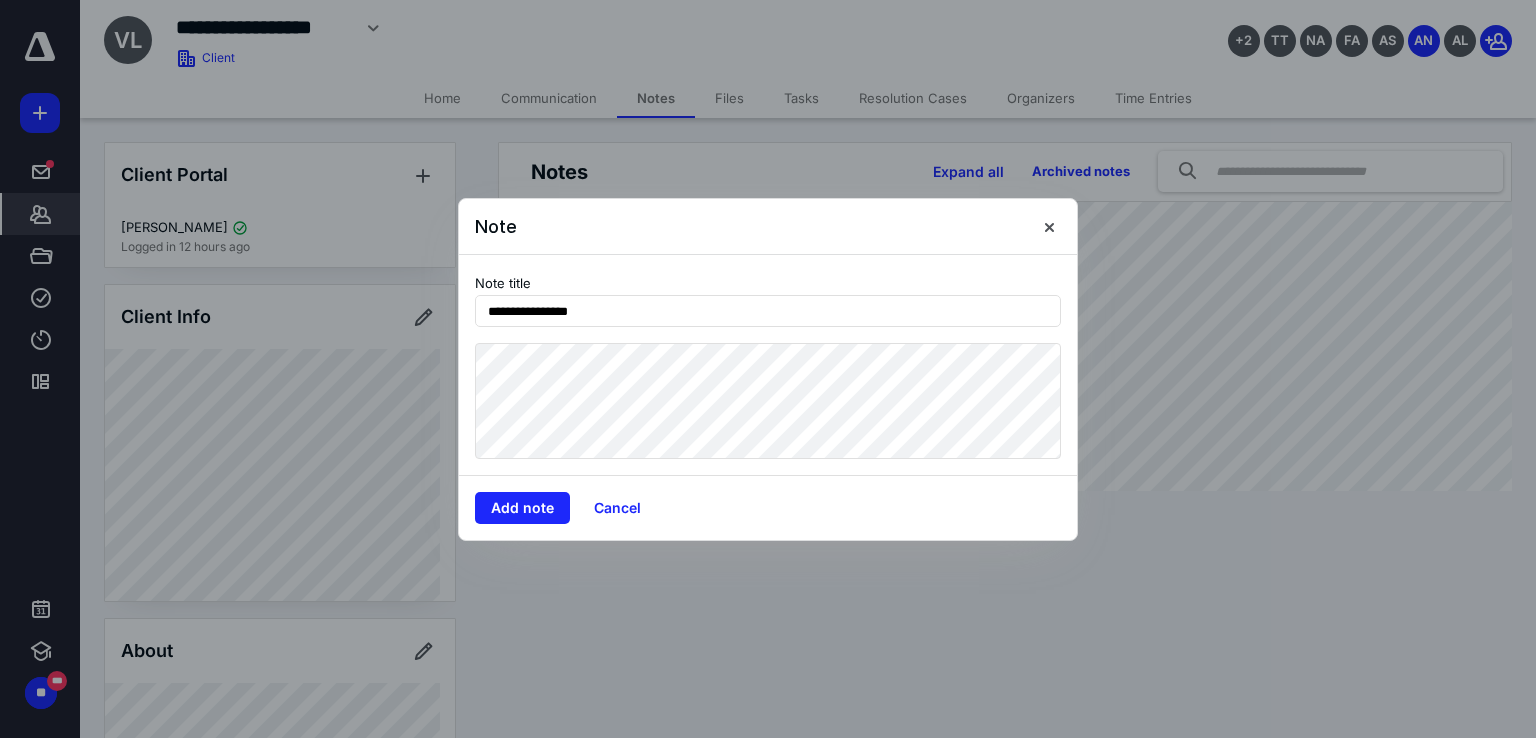 type on "**********" 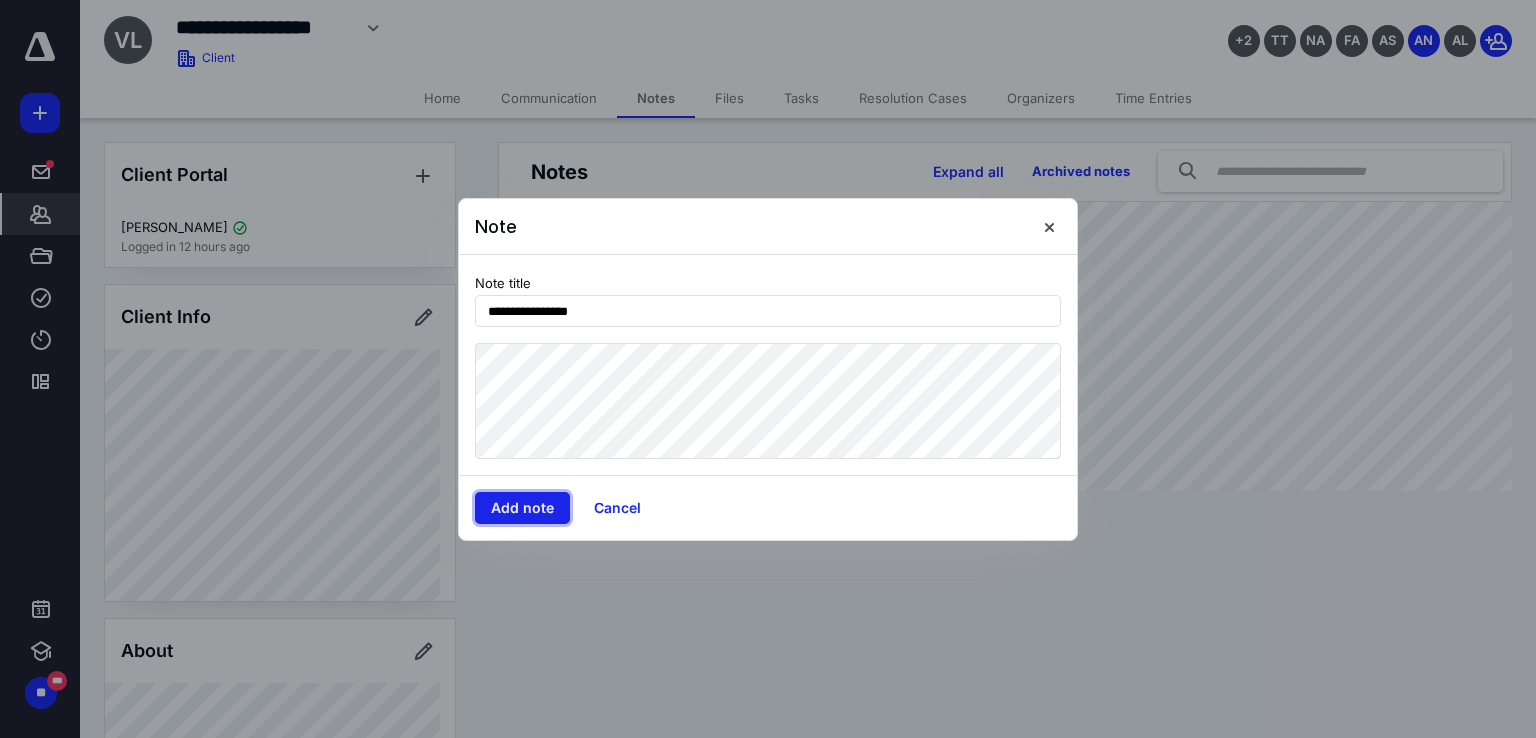click on "Add note" at bounding box center [522, 508] 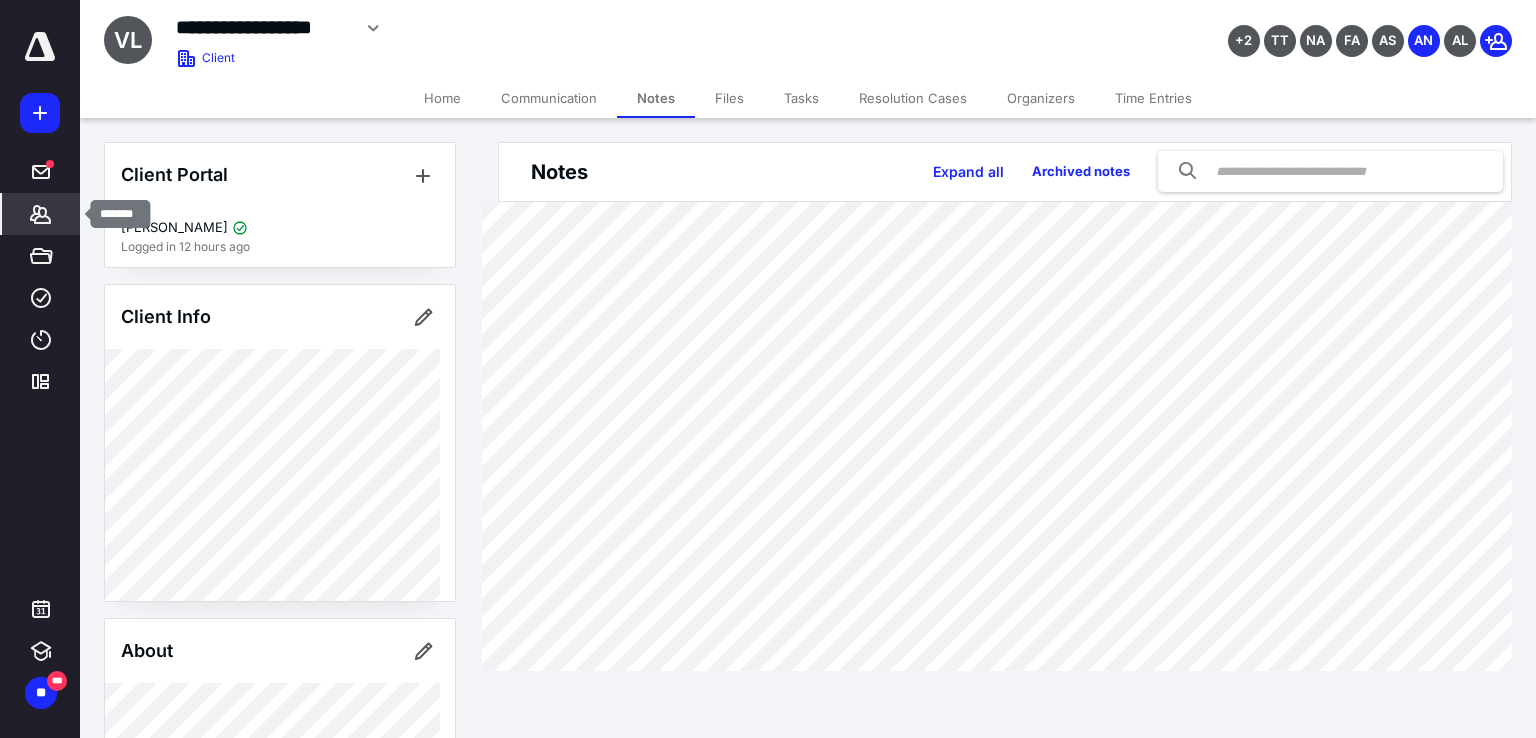 click 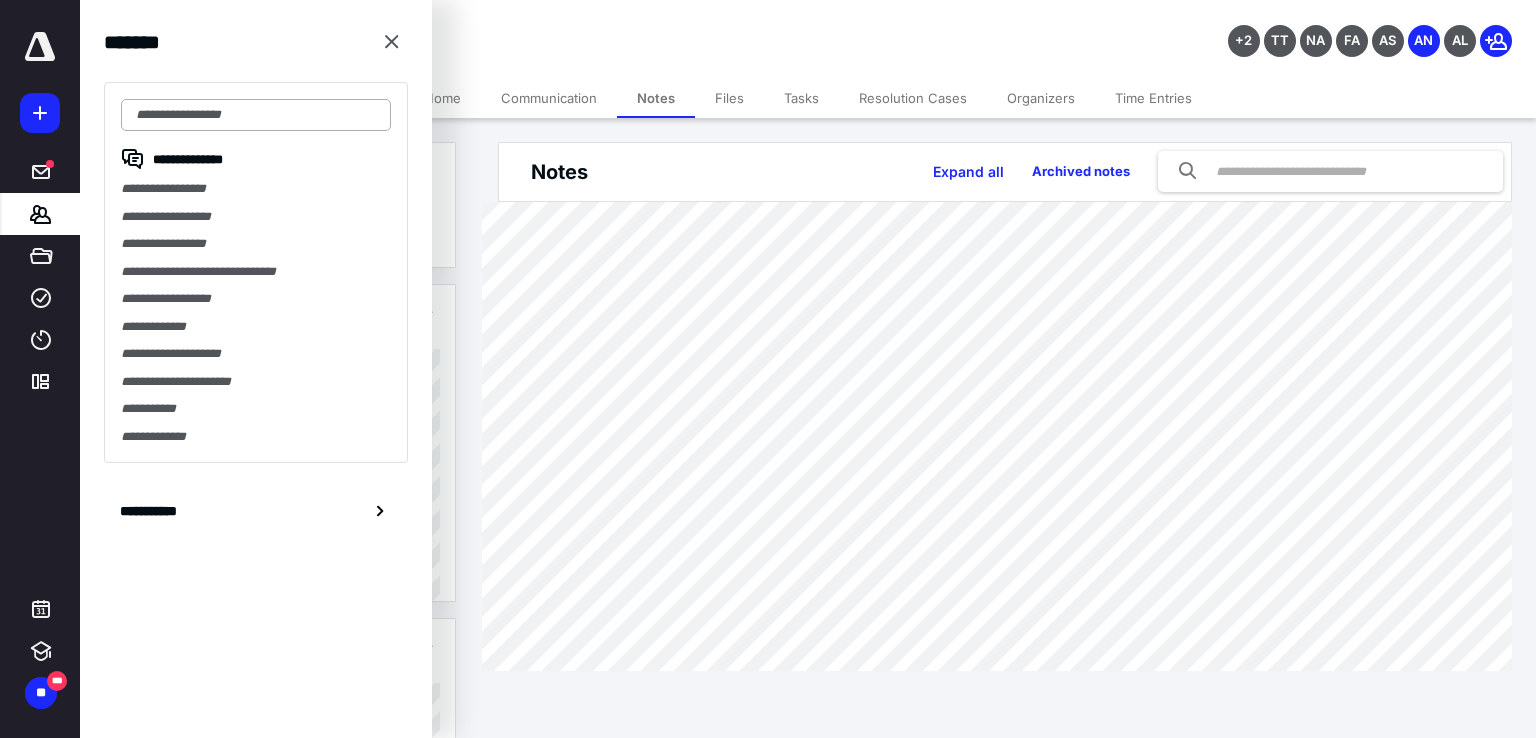 click at bounding box center [256, 115] 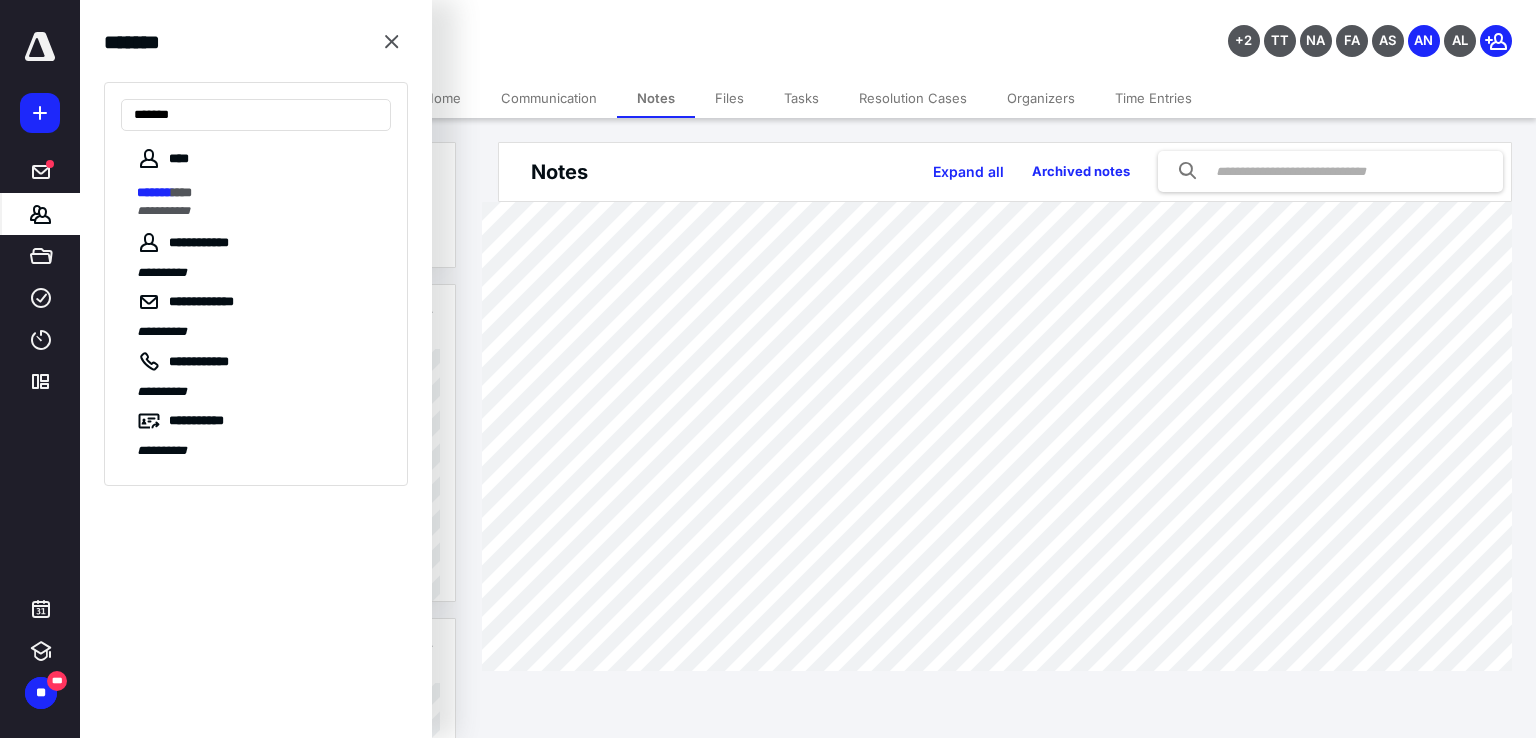 type on "*******" 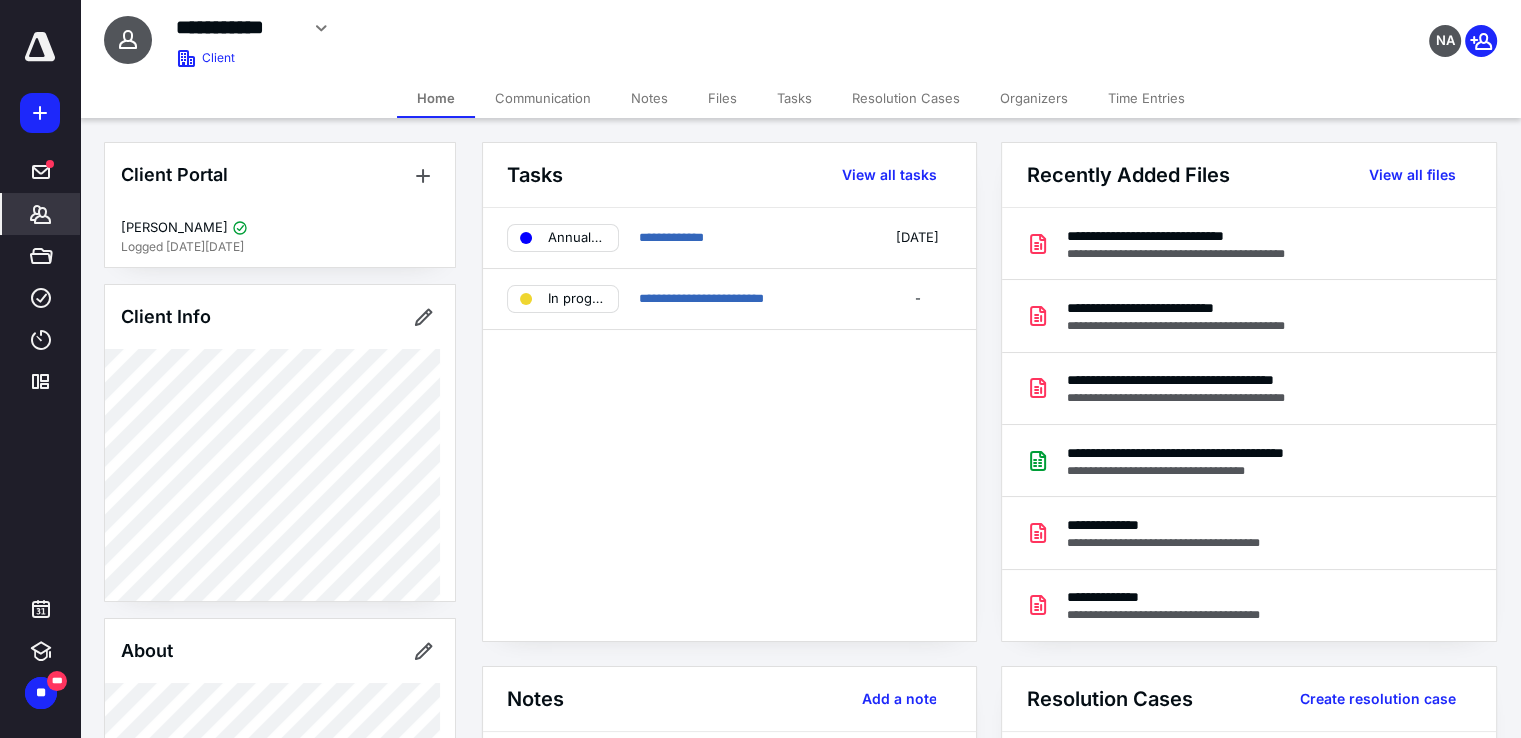 click on "Notes" at bounding box center (649, 98) 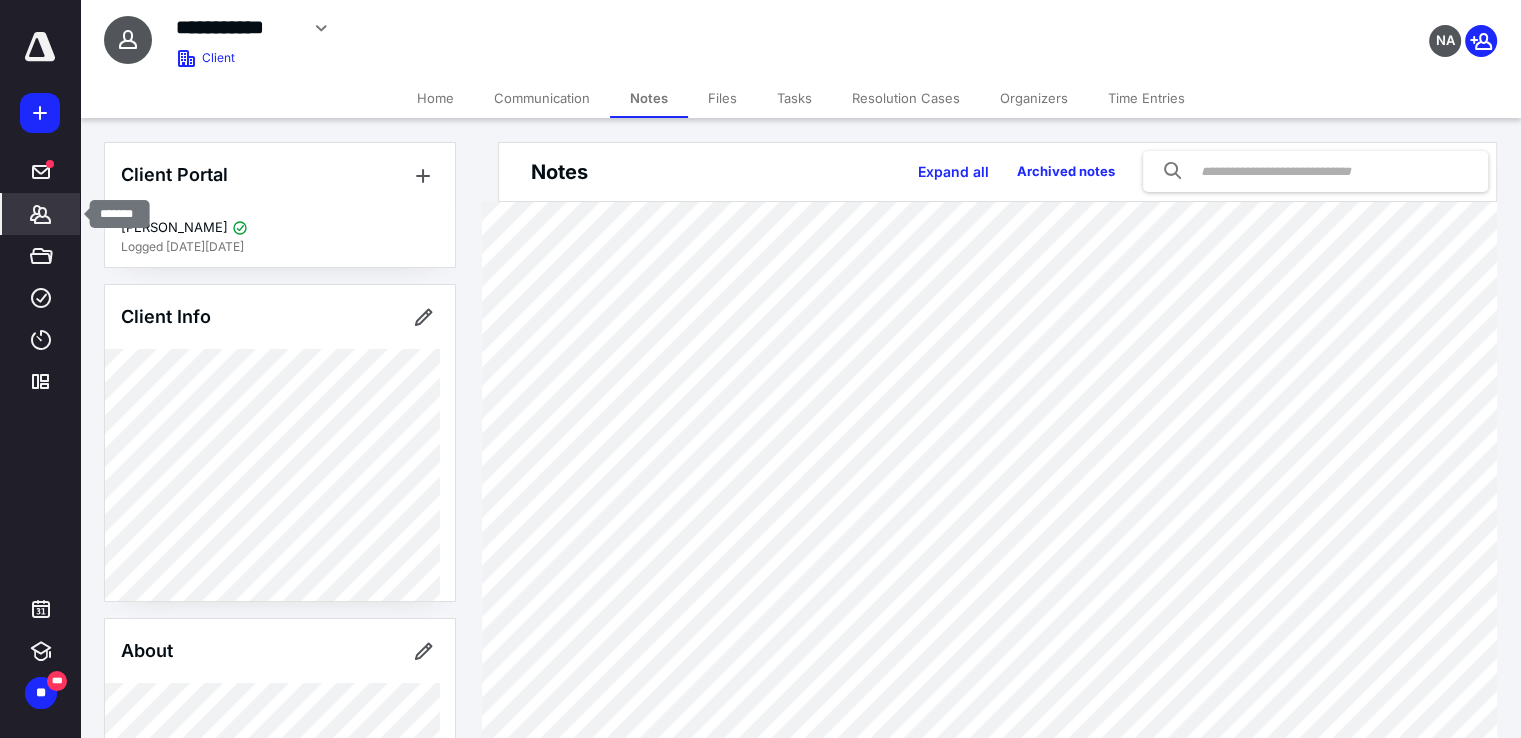 click 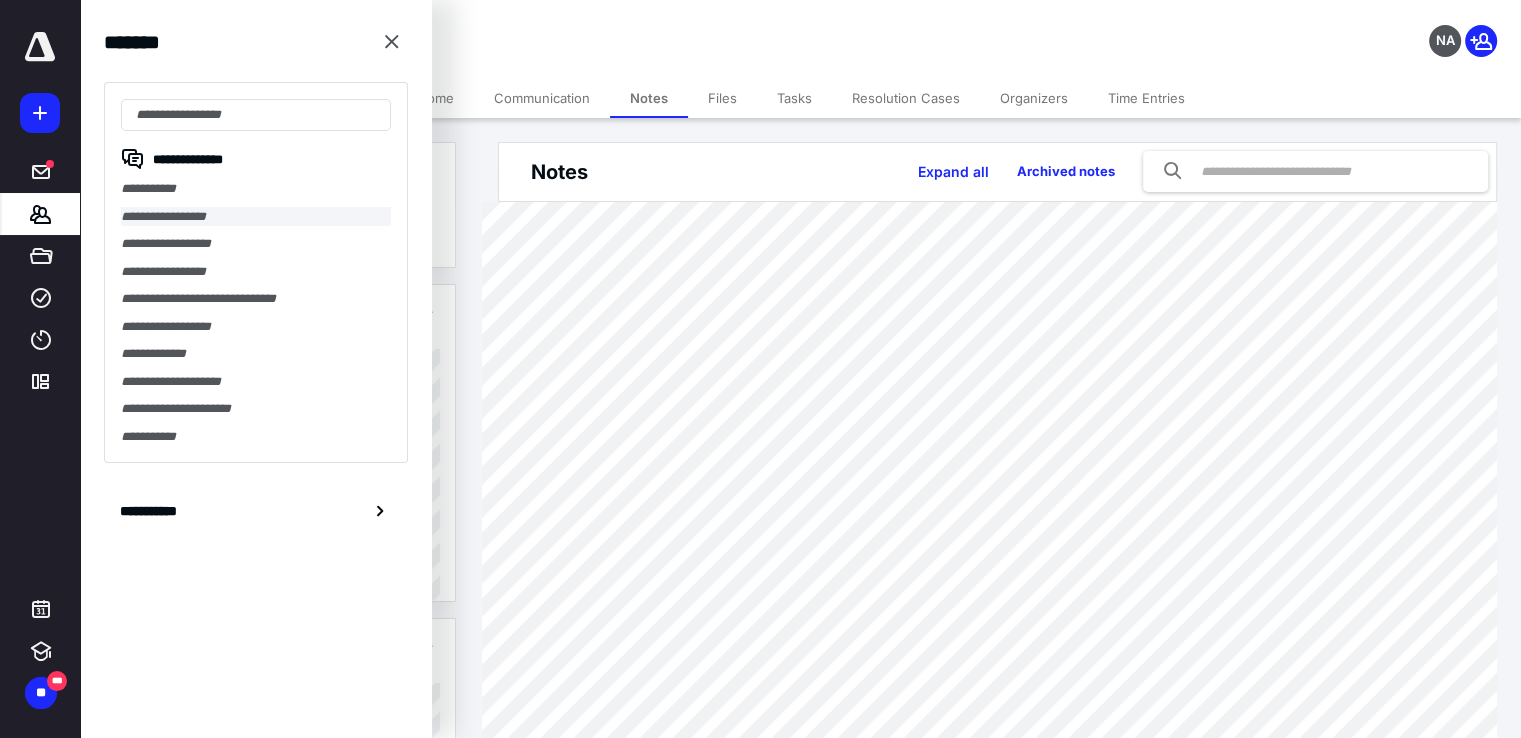 click on "**********" at bounding box center [256, 217] 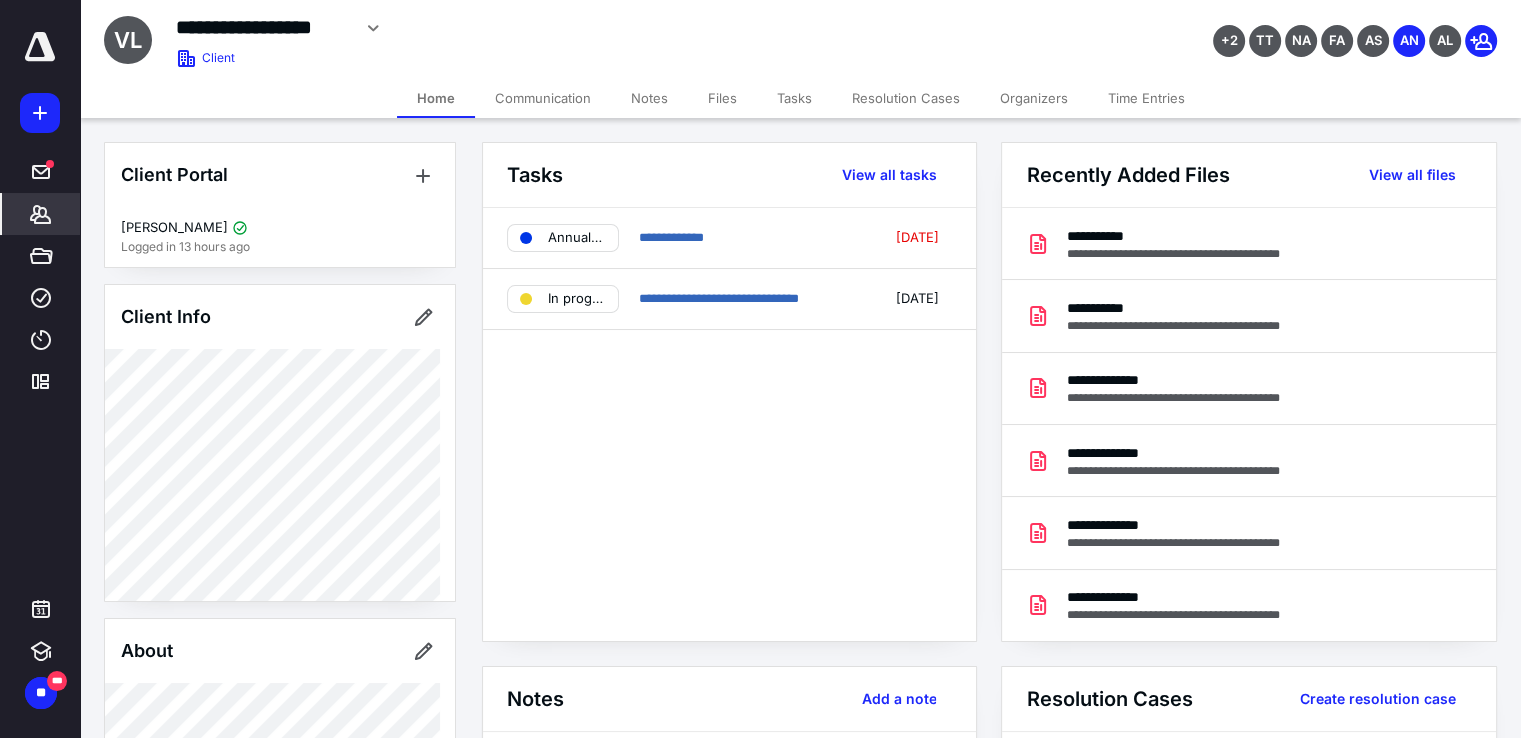click on "Notes" at bounding box center (649, 98) 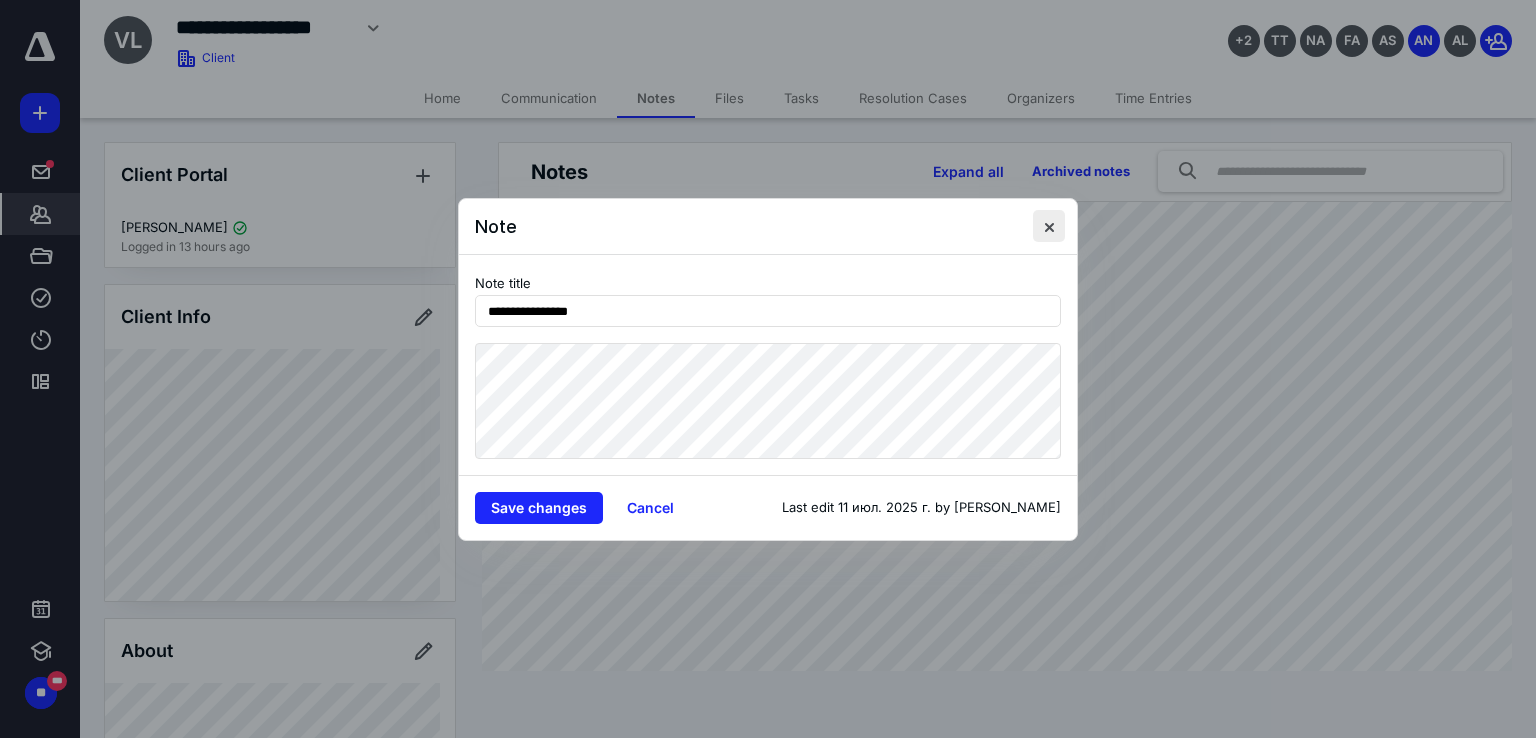 click at bounding box center (1049, 226) 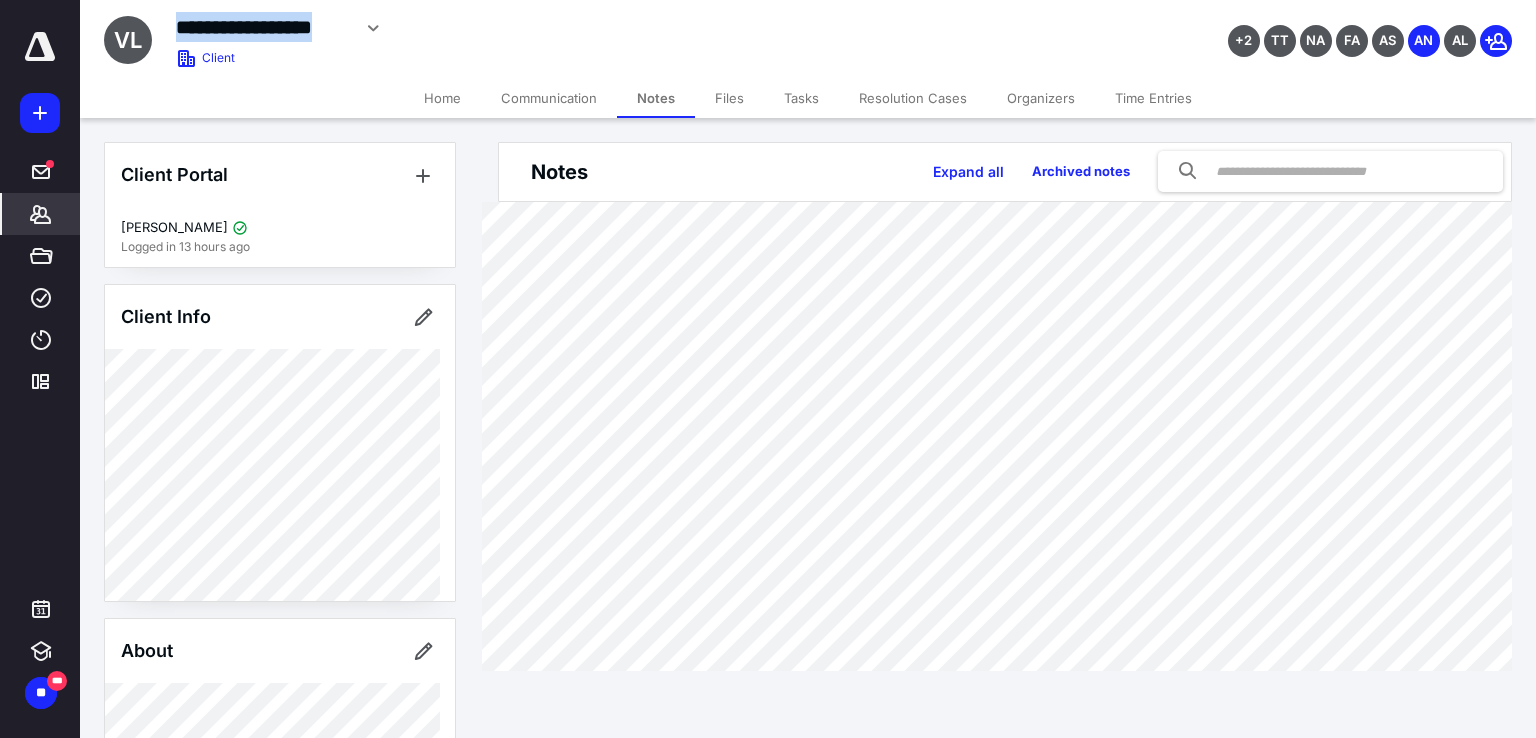 drag, startPoint x: 349, startPoint y: 25, endPoint x: 182, endPoint y: 30, distance: 167.07483 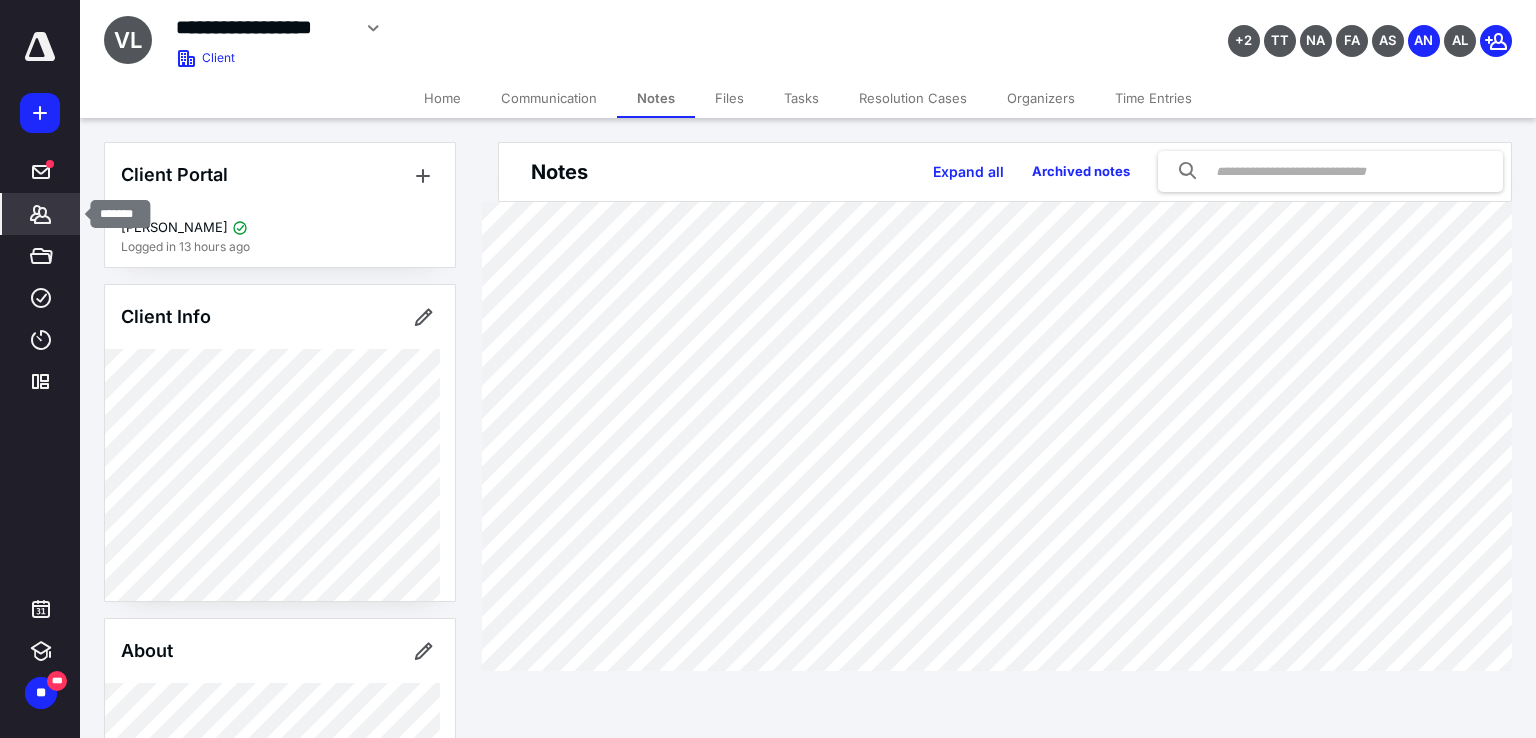 click 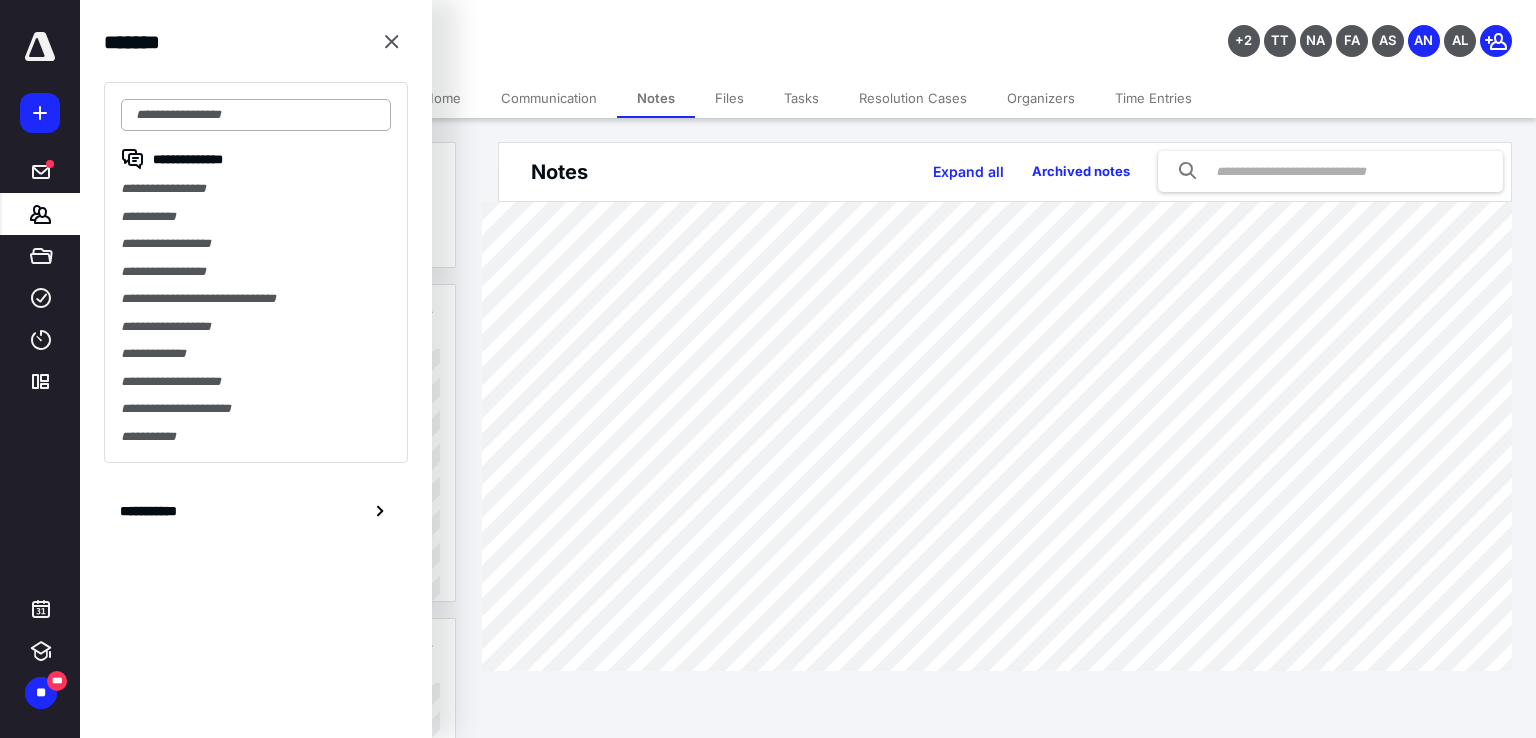 click at bounding box center (256, 115) 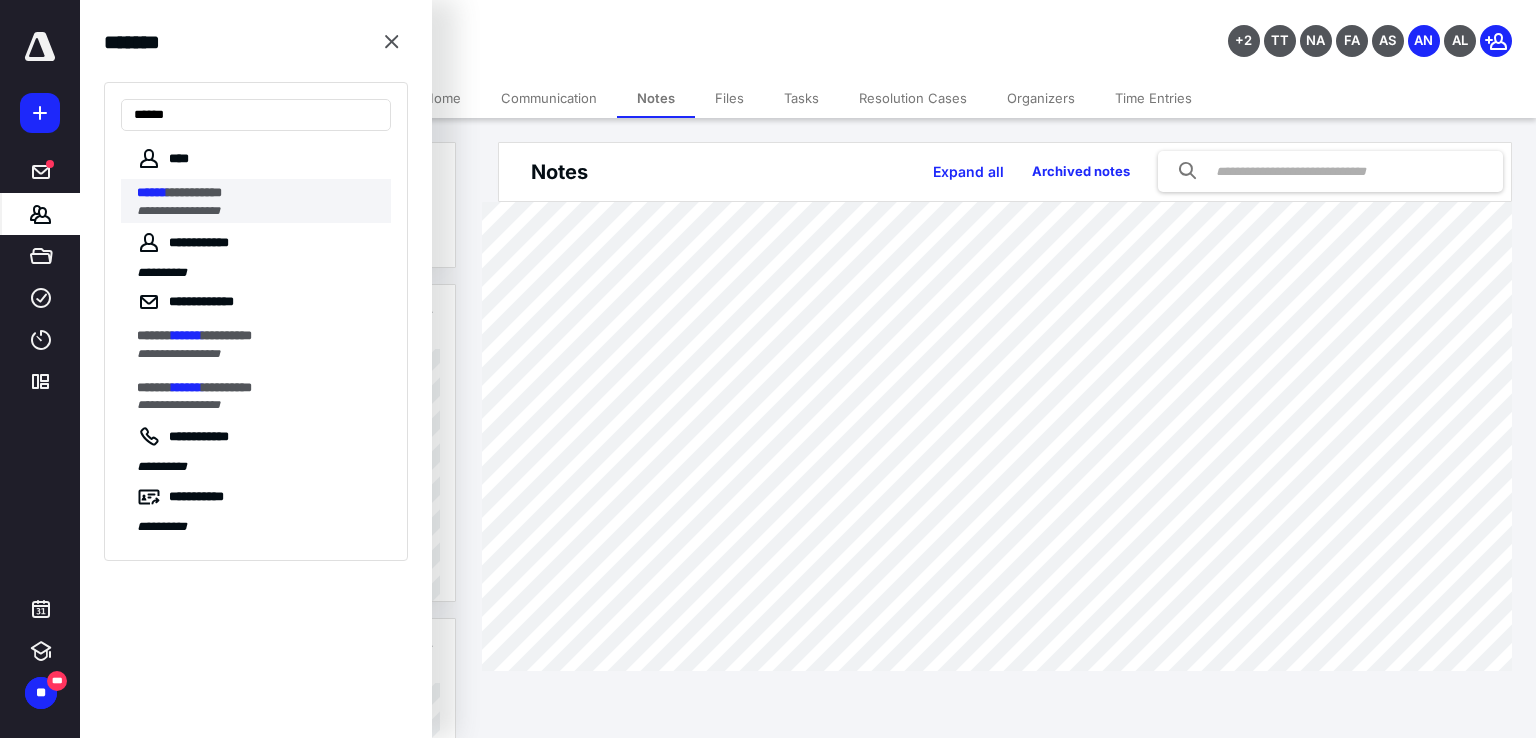type on "******" 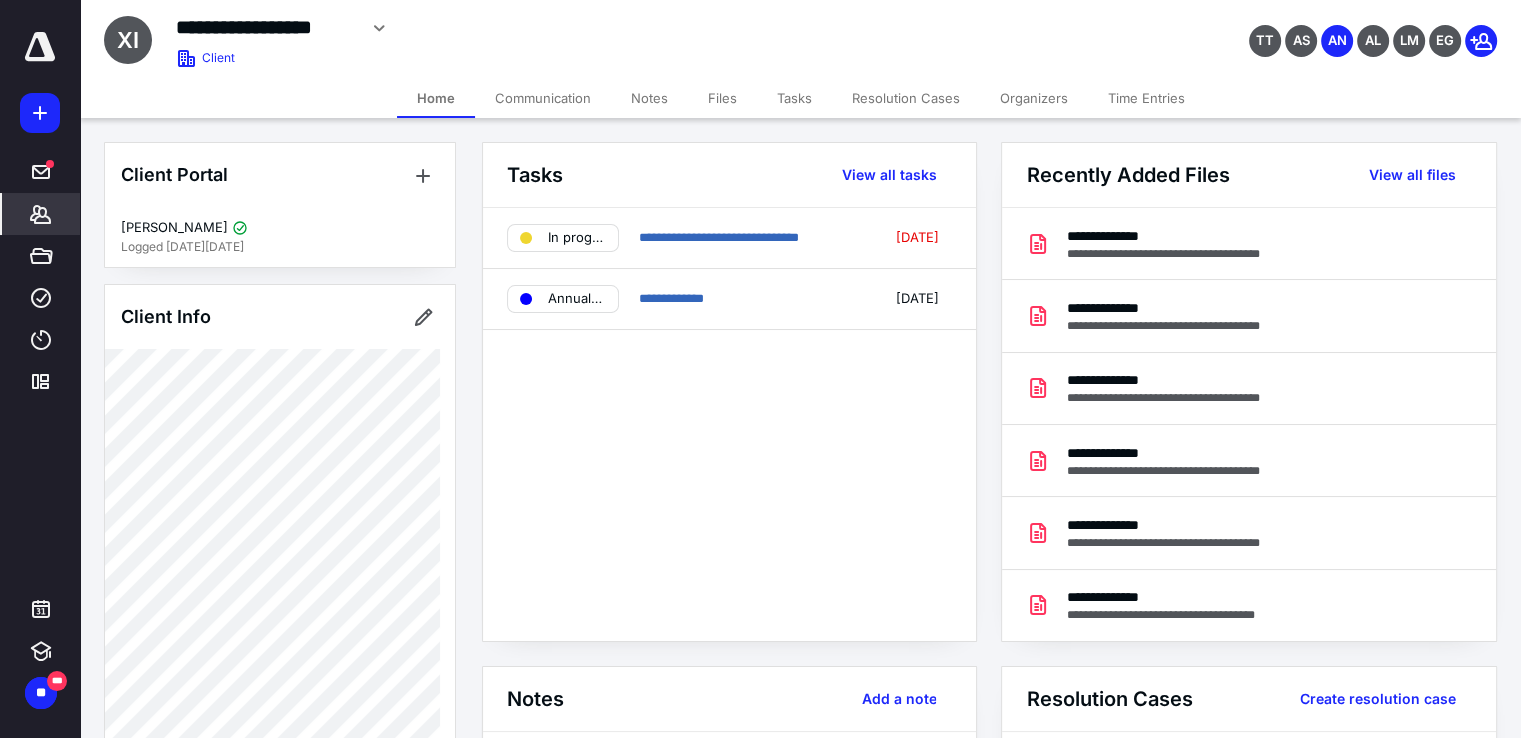 click on "Communication" at bounding box center [543, 98] 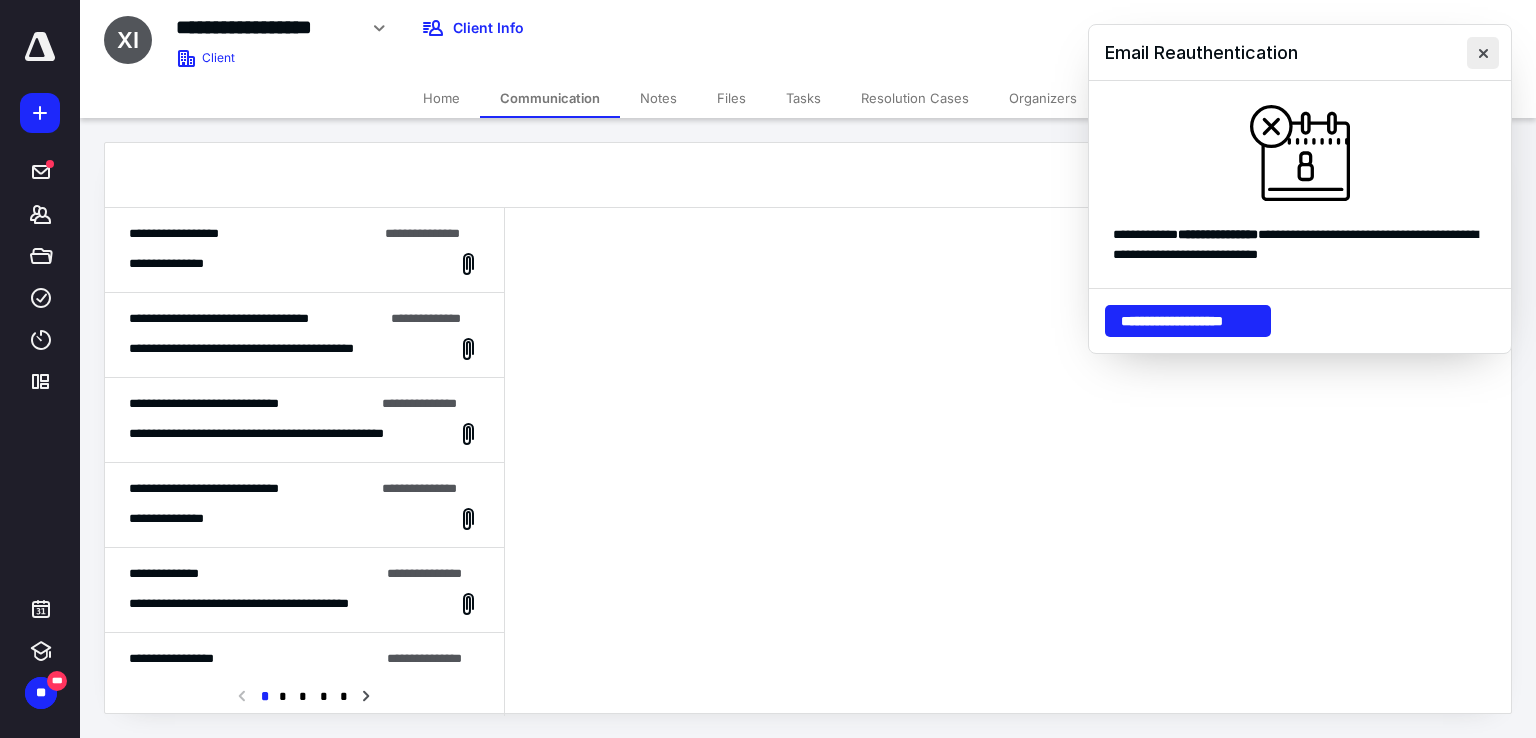 click at bounding box center (1483, 53) 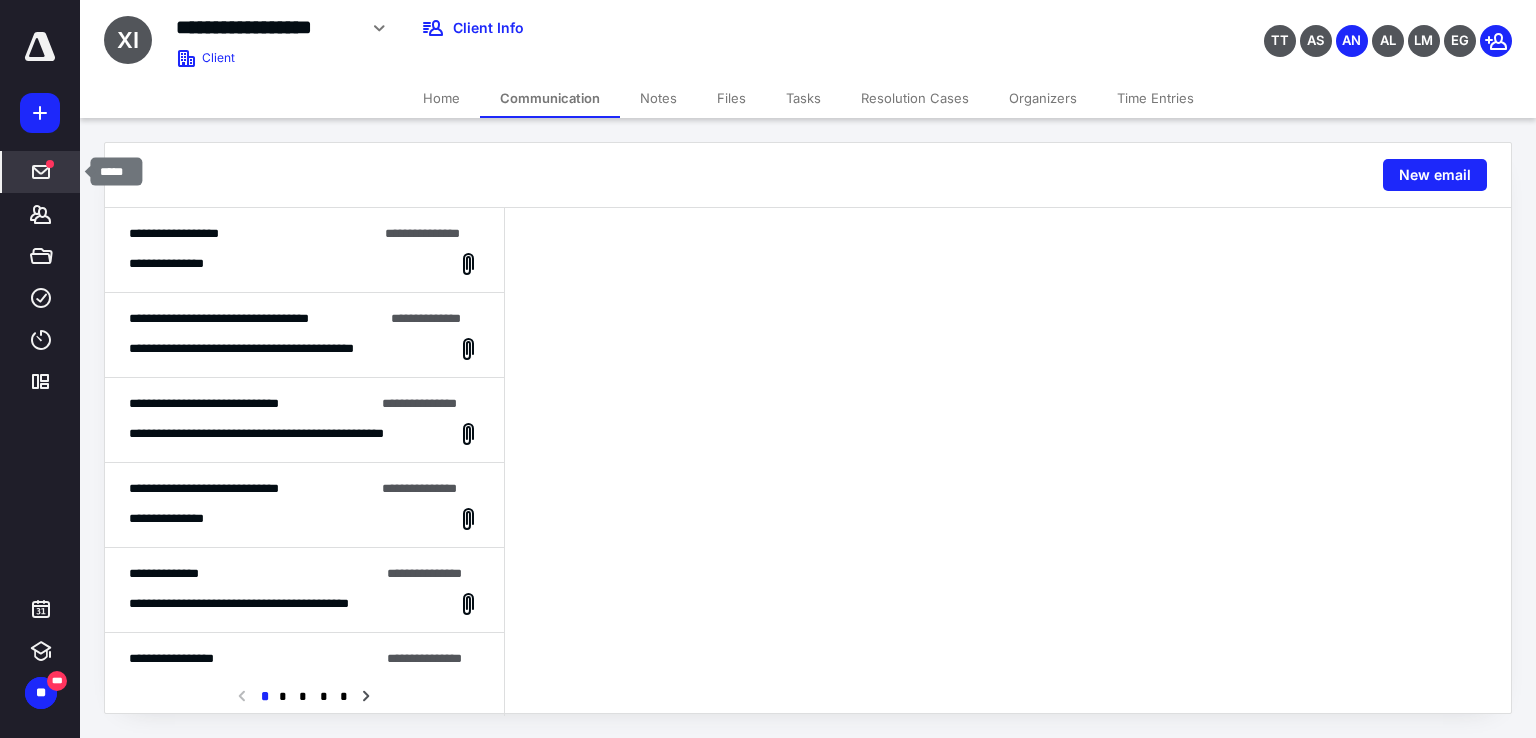 click 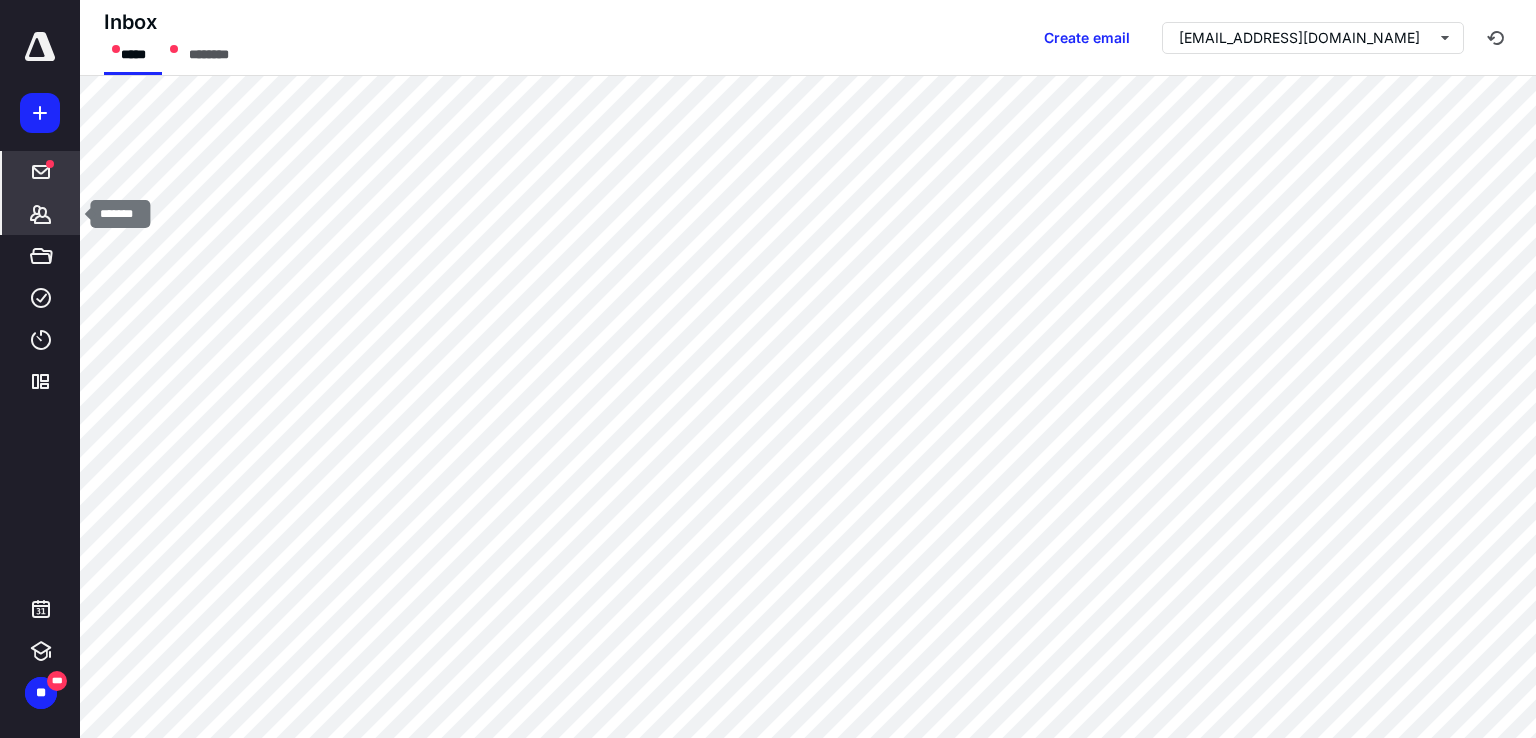 click 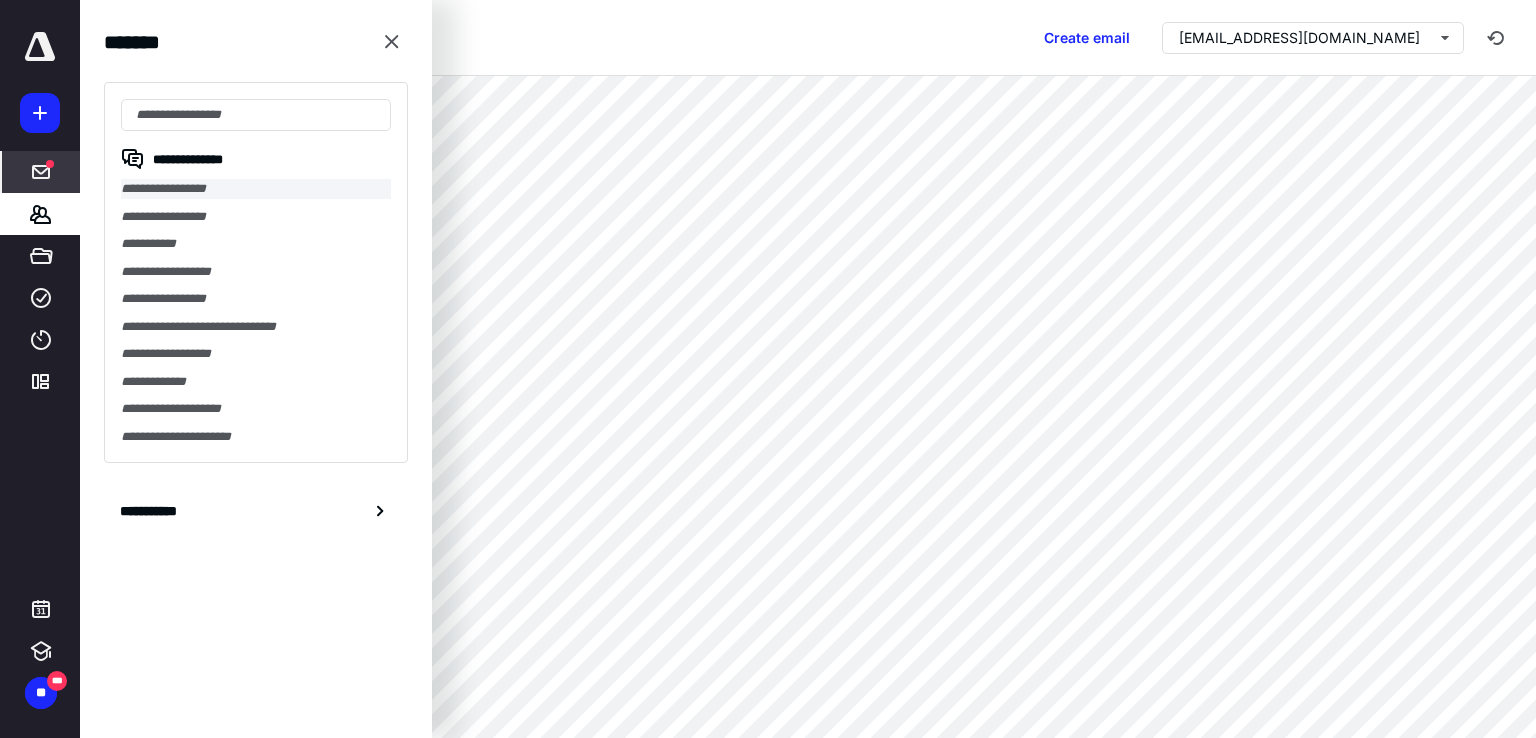click on "**********" at bounding box center [256, 189] 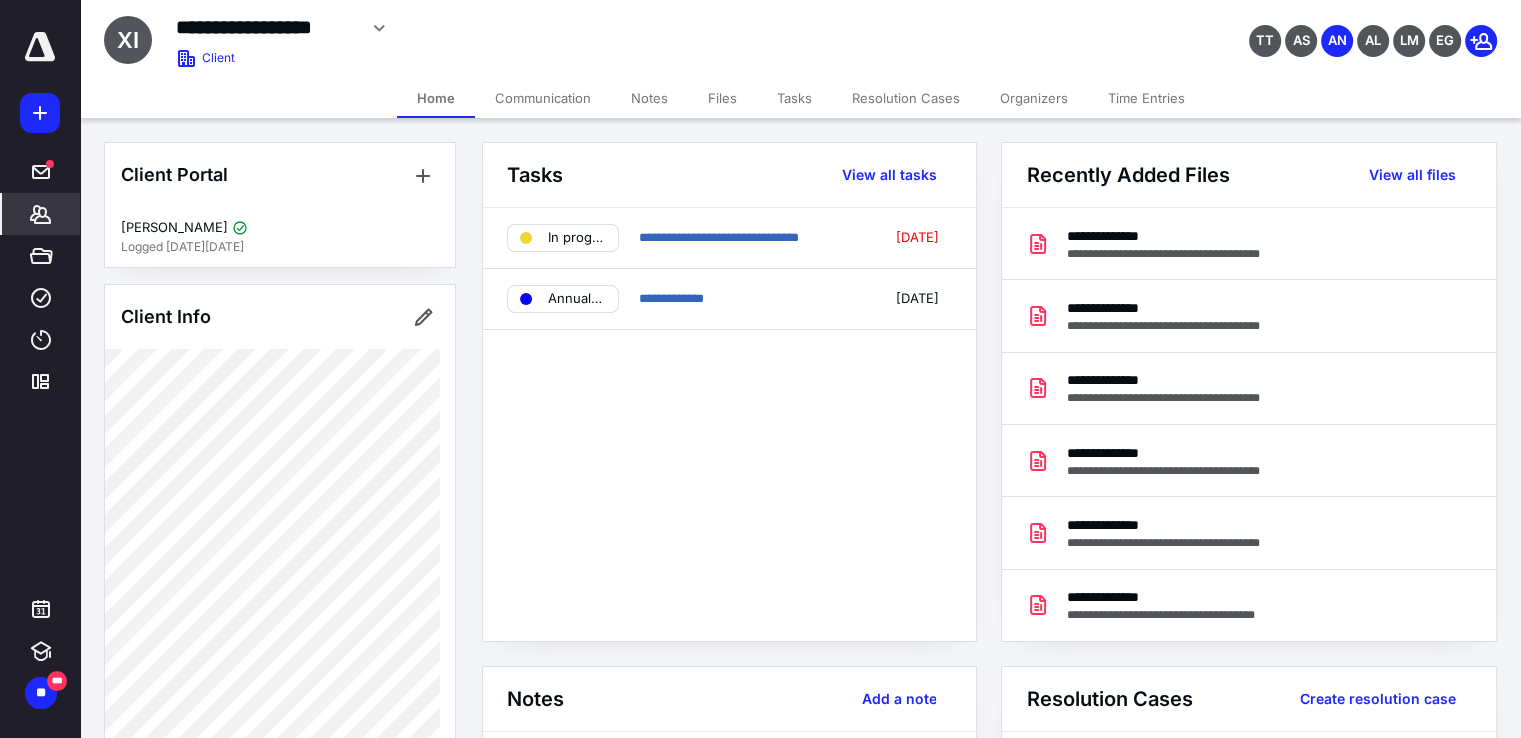 click on "Files" at bounding box center [722, 98] 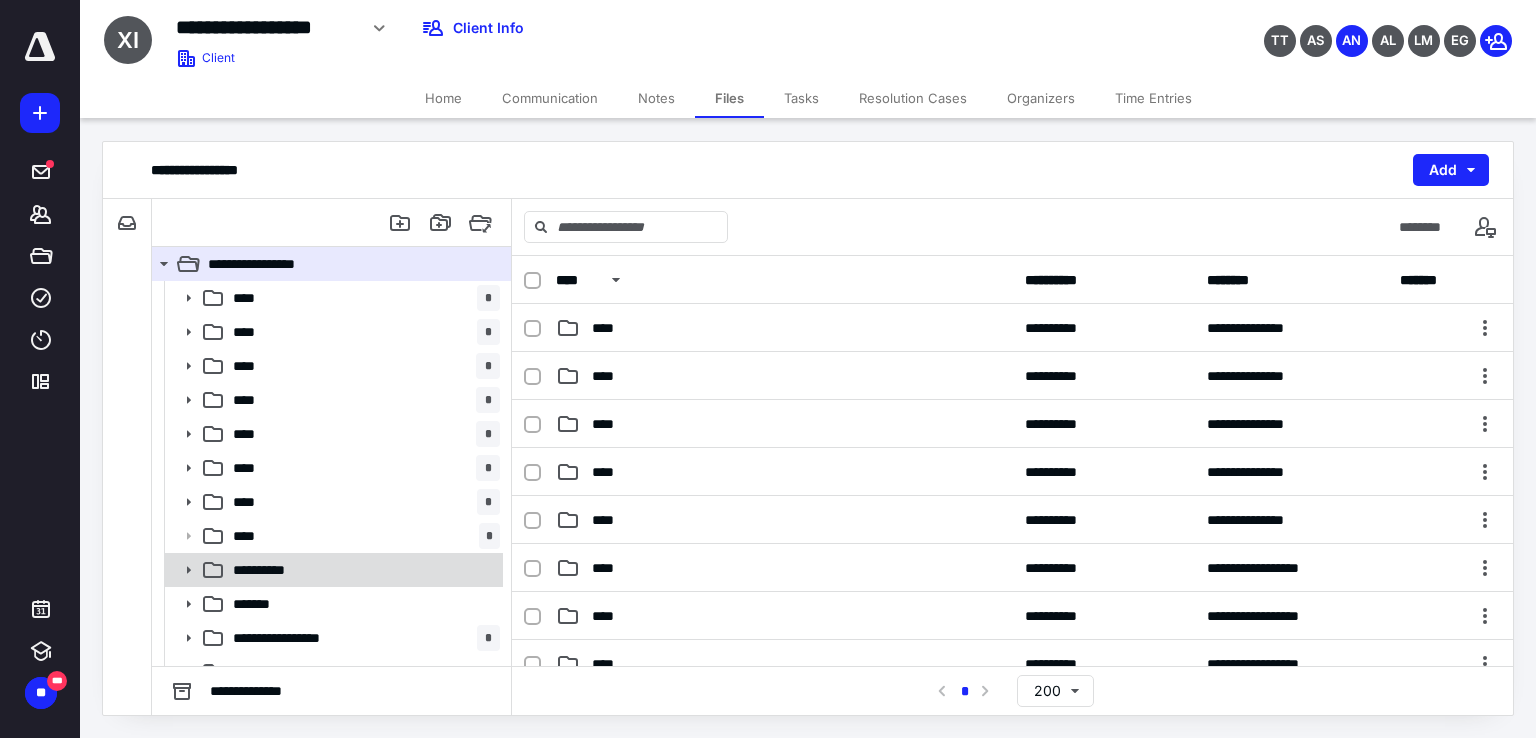click on "**********" at bounding box center (362, 570) 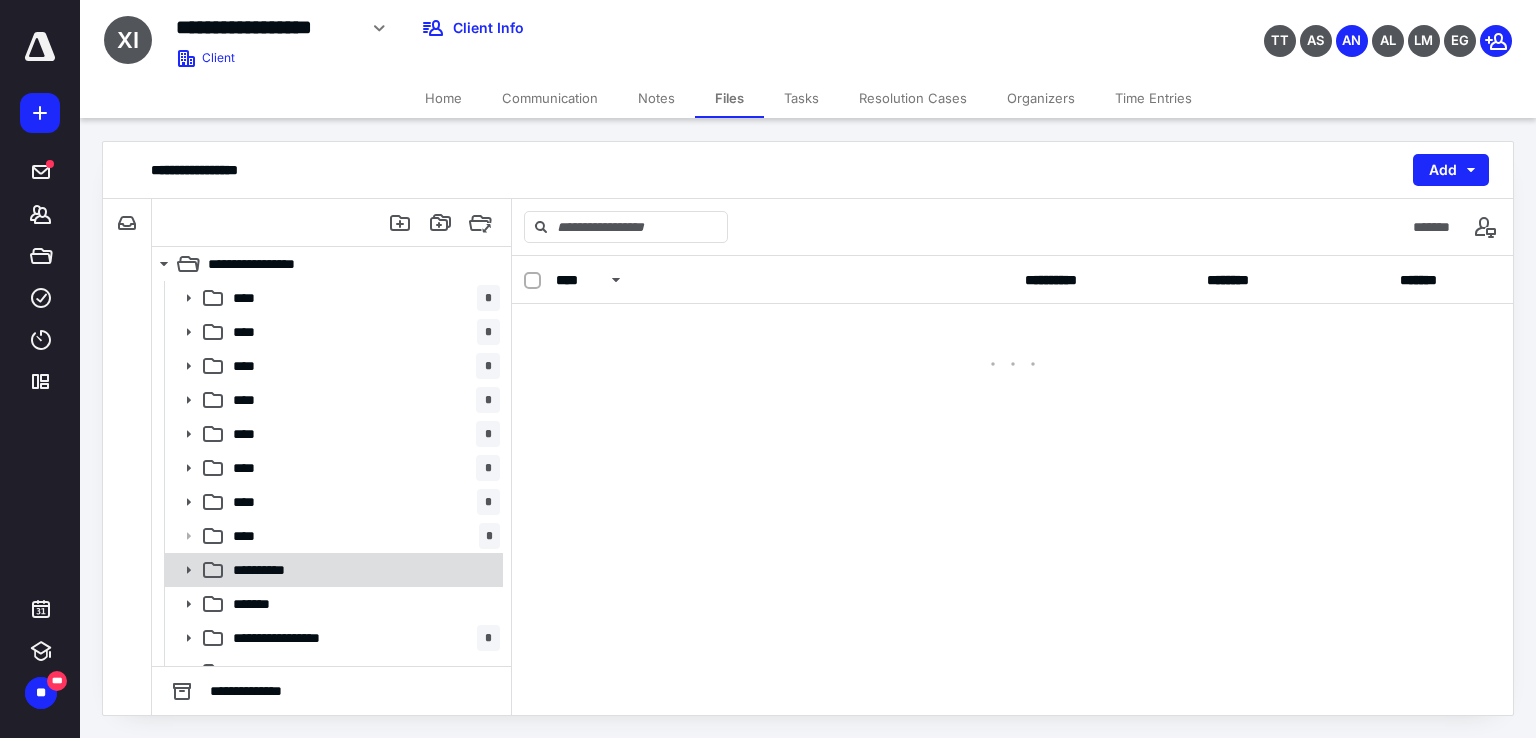 click on "**********" at bounding box center [362, 570] 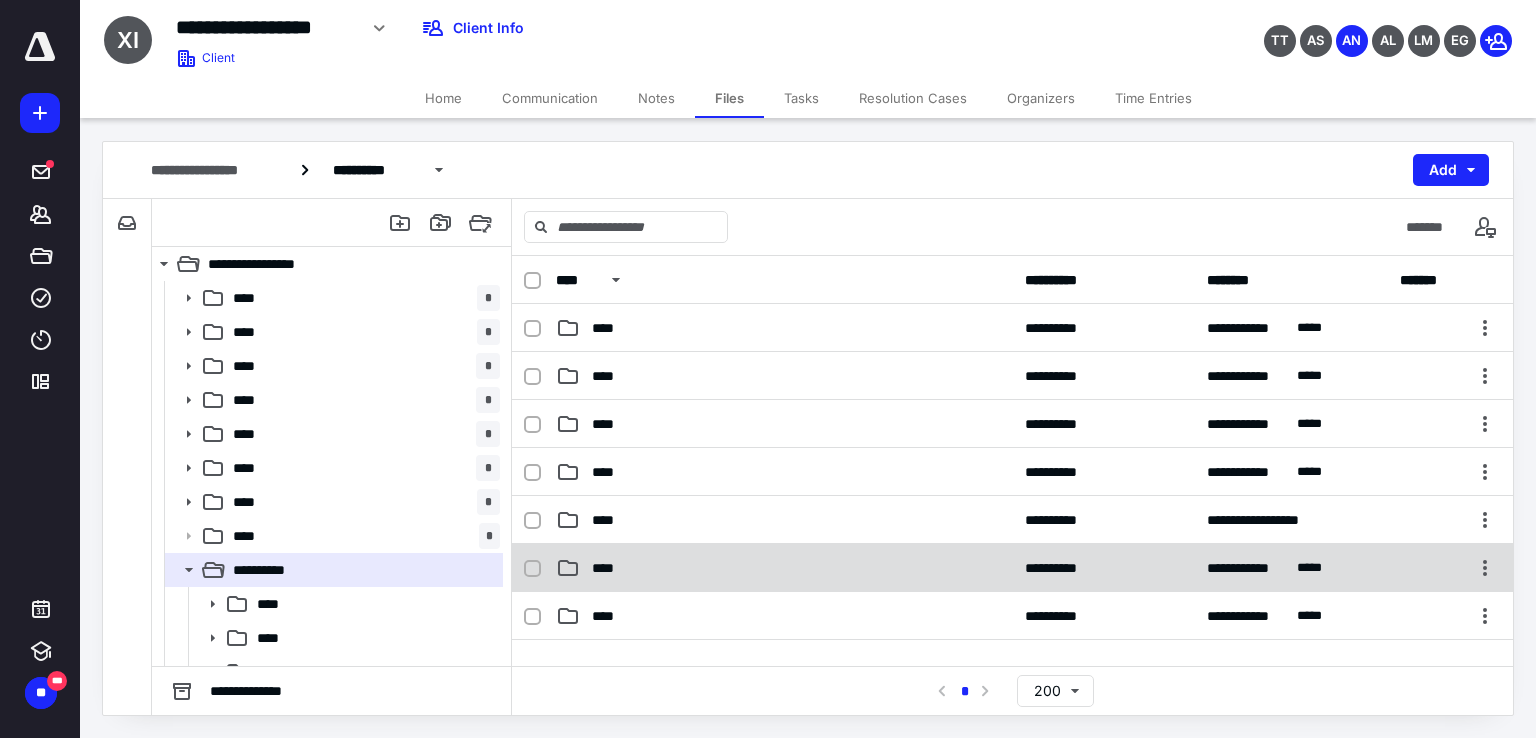 click on "**********" at bounding box center [1012, 568] 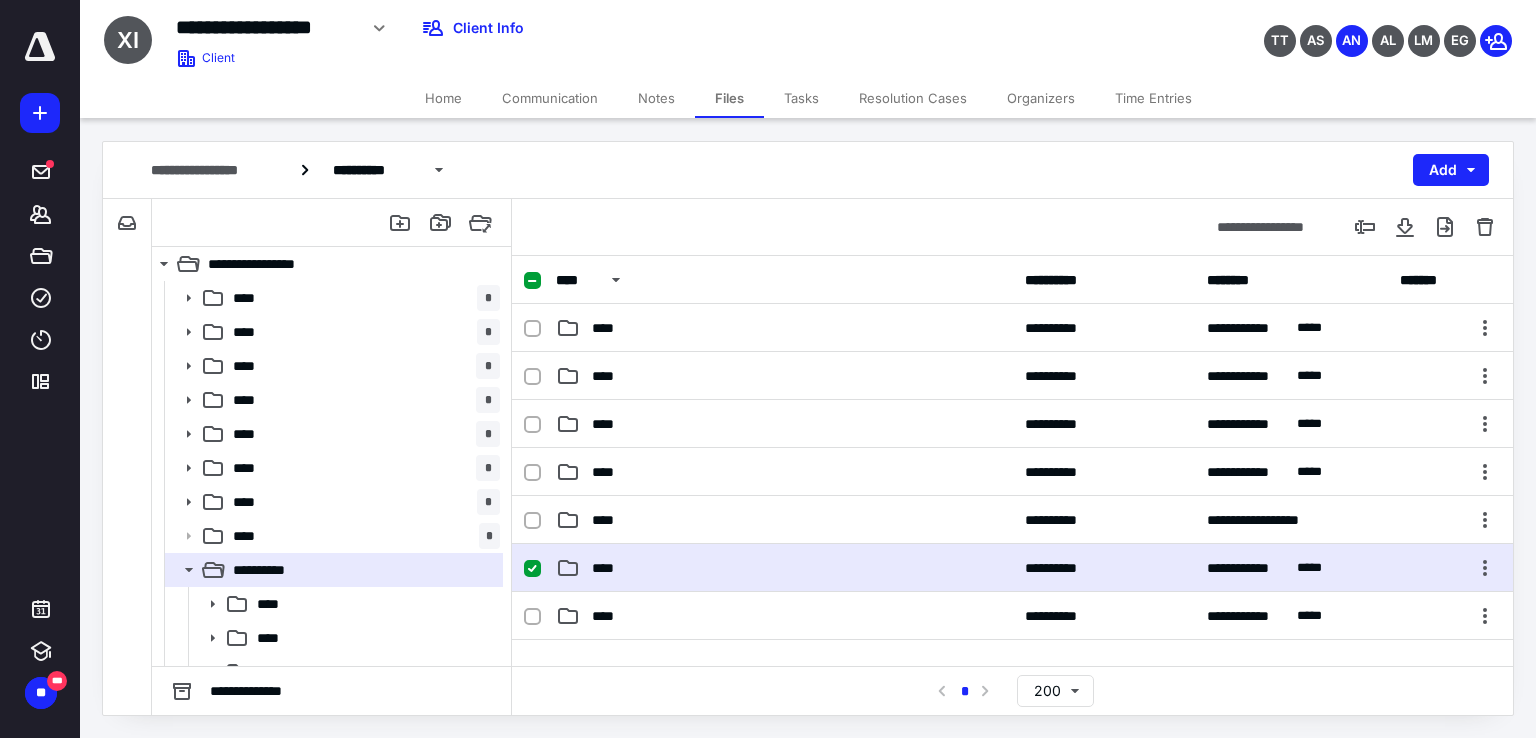 click on "**********" at bounding box center [1012, 568] 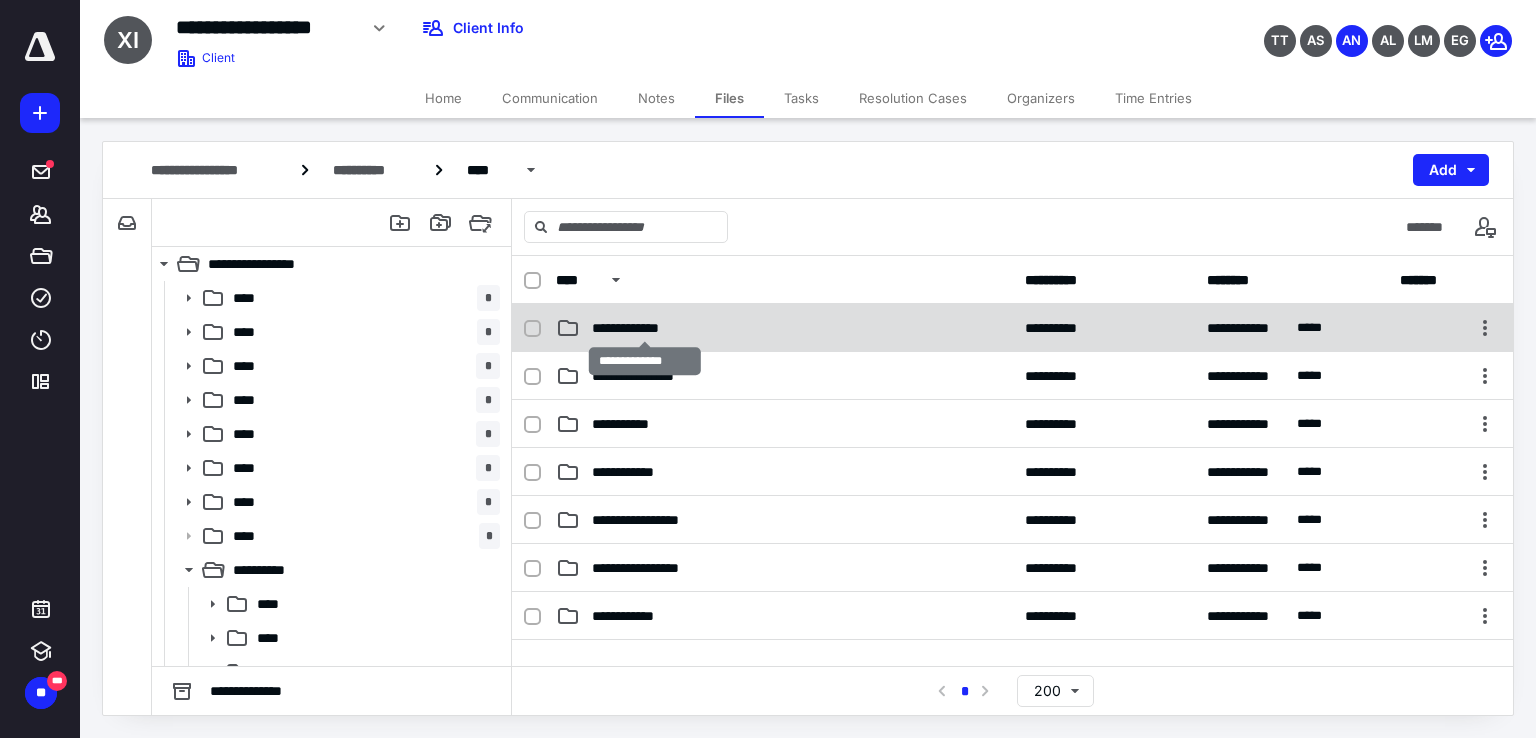 click on "**********" at bounding box center (645, 328) 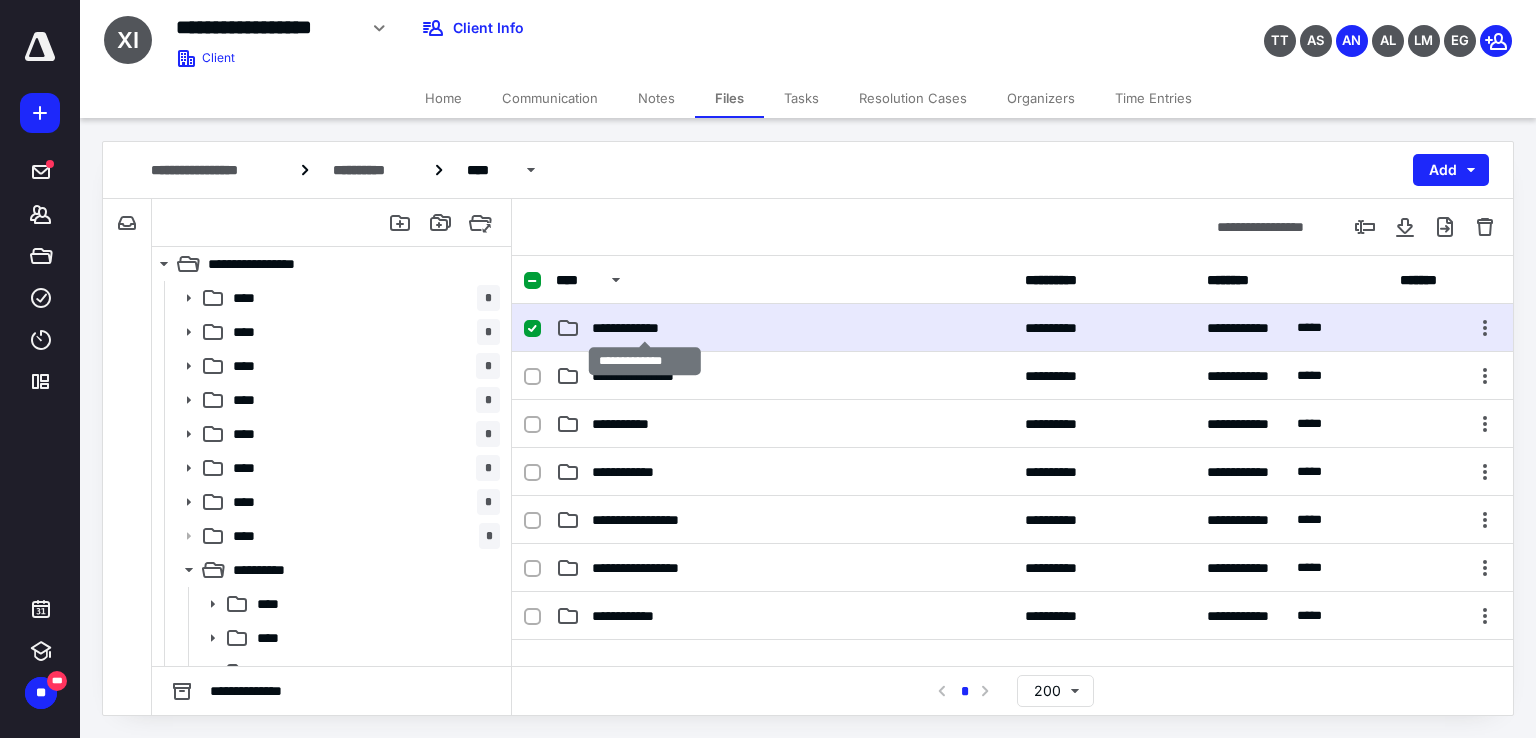 click on "**********" at bounding box center (645, 328) 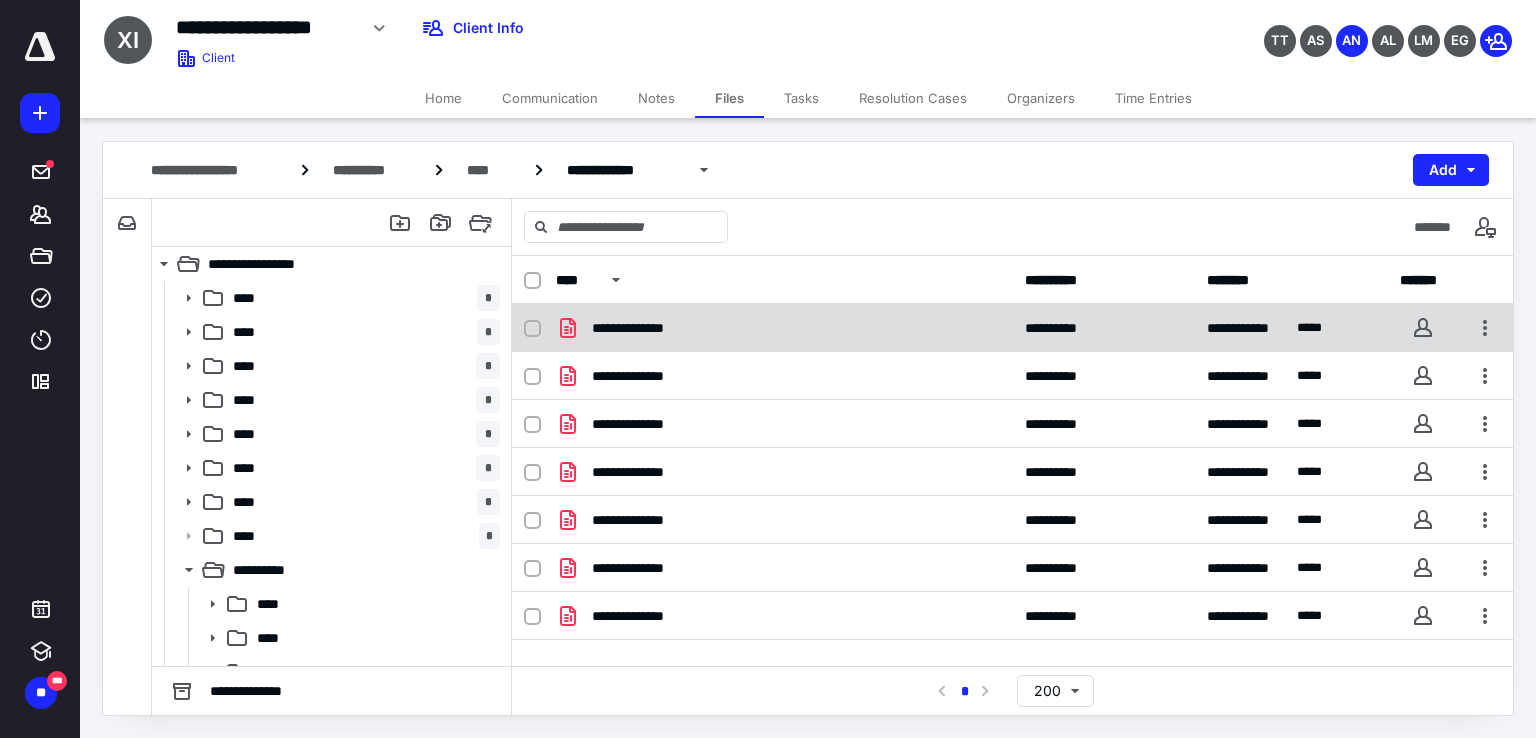 click on "**********" at bounding box center (784, 328) 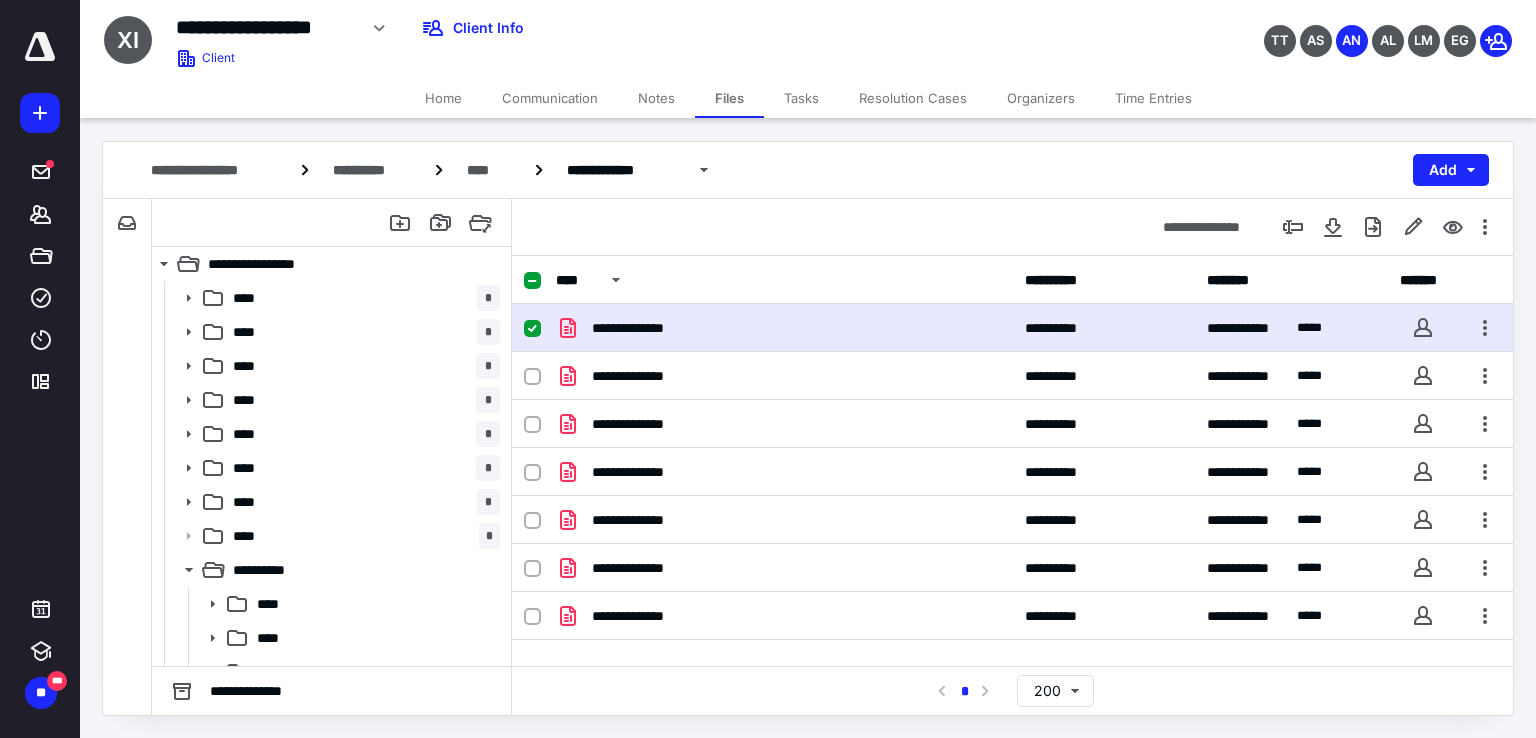 click on "**********" at bounding box center (784, 328) 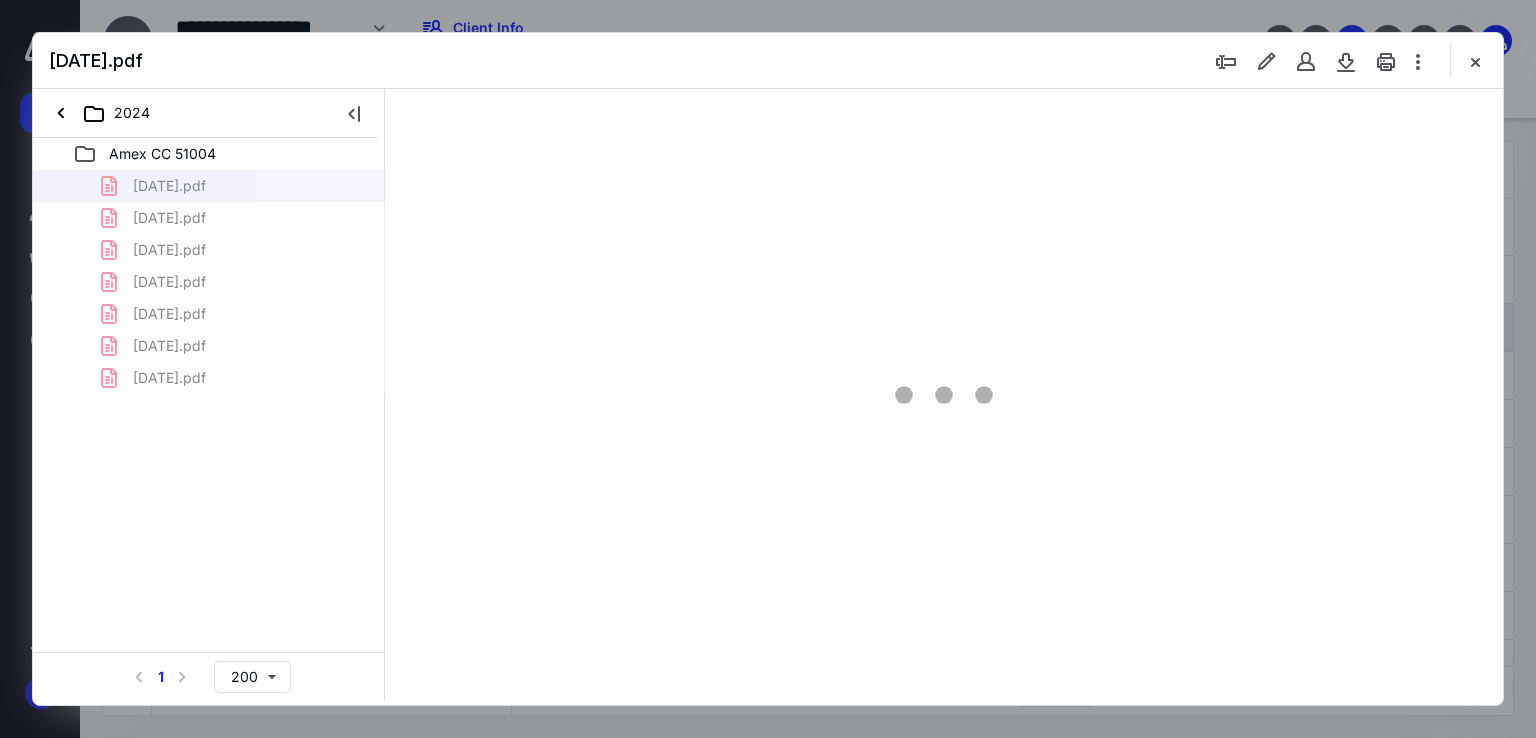 scroll, scrollTop: 0, scrollLeft: 0, axis: both 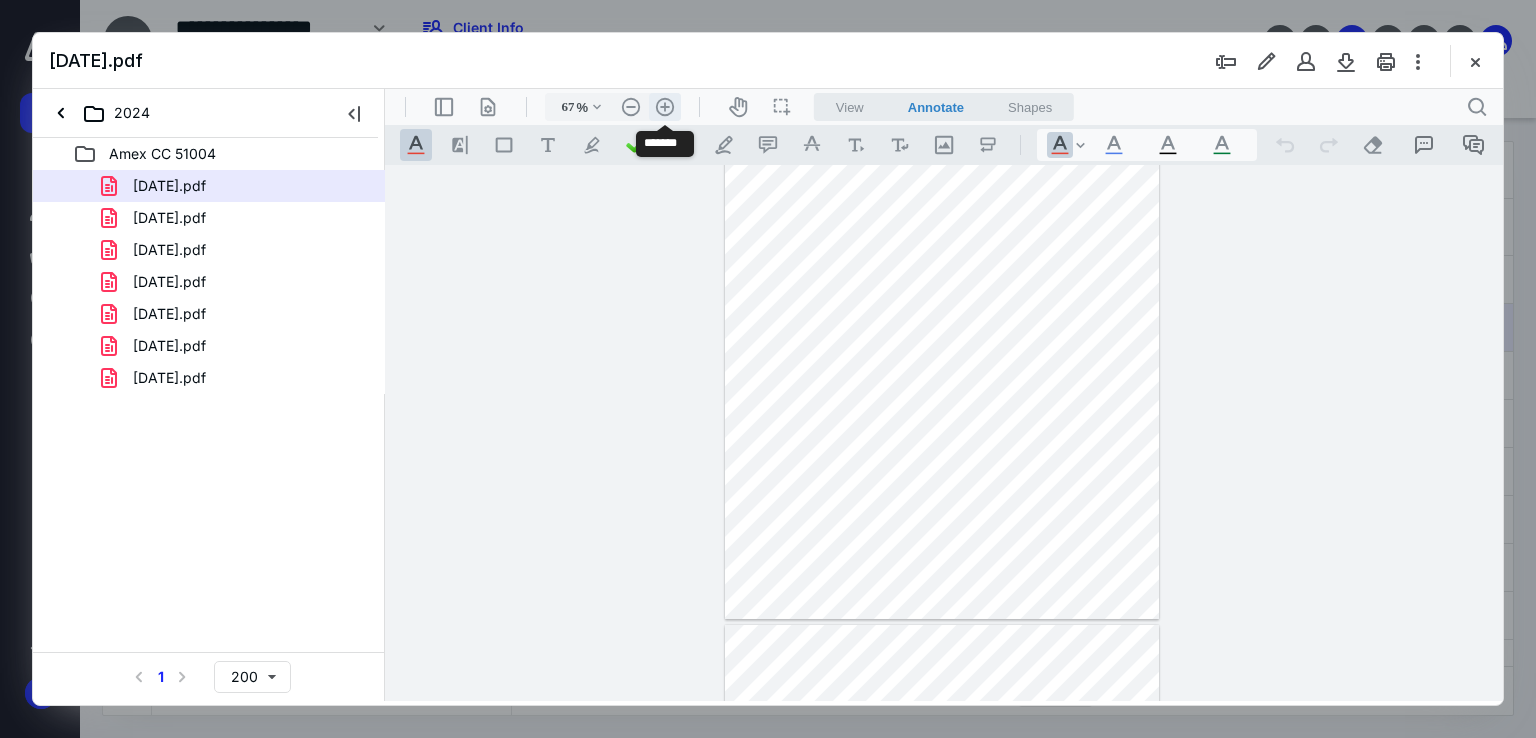 click on ".cls-1{fill:#abb0c4;} icon - header - zoom - in - line" at bounding box center (665, 107) 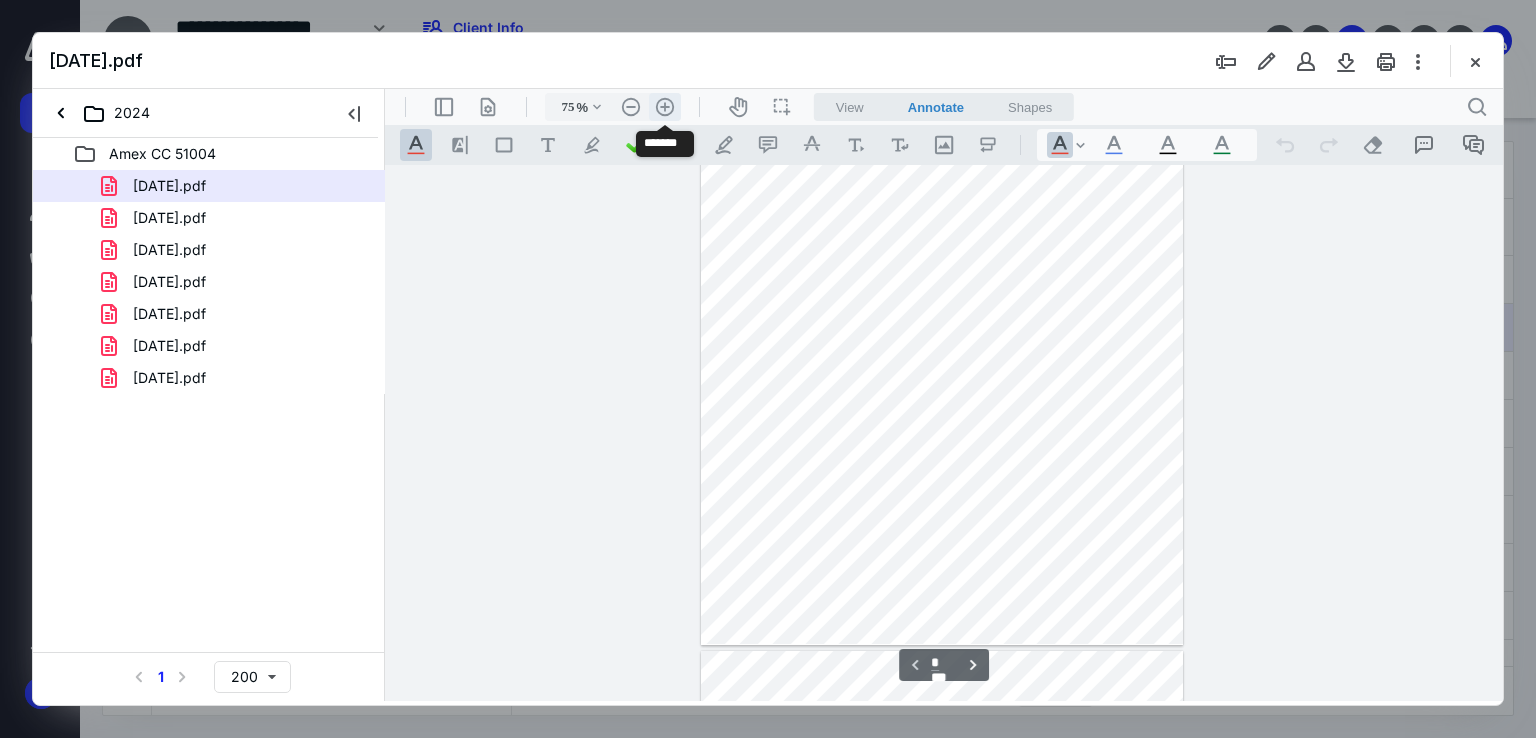 click on ".cls-1{fill:#abb0c4;} icon - header - zoom - in - line" at bounding box center [665, 107] 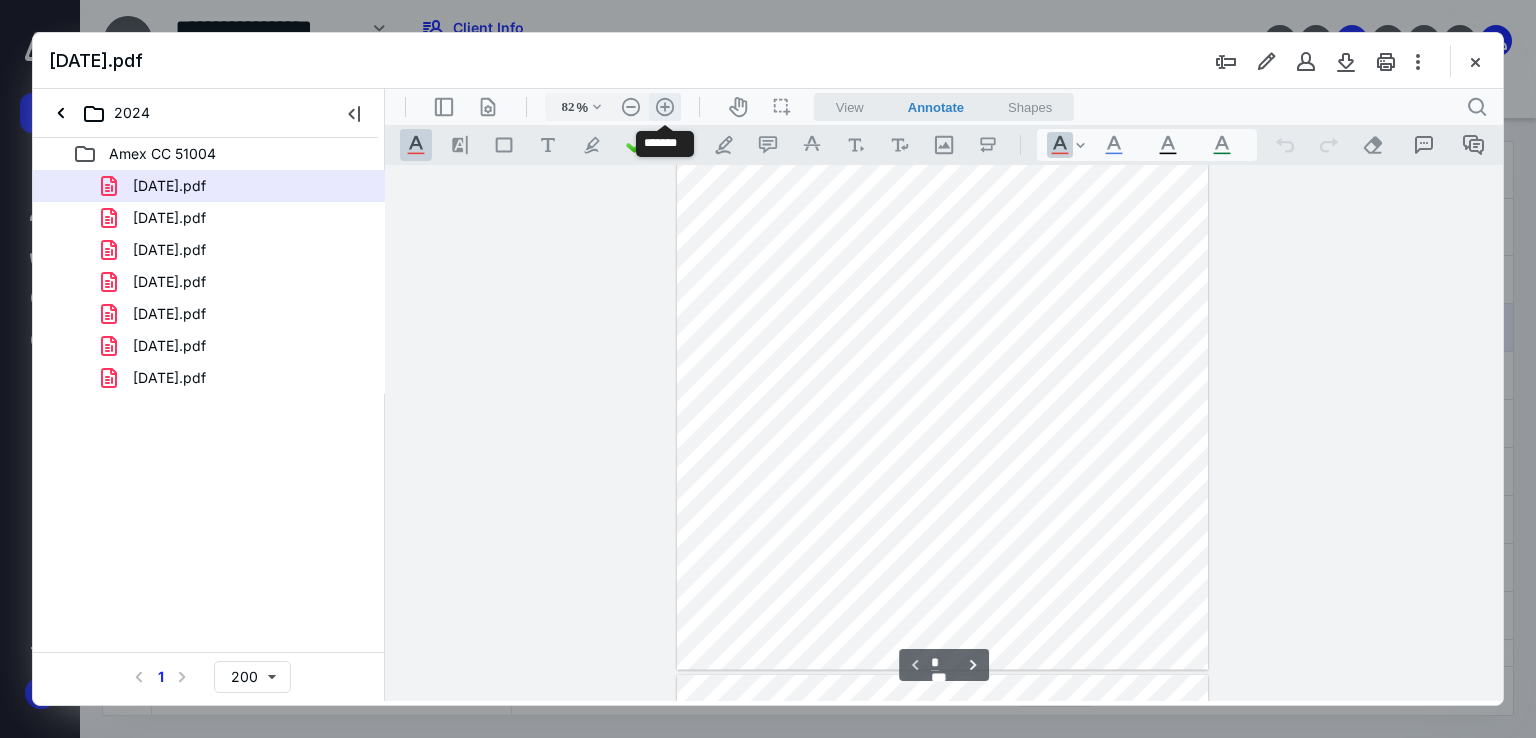 click on ".cls-1{fill:#abb0c4;} icon - header - zoom - in - line" at bounding box center (665, 107) 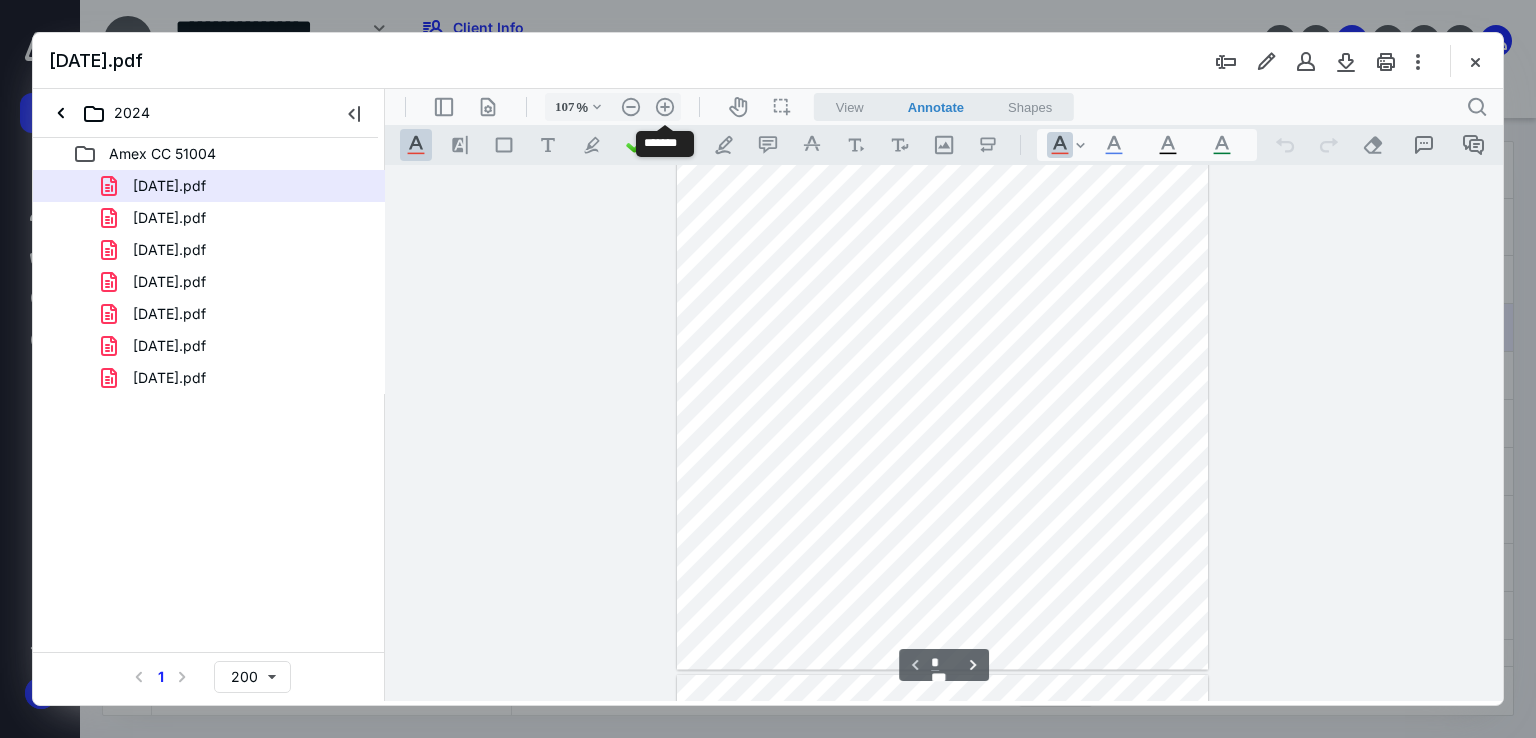 scroll, scrollTop: 263, scrollLeft: 0, axis: vertical 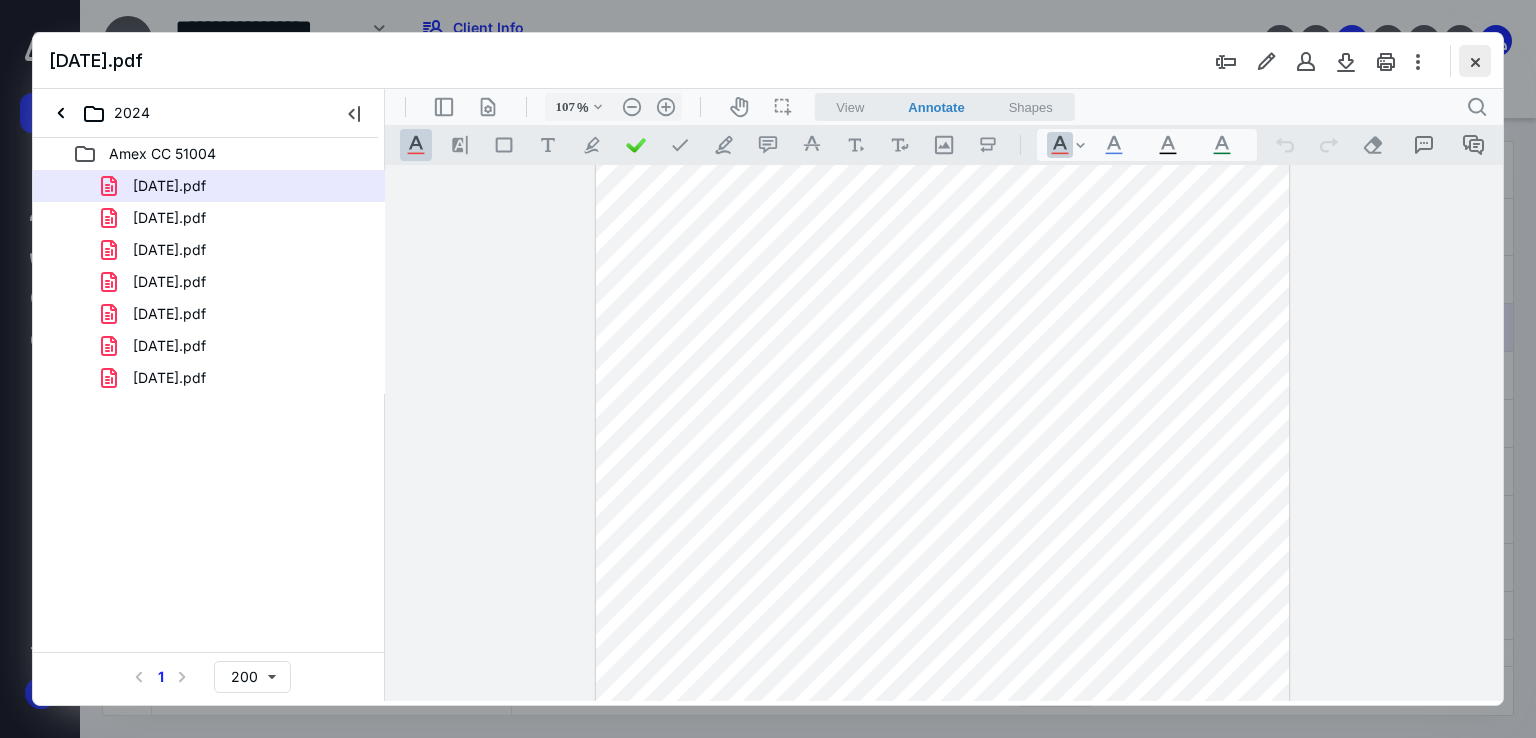 click at bounding box center [1475, 61] 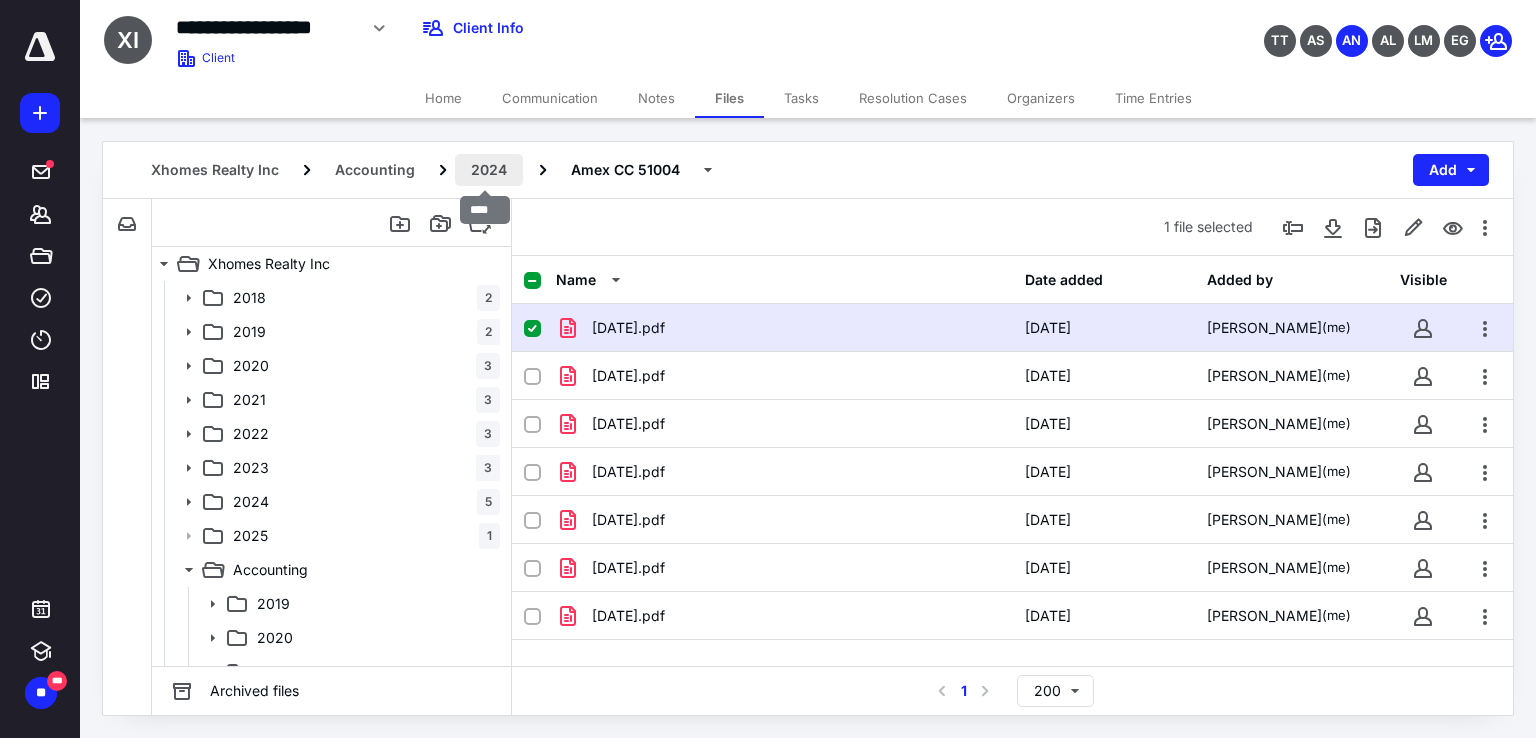 click on "2024" at bounding box center [489, 170] 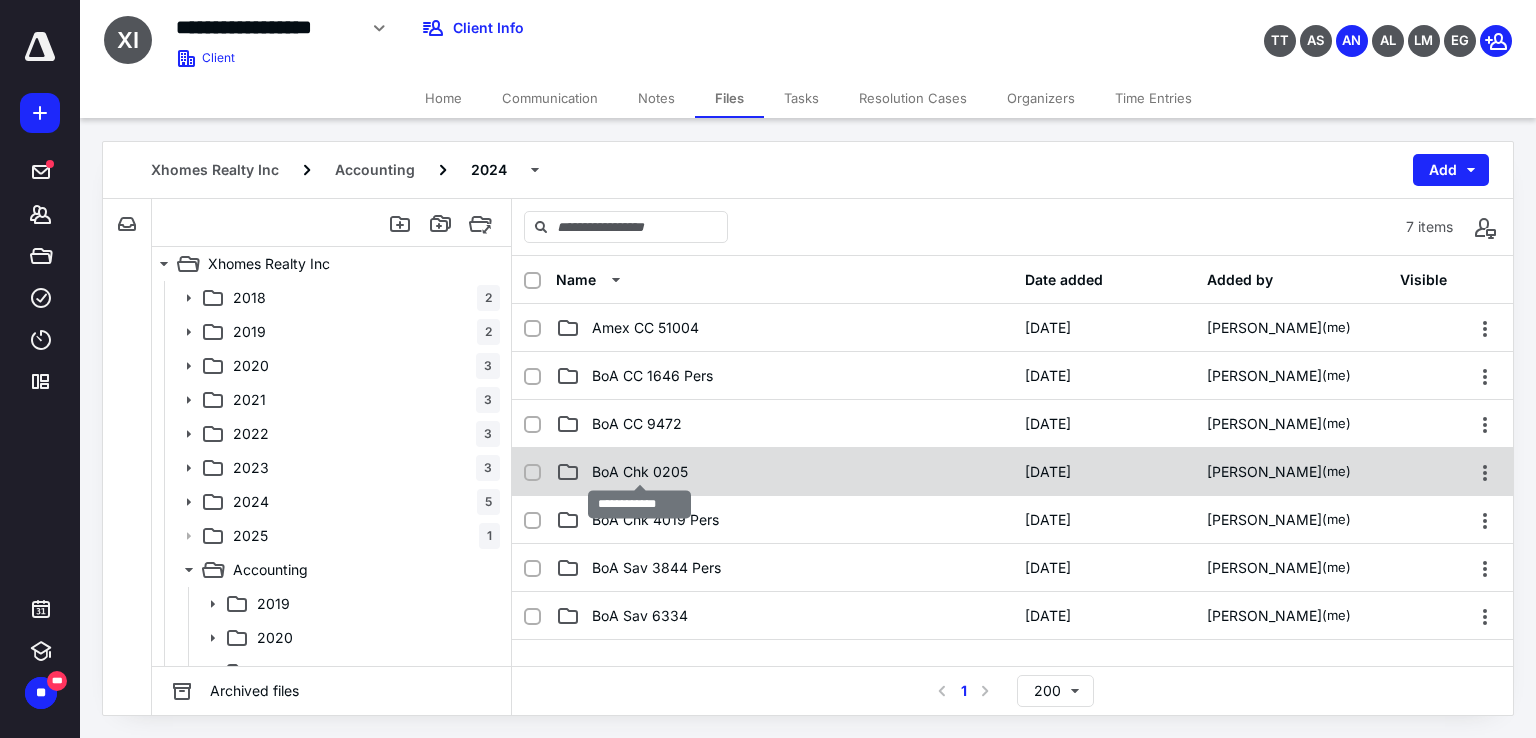 click on "BoA Chk 0205" at bounding box center (640, 472) 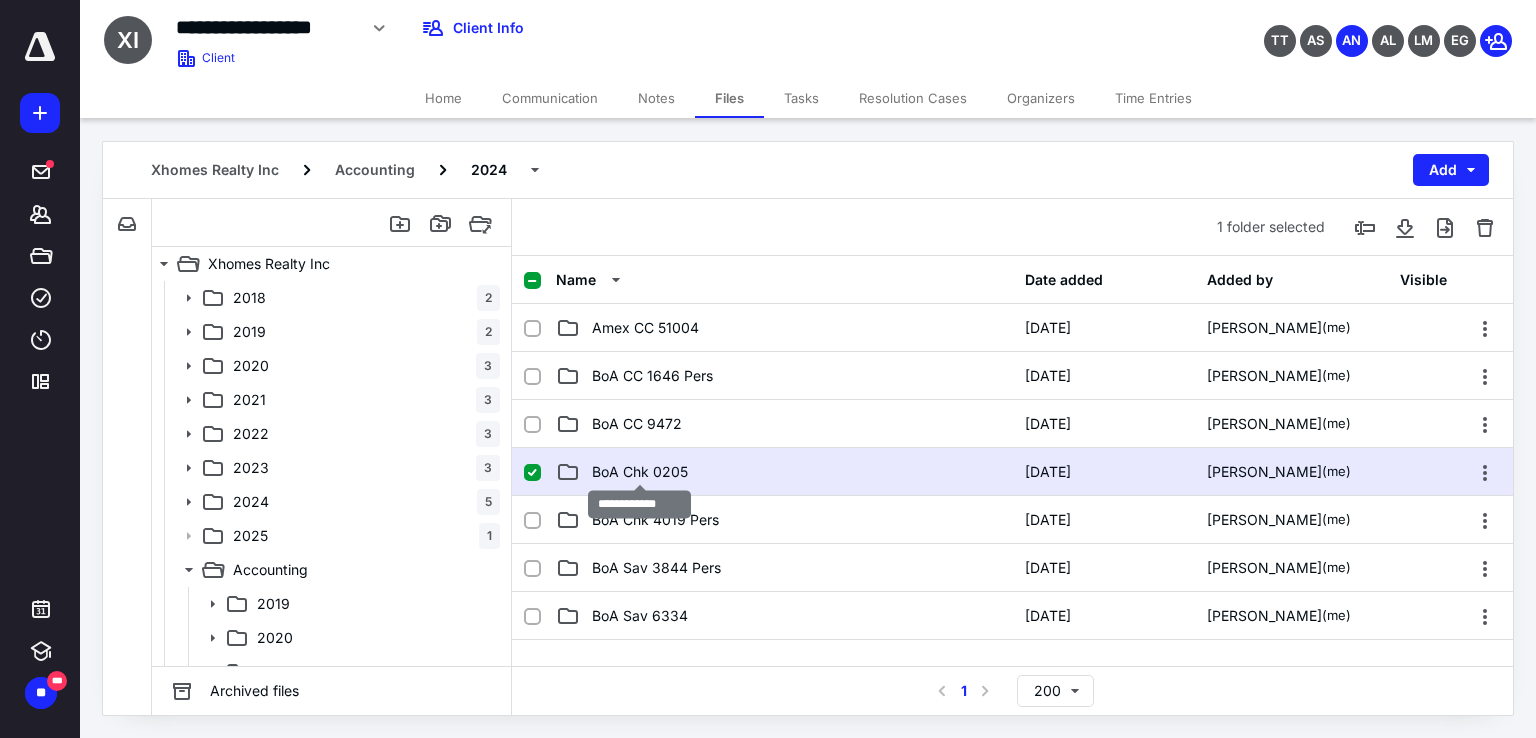 click on "BoA Chk 0205" at bounding box center [640, 472] 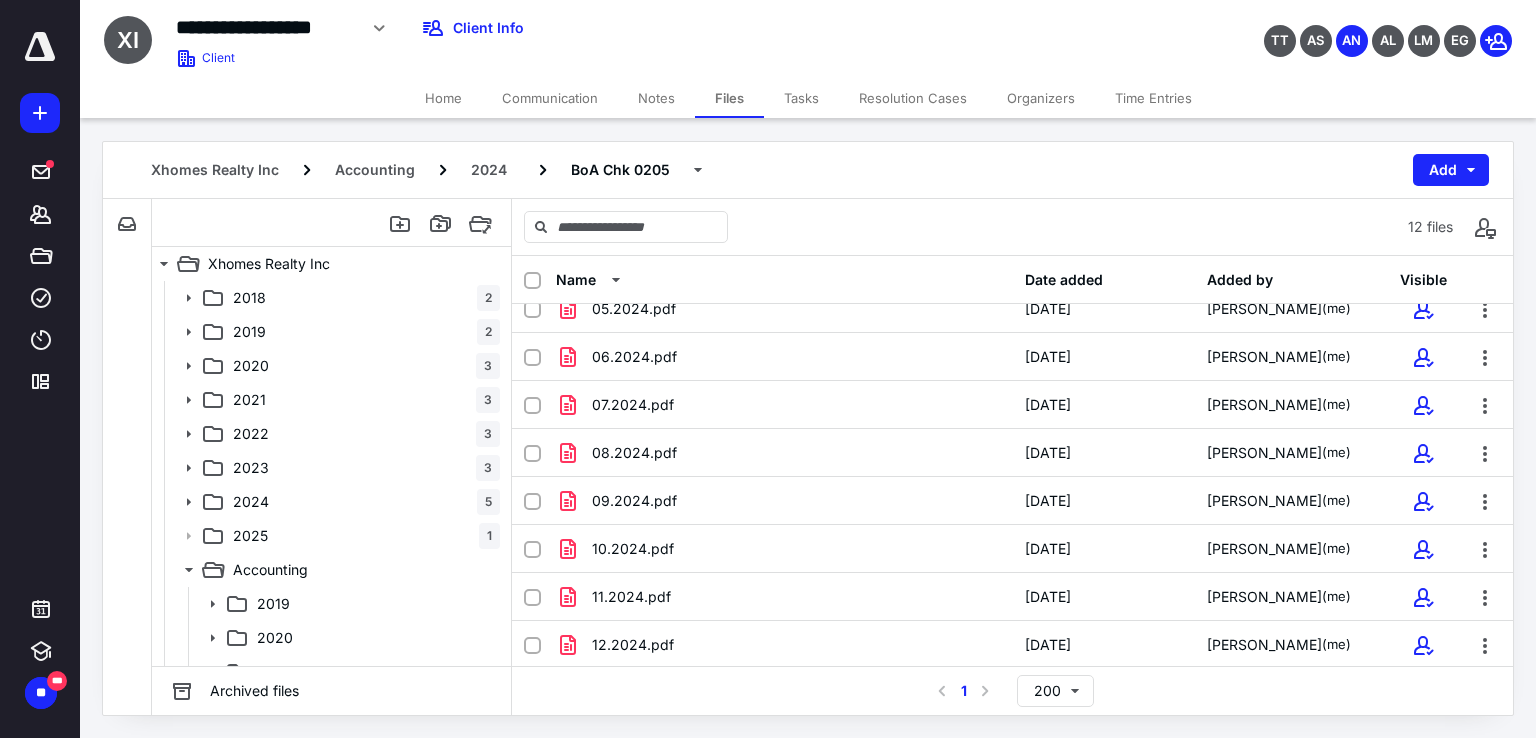 scroll, scrollTop: 0, scrollLeft: 0, axis: both 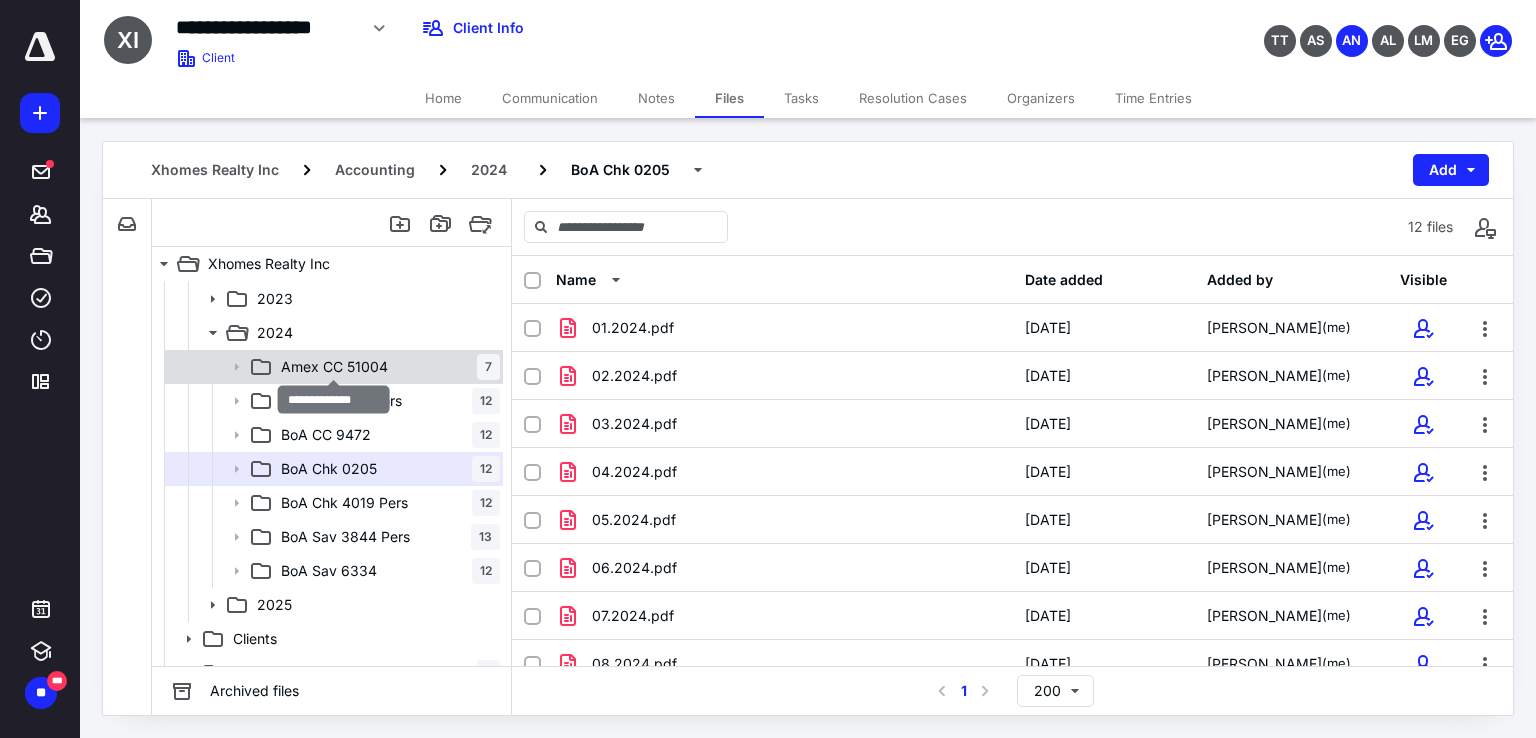 click on "Amex CC 51004" at bounding box center [334, 367] 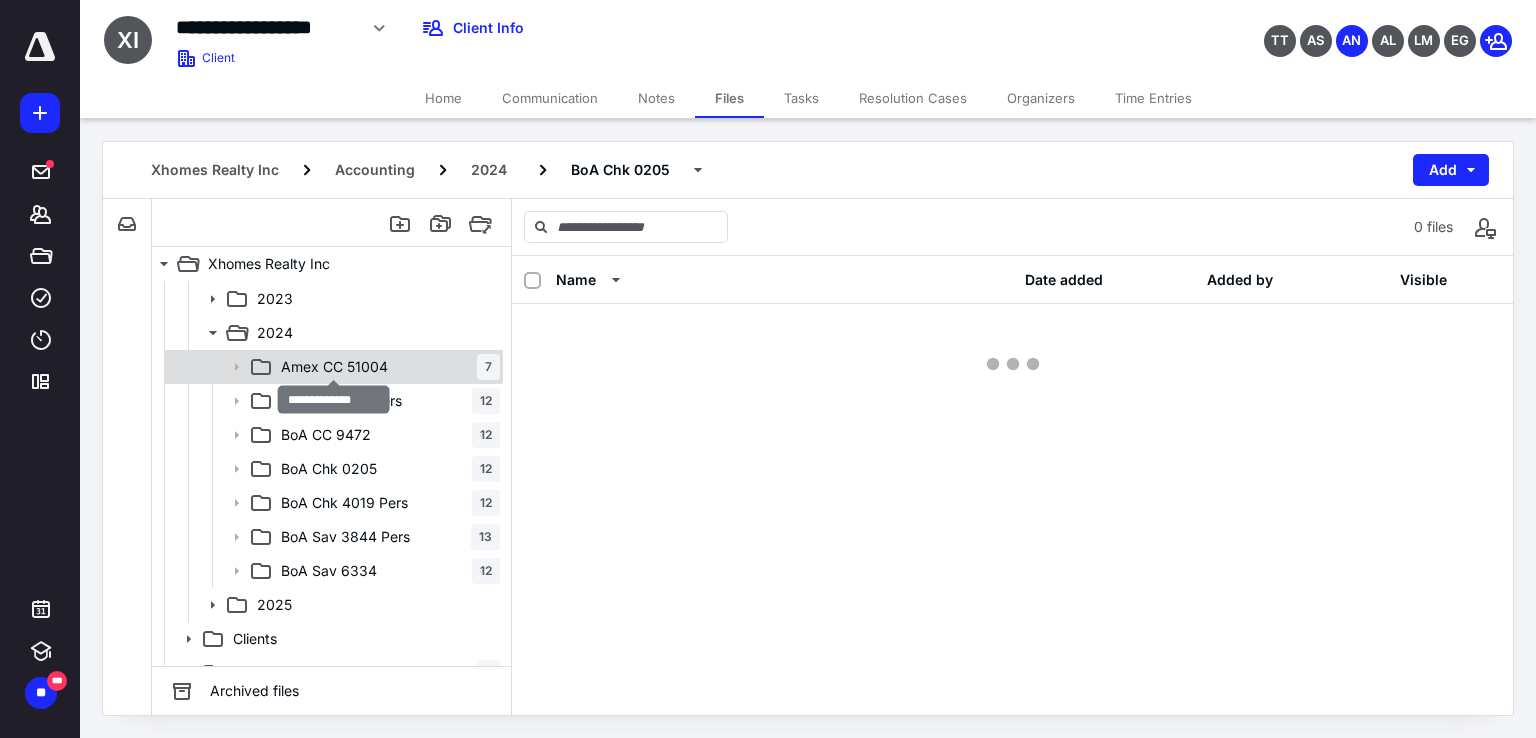 click on "Amex CC 51004" at bounding box center (334, 367) 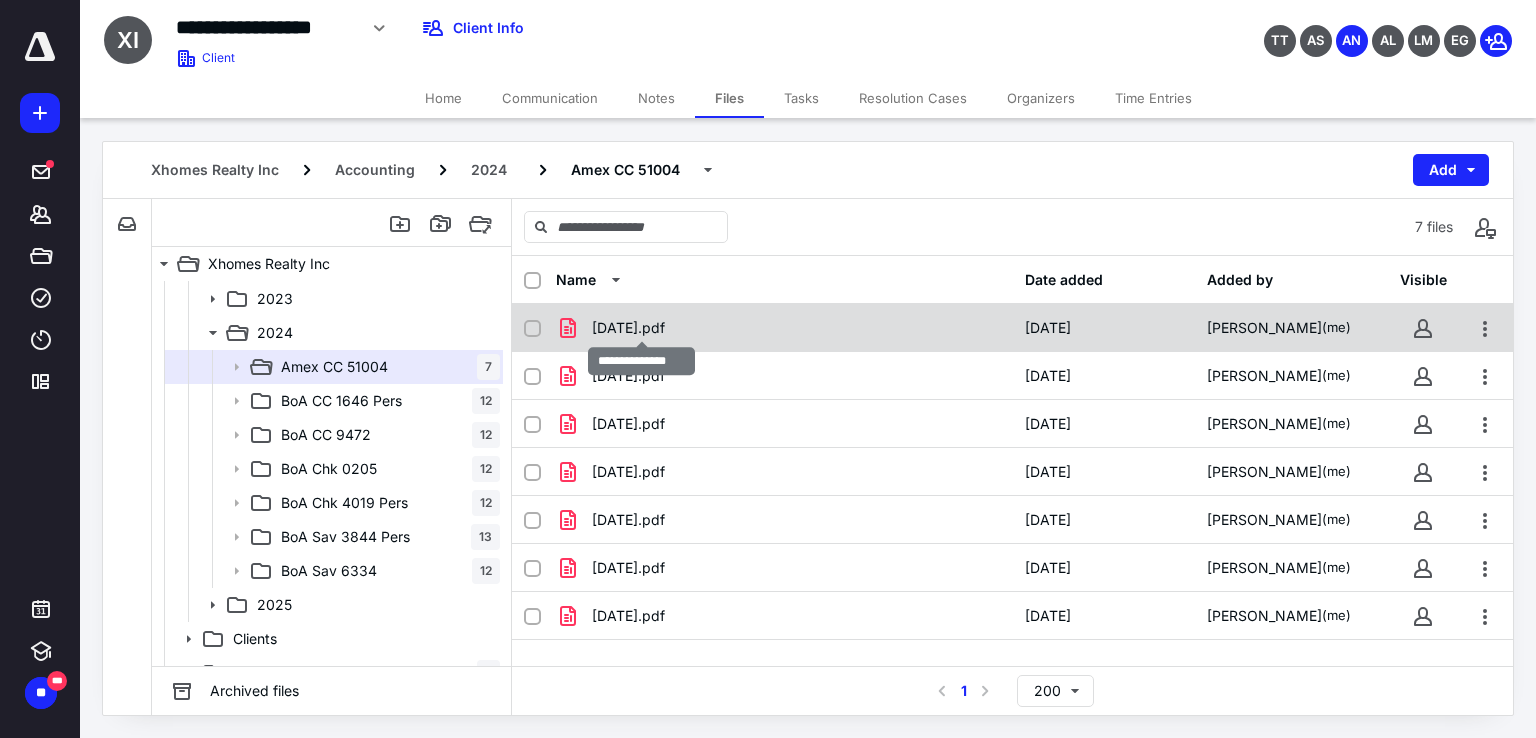 click on "06.21.2024.pdf" at bounding box center [628, 328] 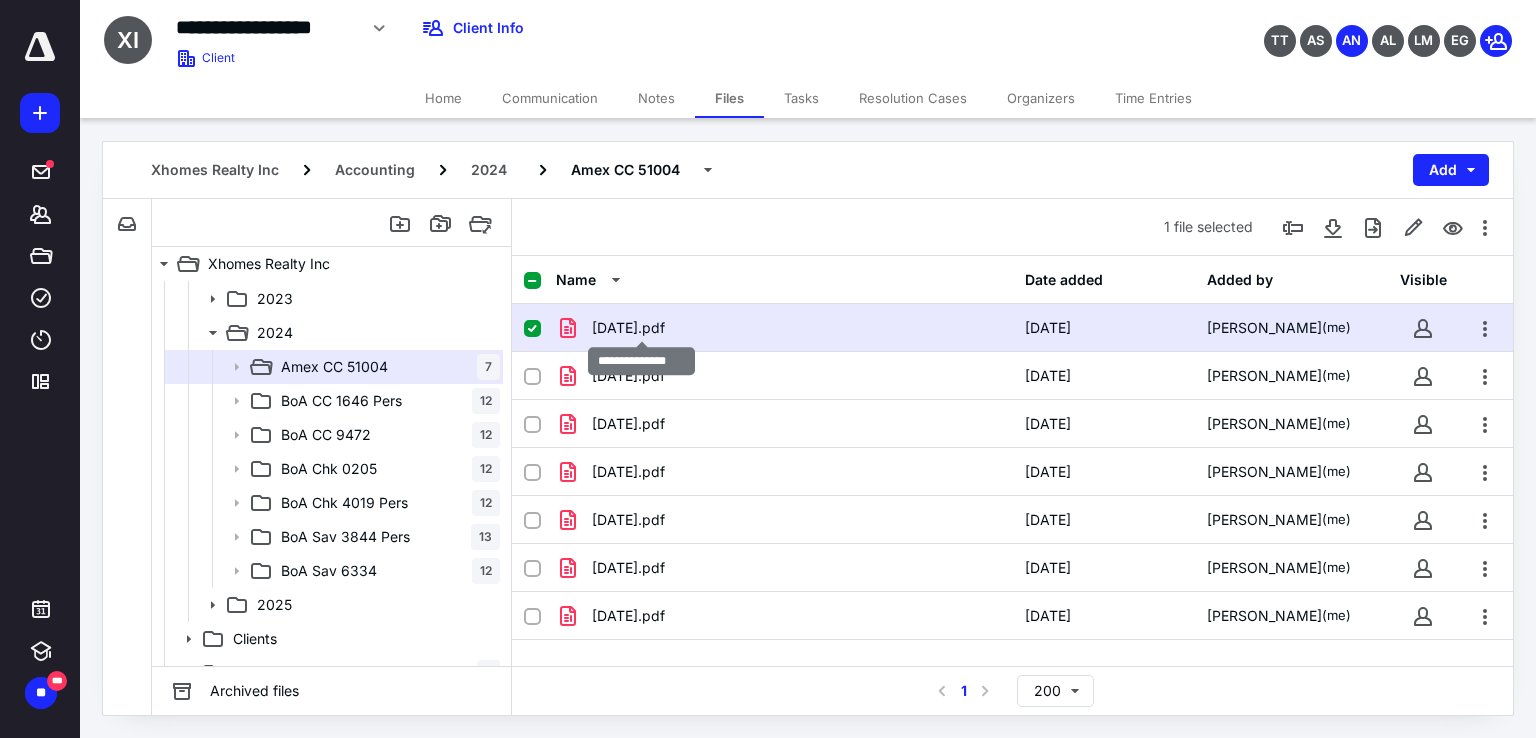 click on "06.21.2024.pdf" at bounding box center (628, 328) 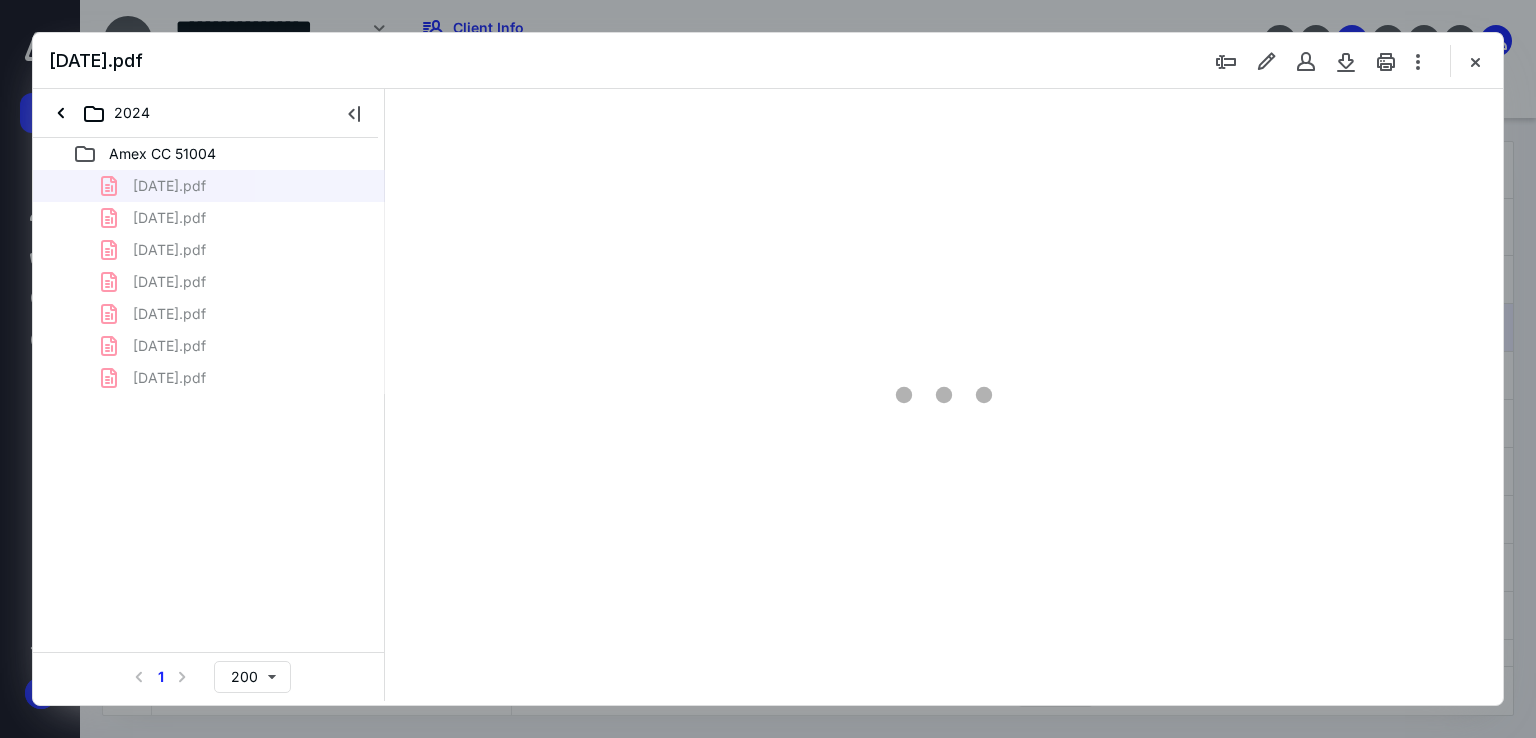 scroll, scrollTop: 0, scrollLeft: 0, axis: both 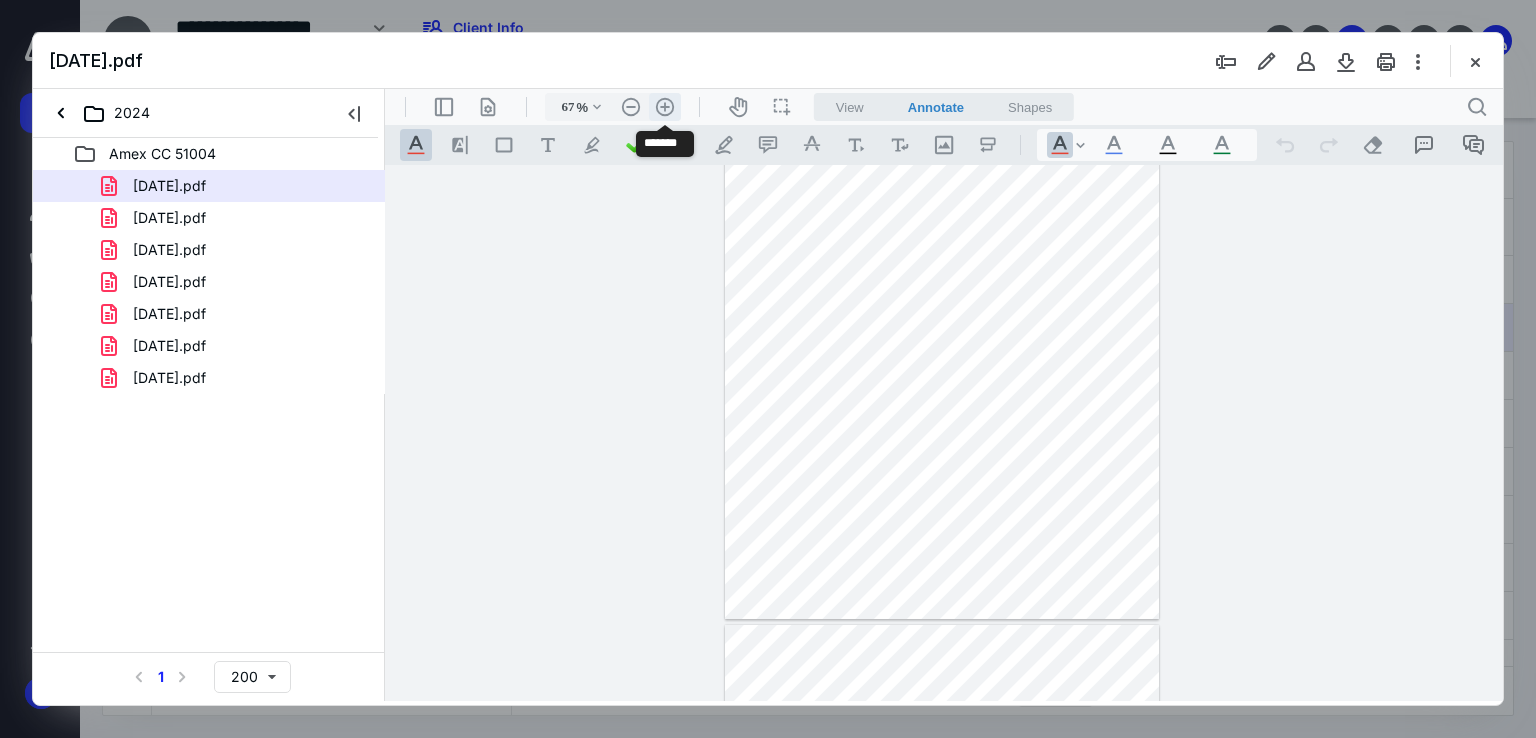 click on ".cls-1{fill:#abb0c4;} icon - header - zoom - in - line" at bounding box center (665, 107) 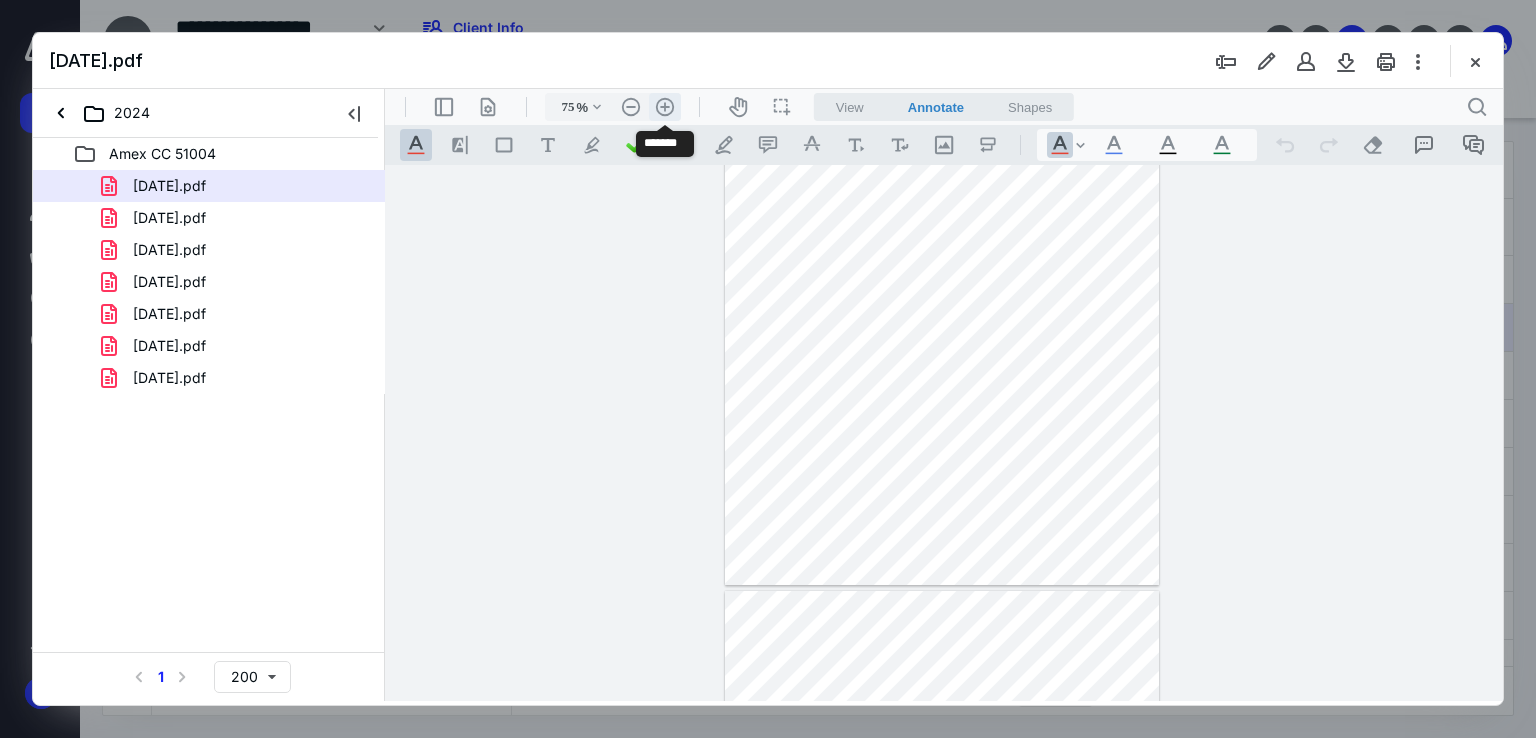 click on ".cls-1{fill:#abb0c4;} icon - header - zoom - in - line" at bounding box center [665, 107] 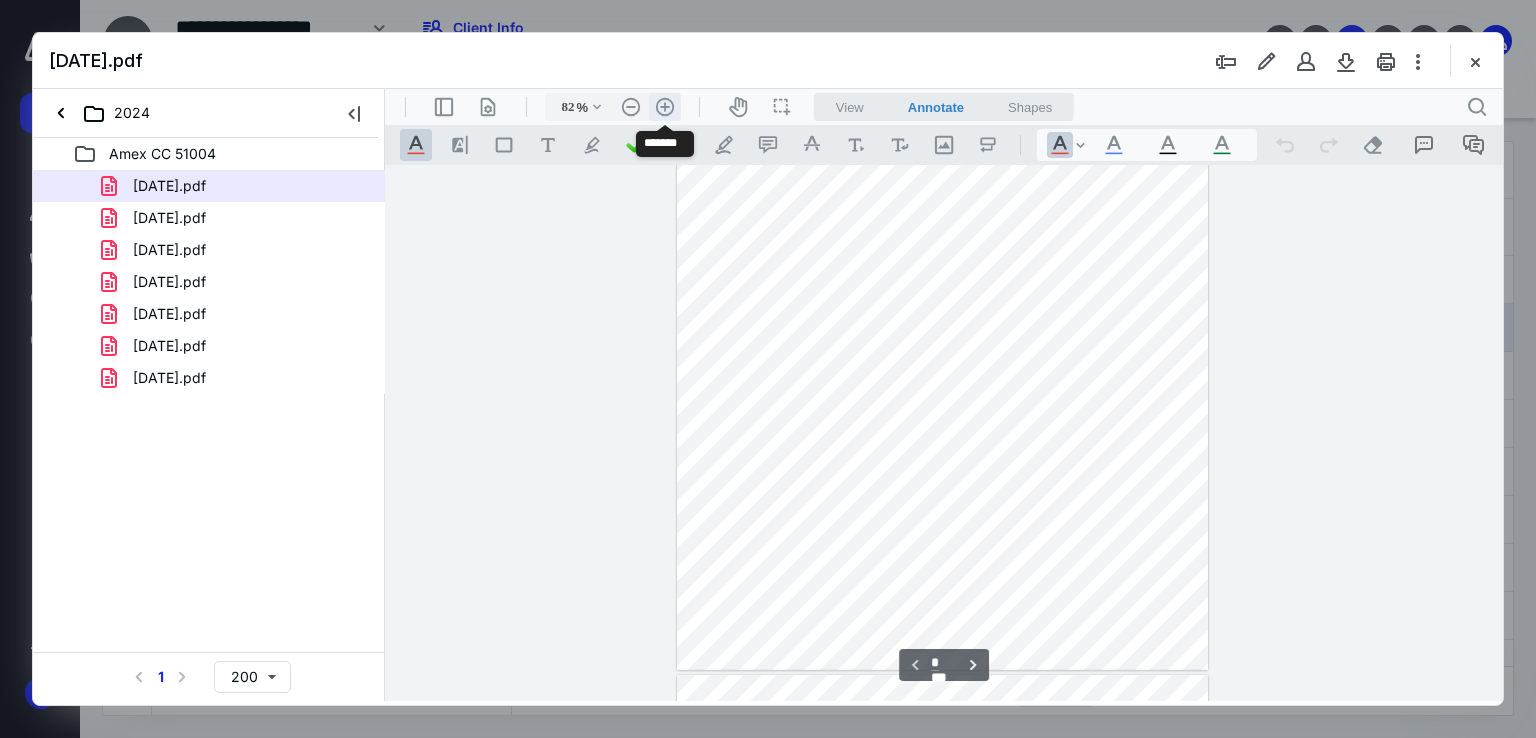 click on ".cls-1{fill:#abb0c4;} icon - header - zoom - in - line" at bounding box center [665, 107] 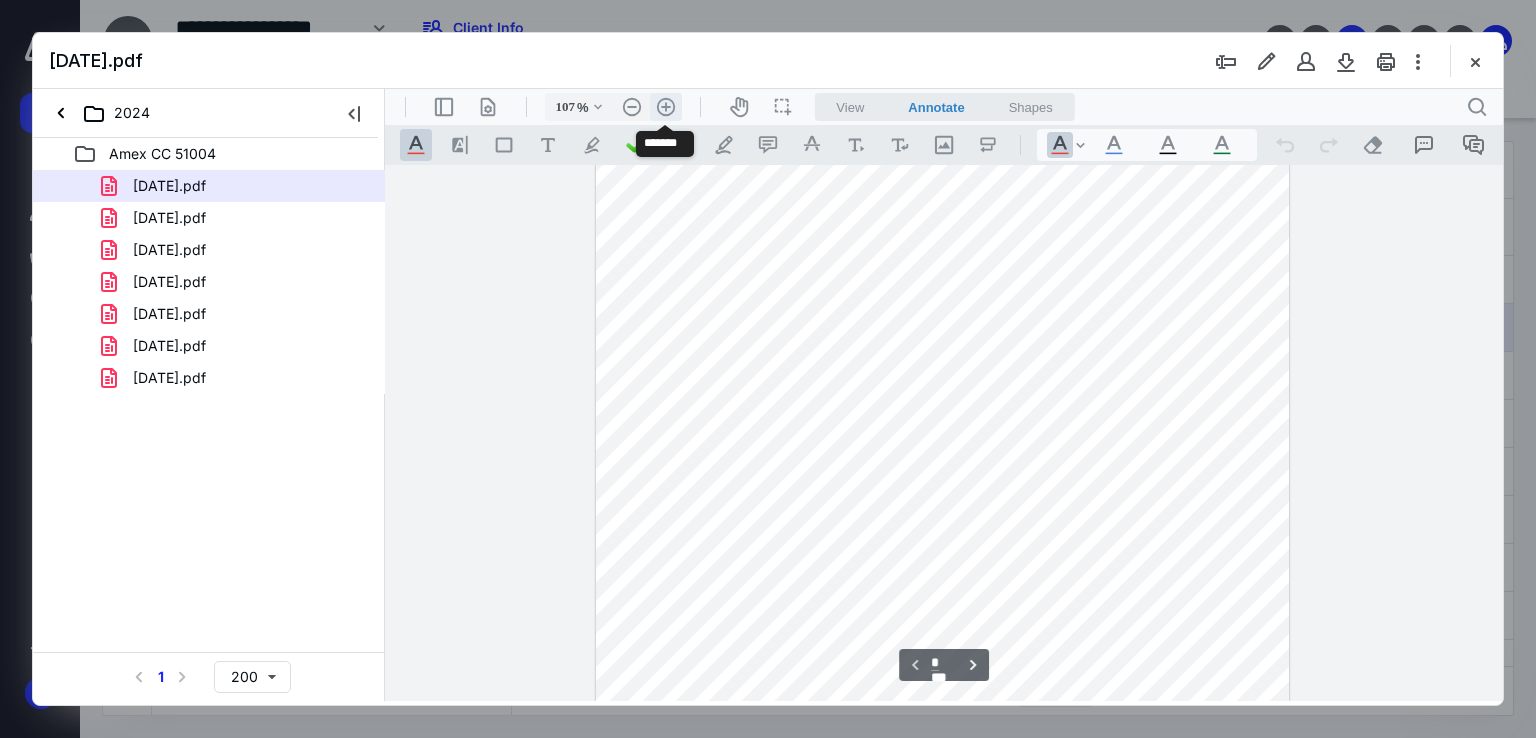 scroll, scrollTop: 263, scrollLeft: 0, axis: vertical 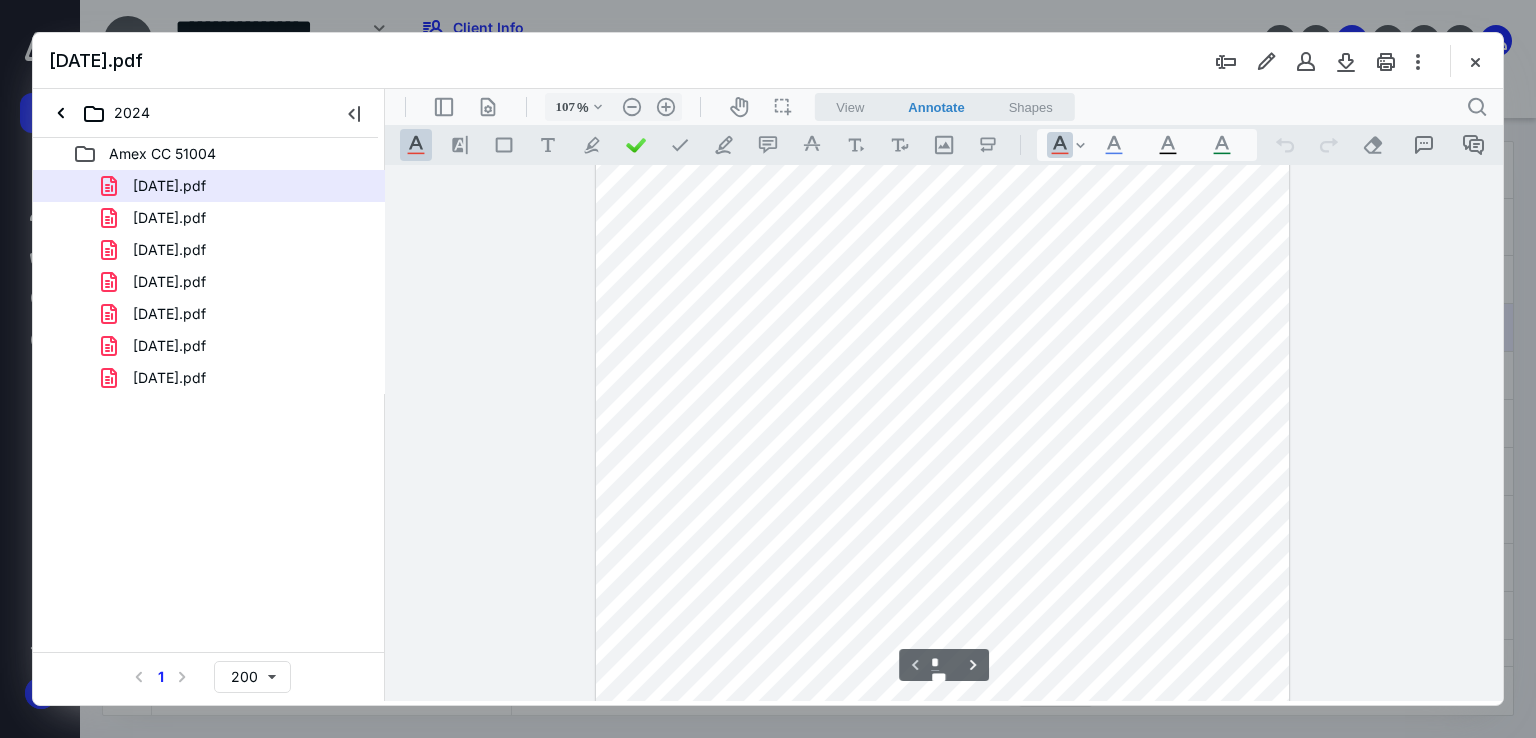 drag, startPoint x: 1501, startPoint y: 202, endPoint x: 1501, endPoint y: 185, distance: 17 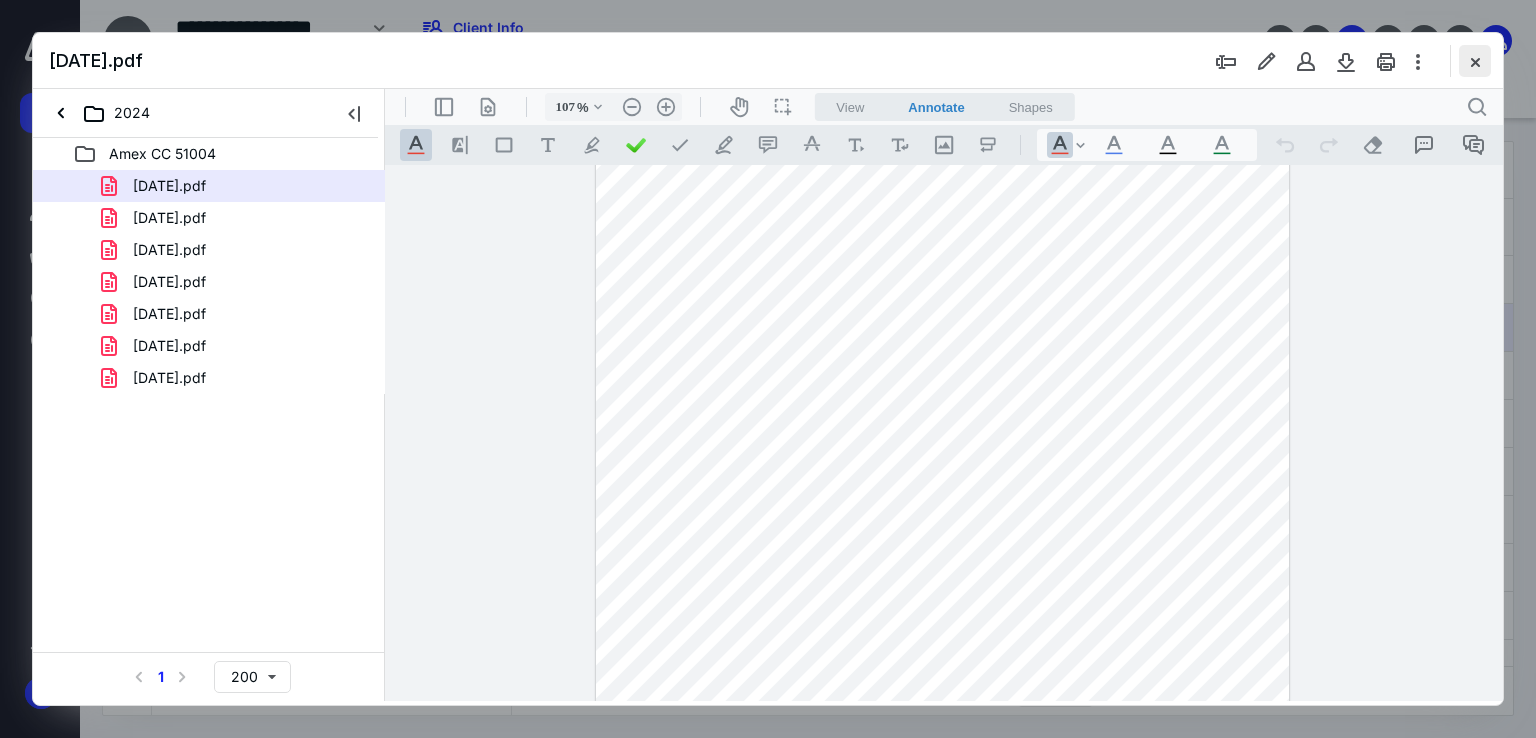 click at bounding box center (1475, 61) 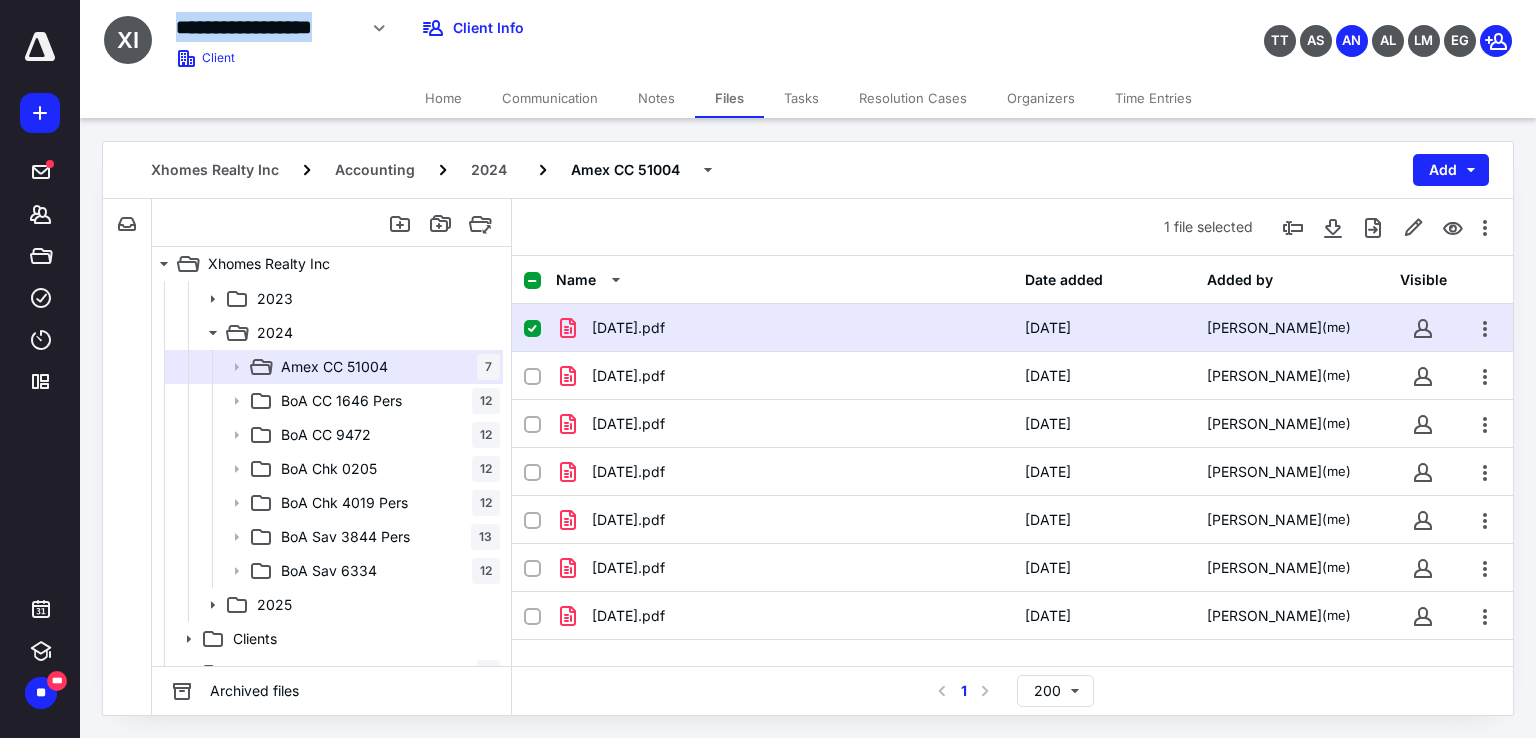drag, startPoint x: 364, startPoint y: 31, endPoint x: 179, endPoint y: 29, distance: 185.0108 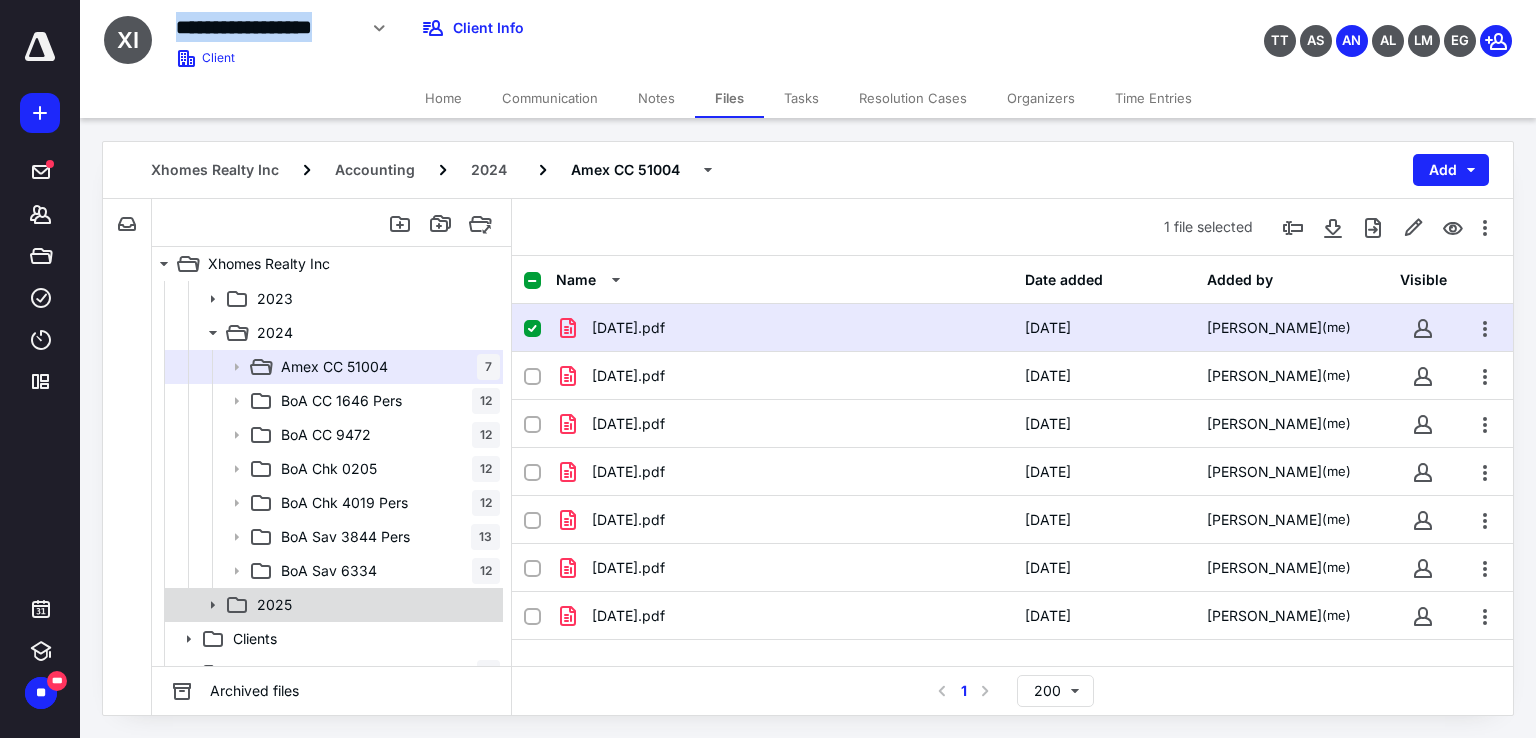 click on "2025" at bounding box center [374, 605] 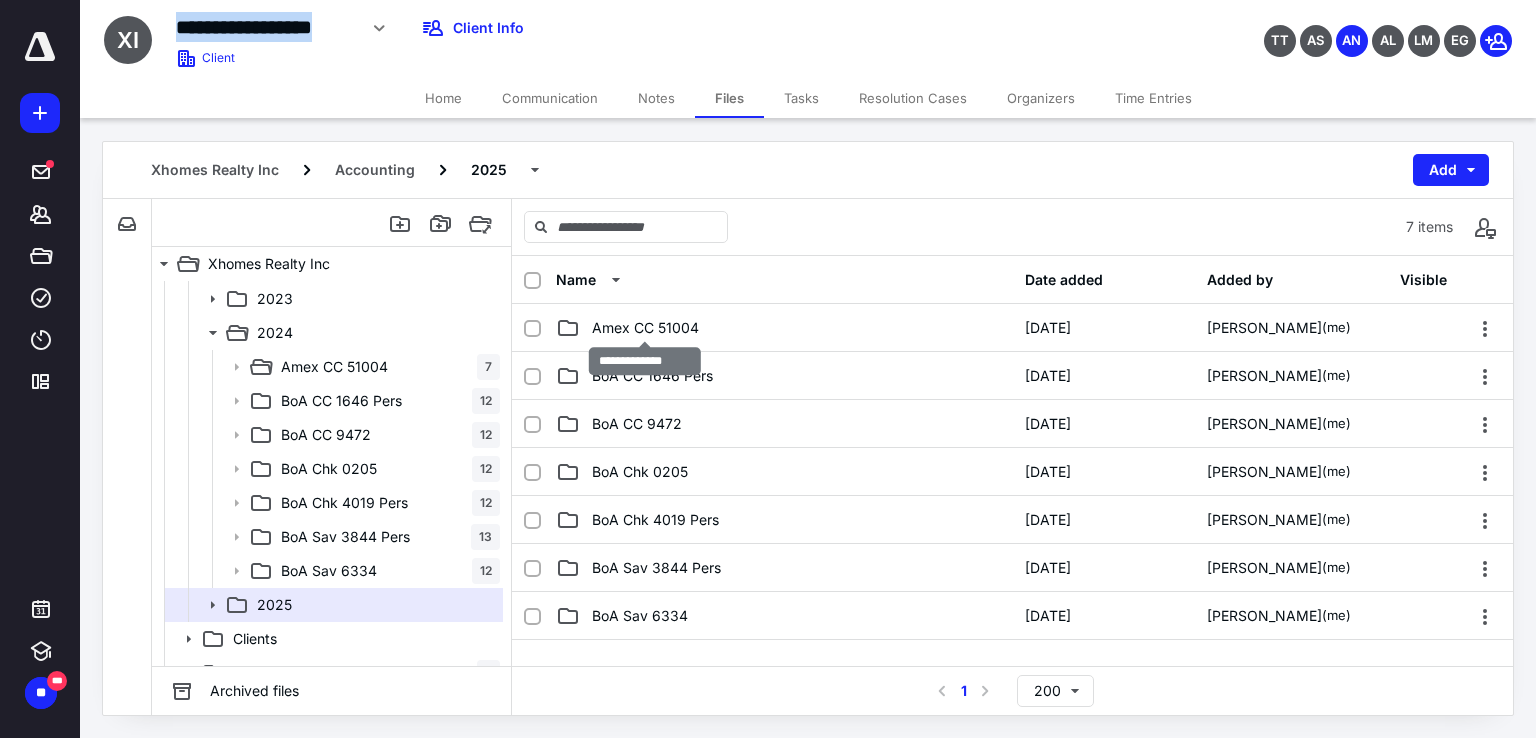 click on "Amex CC 51004" at bounding box center [645, 328] 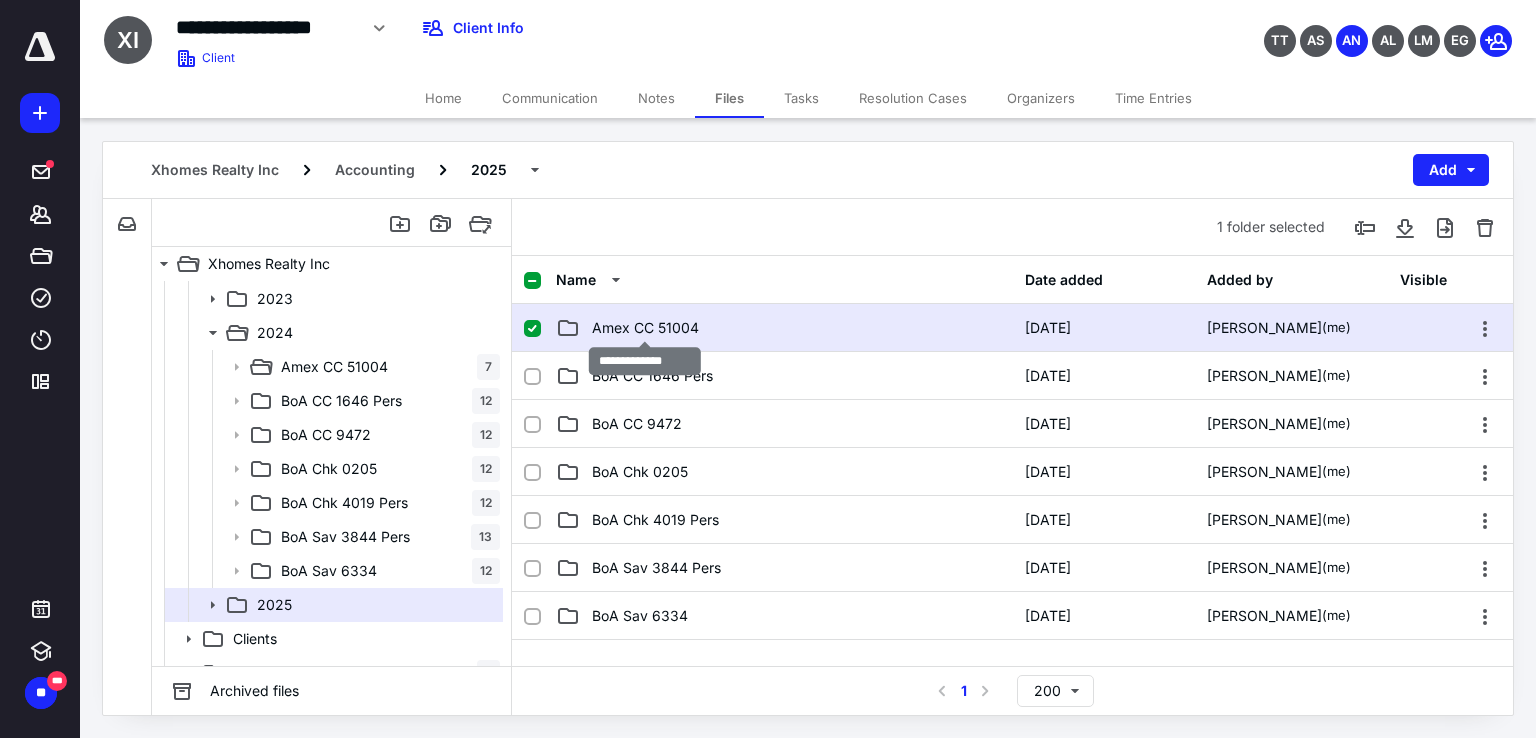click on "Amex CC 51004" at bounding box center (645, 328) 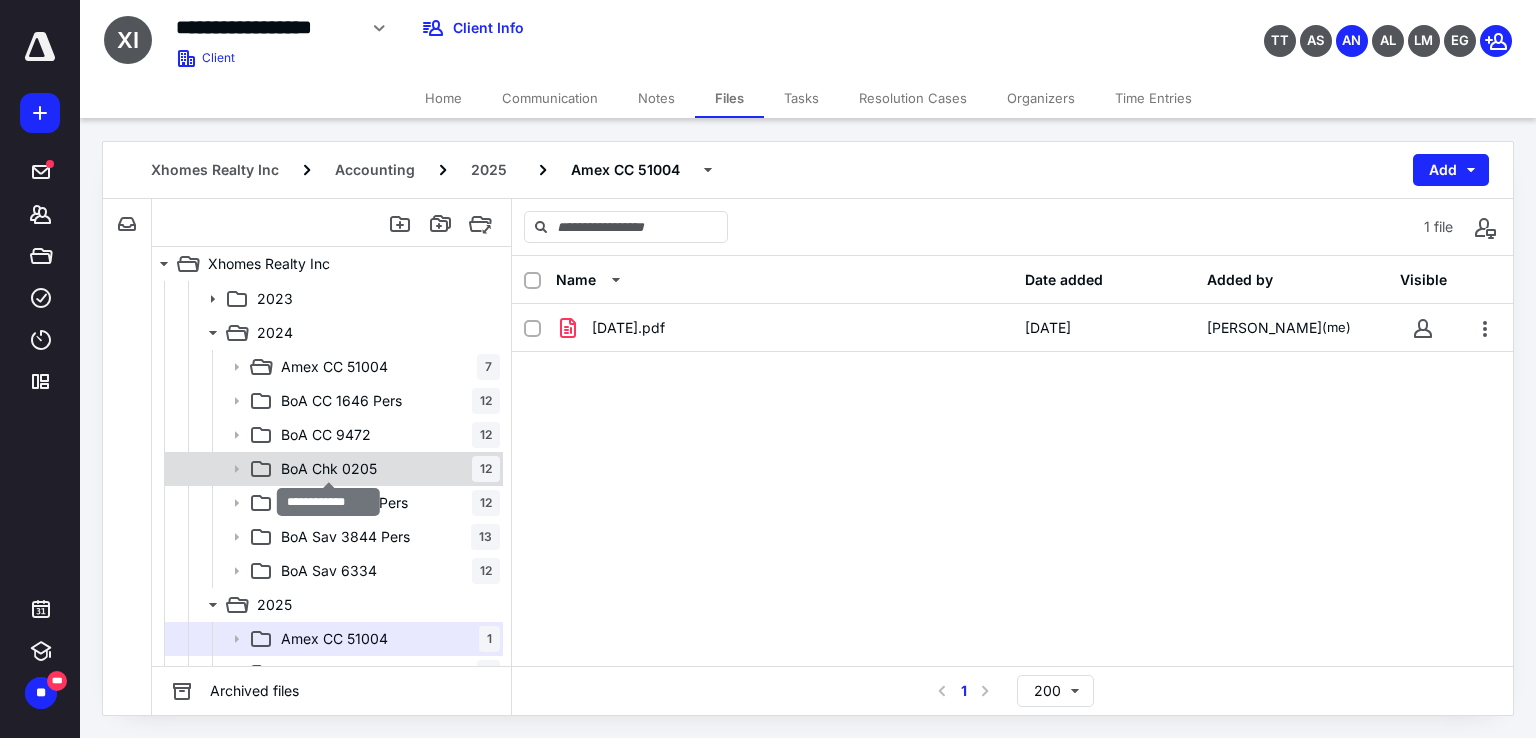 click on "BoA Chk 0205" at bounding box center (329, 469) 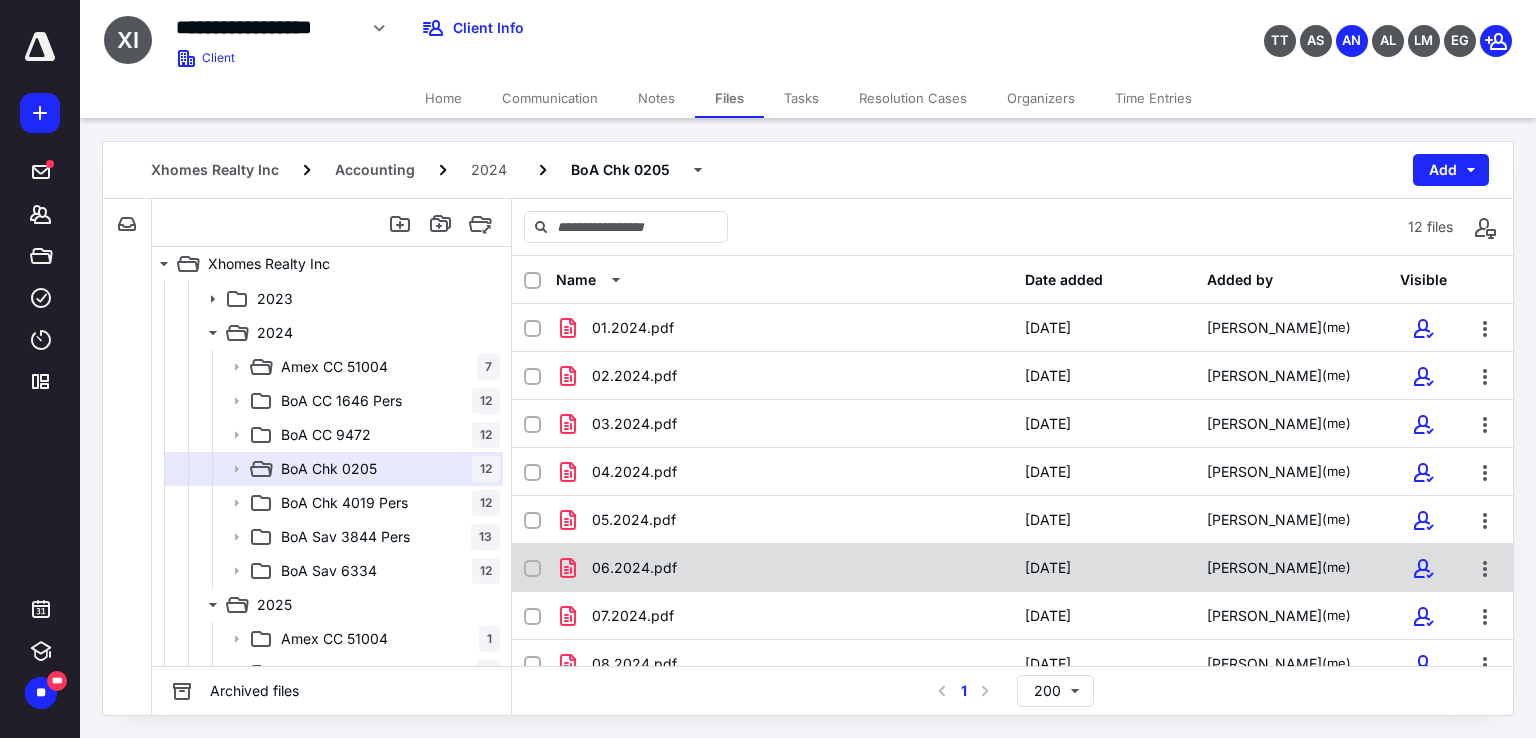 click on "06.2024.pdf" at bounding box center [784, 568] 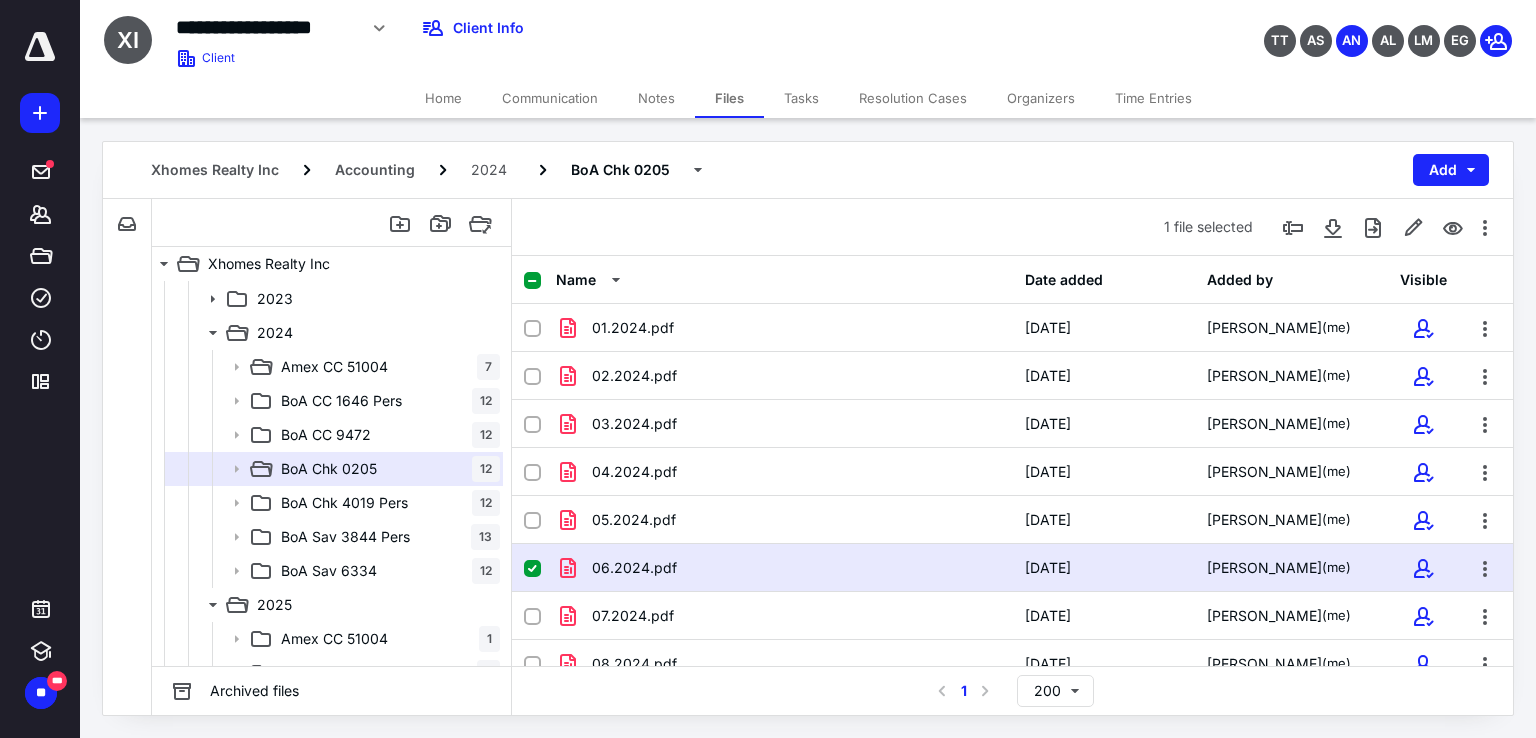 click on "06.2024.pdf" at bounding box center [784, 568] 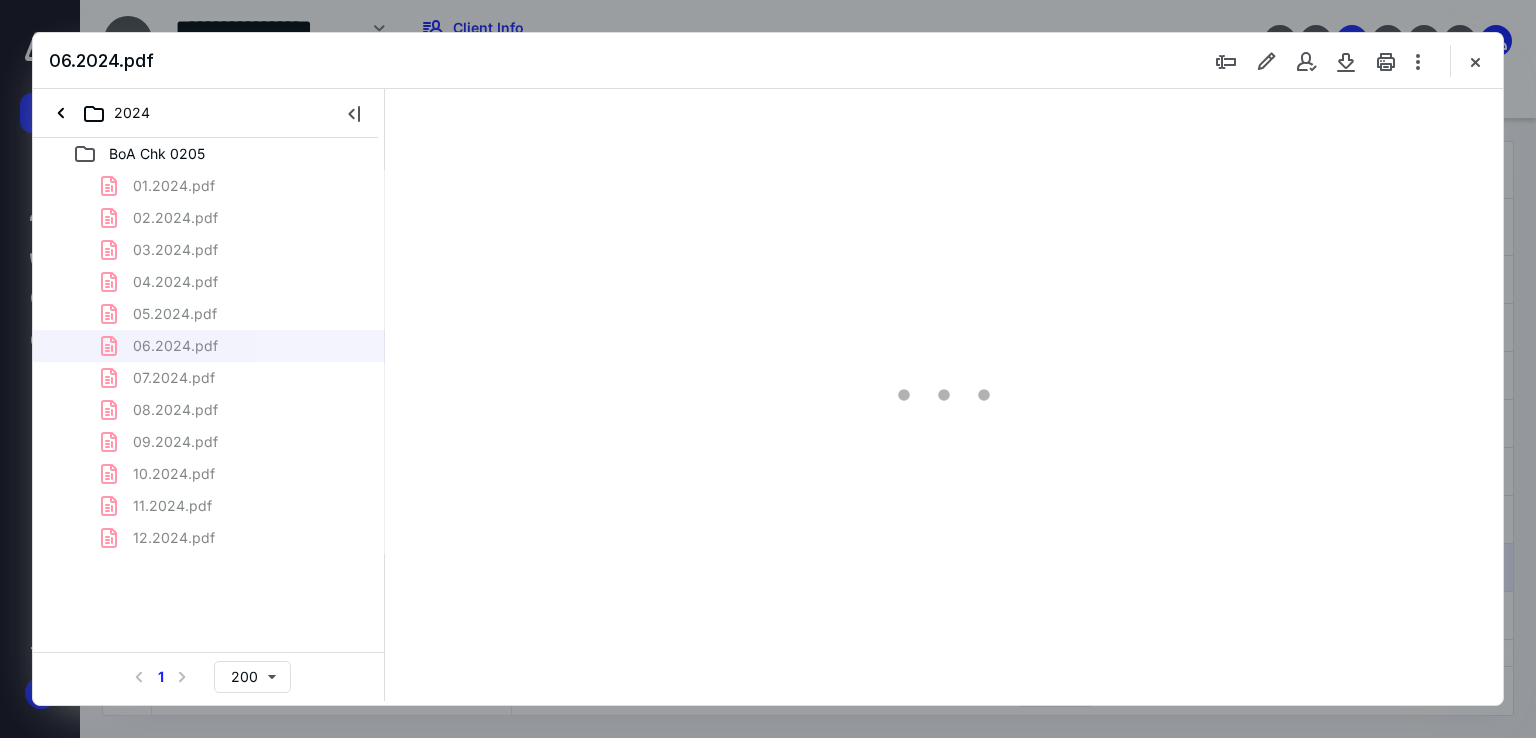 scroll, scrollTop: 0, scrollLeft: 0, axis: both 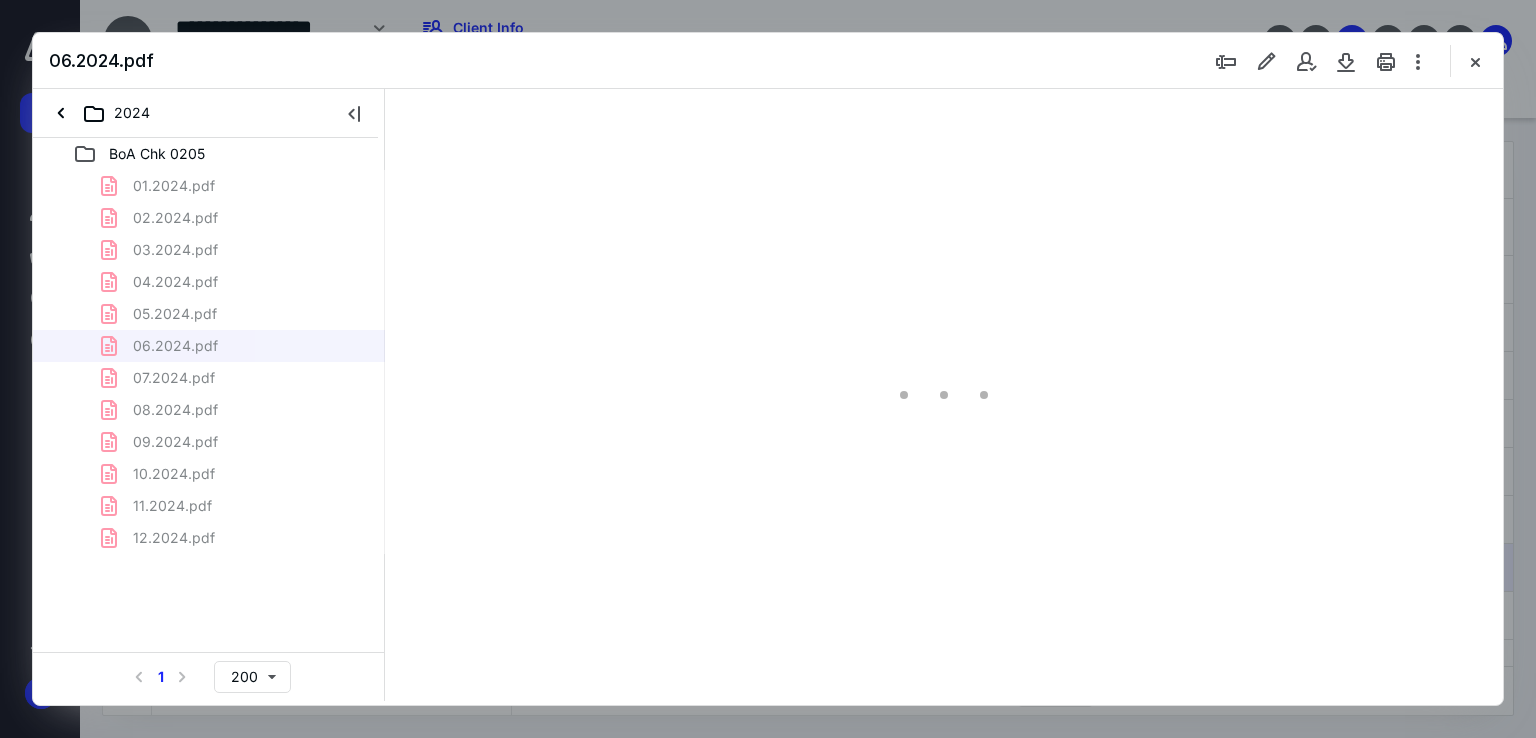 type on "67" 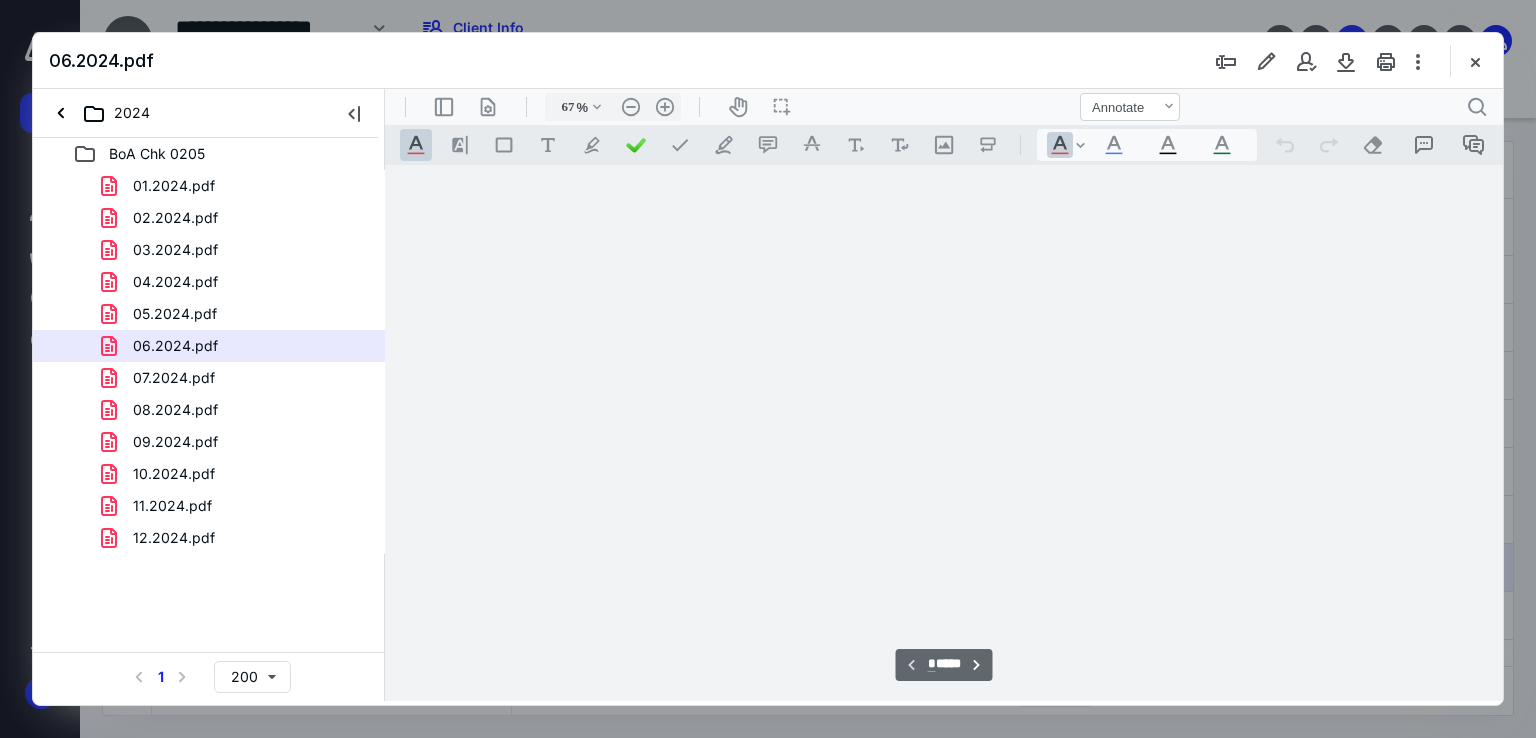 scroll, scrollTop: 79, scrollLeft: 0, axis: vertical 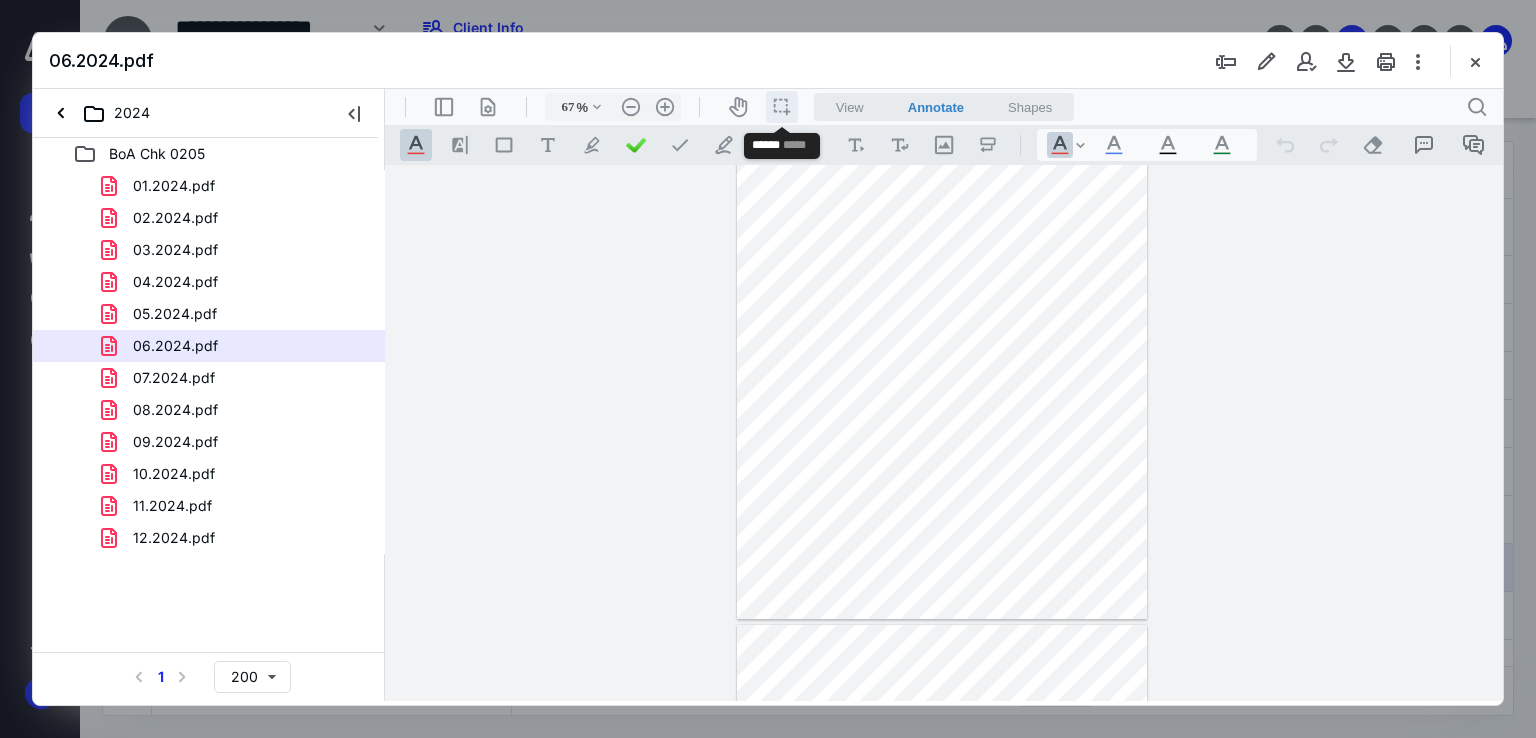 click on "icon / operation / multi select" at bounding box center [782, 107] 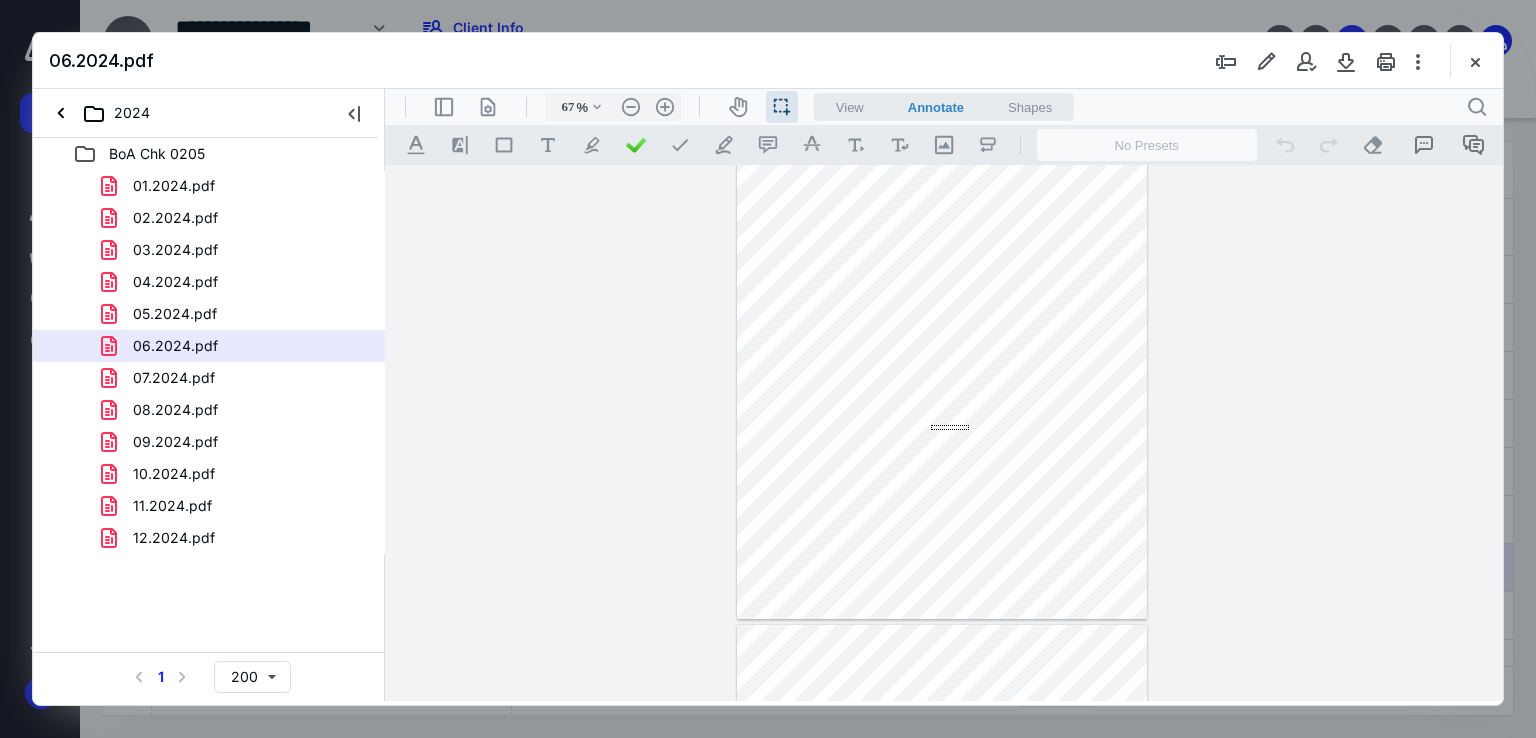 drag, startPoint x: 931, startPoint y: 426, endPoint x: 969, endPoint y: 430, distance: 38.209946 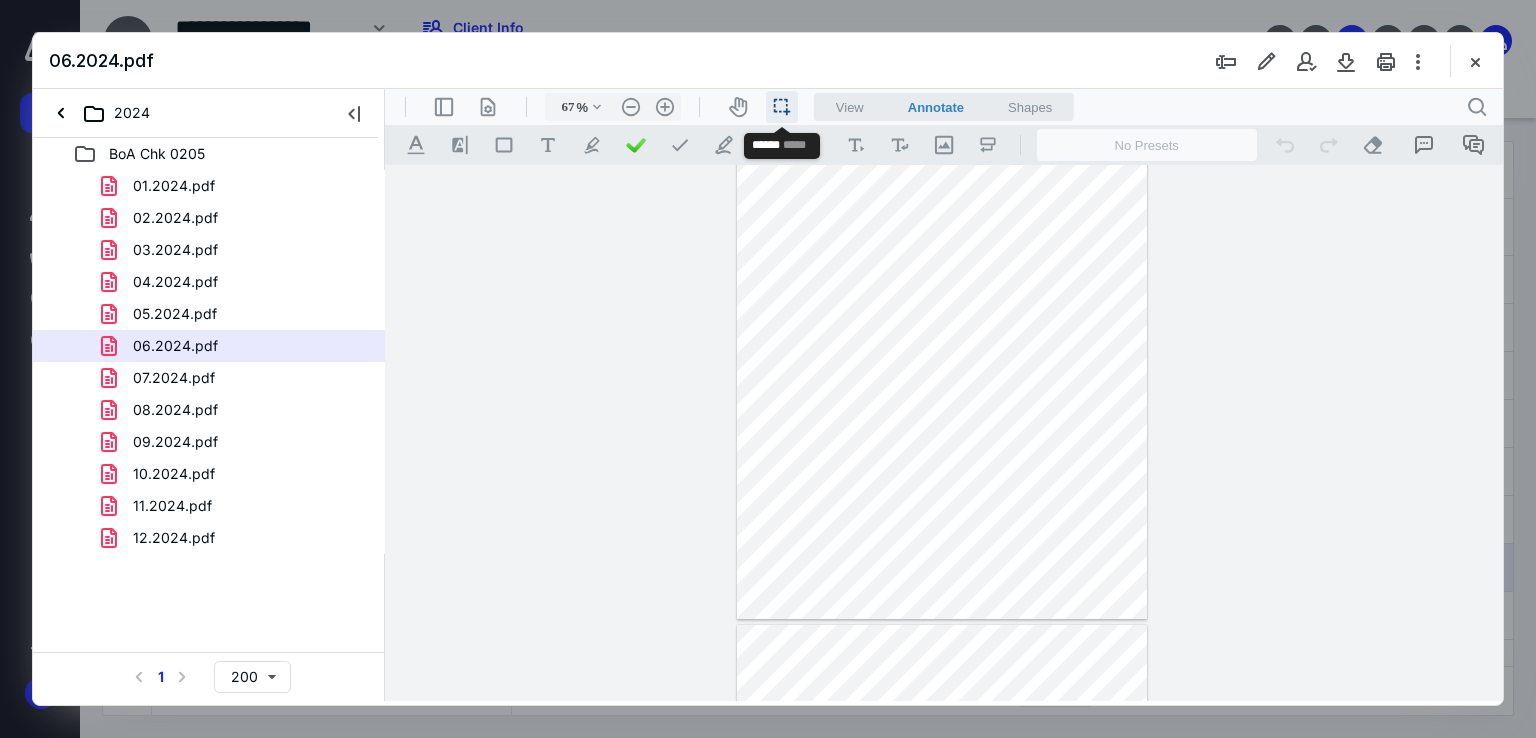 click on "icon / operation / multi select" at bounding box center (782, 107) 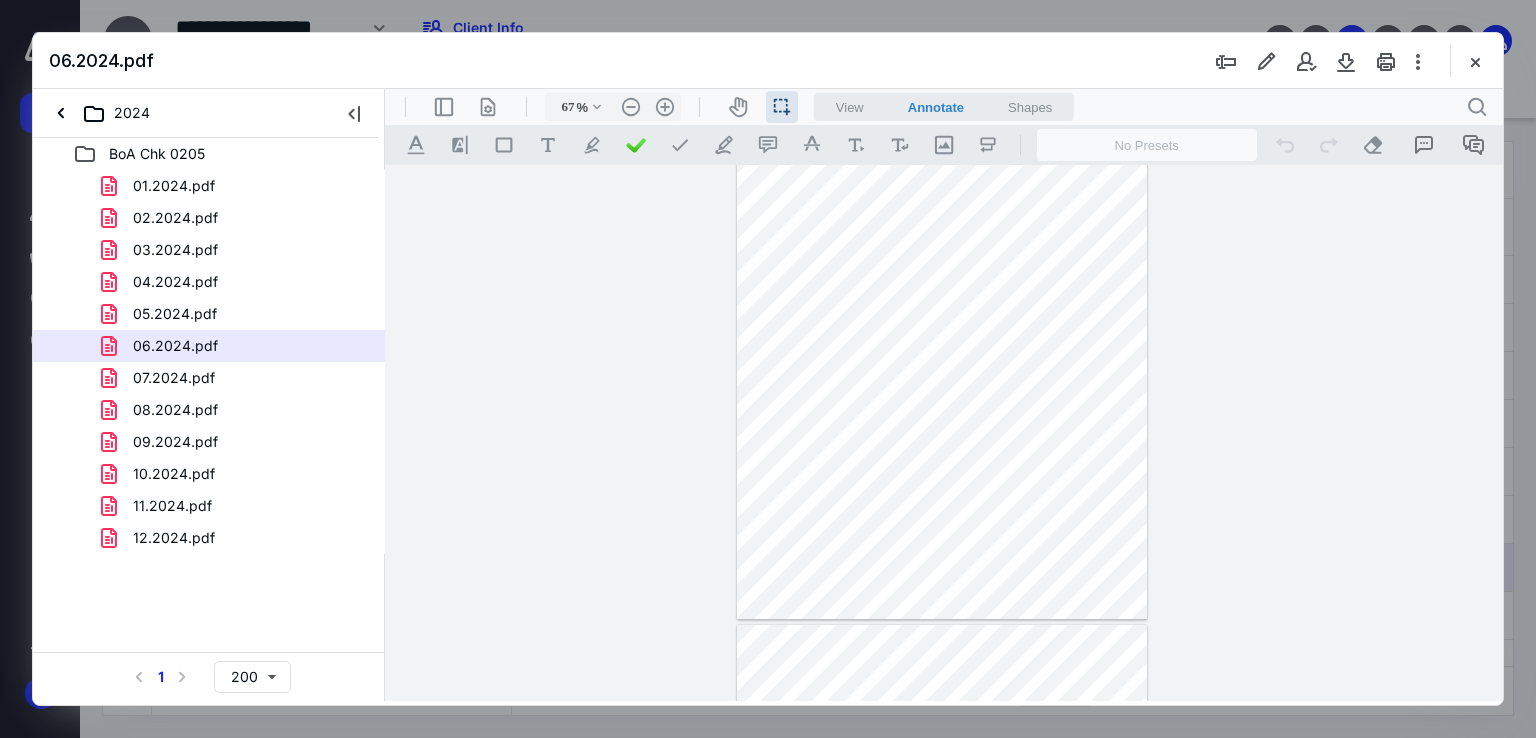 click at bounding box center (942, 354) 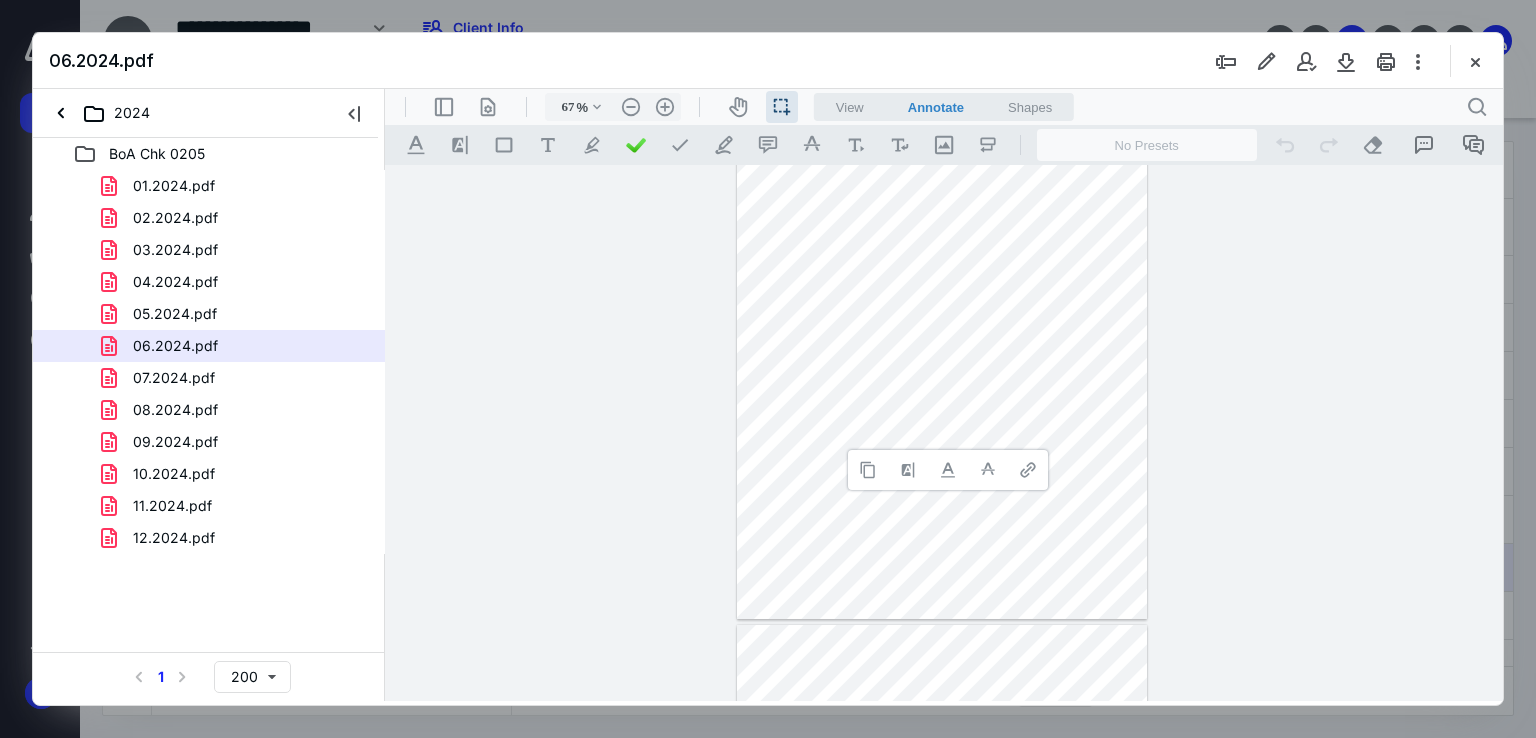 type 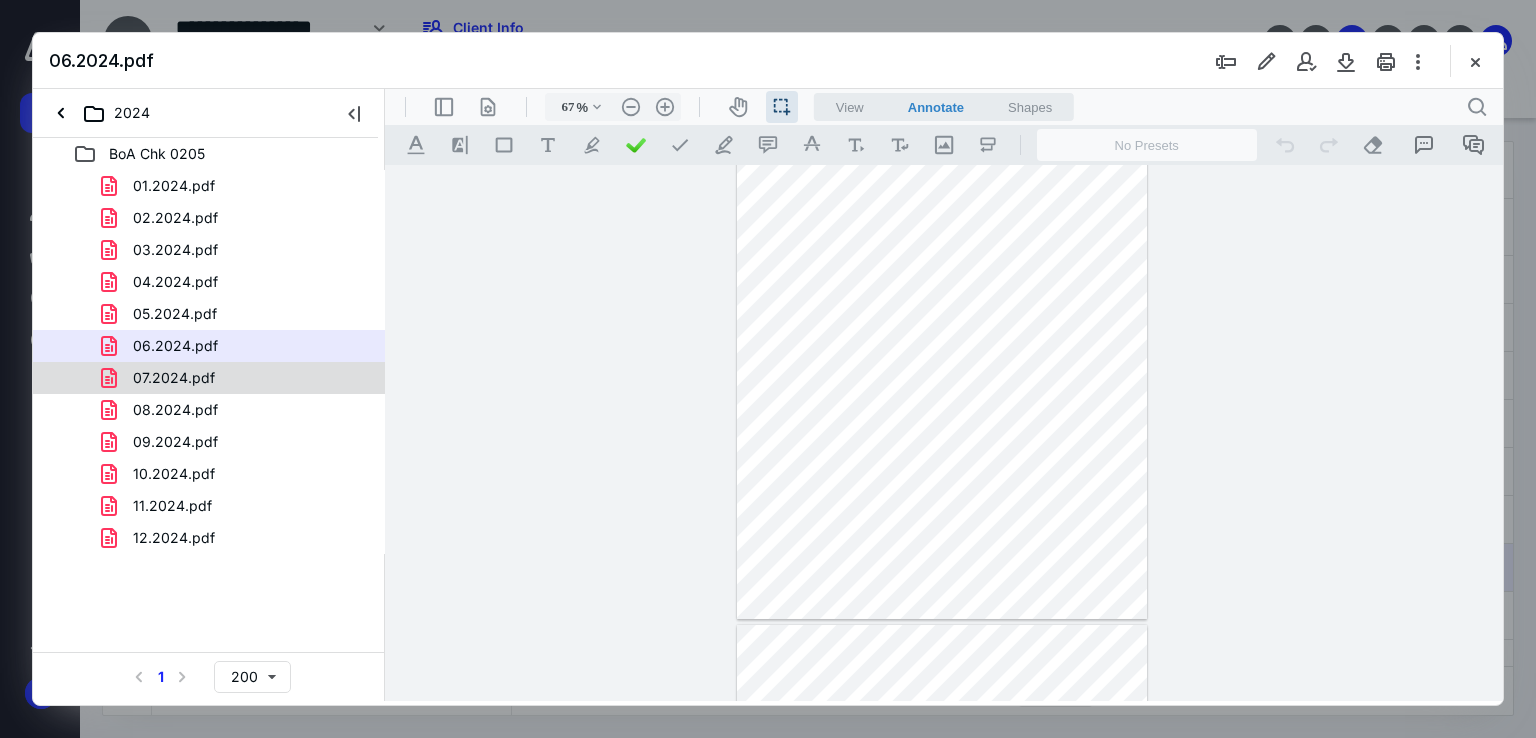 click on "07.2024.pdf" at bounding box center (237, 378) 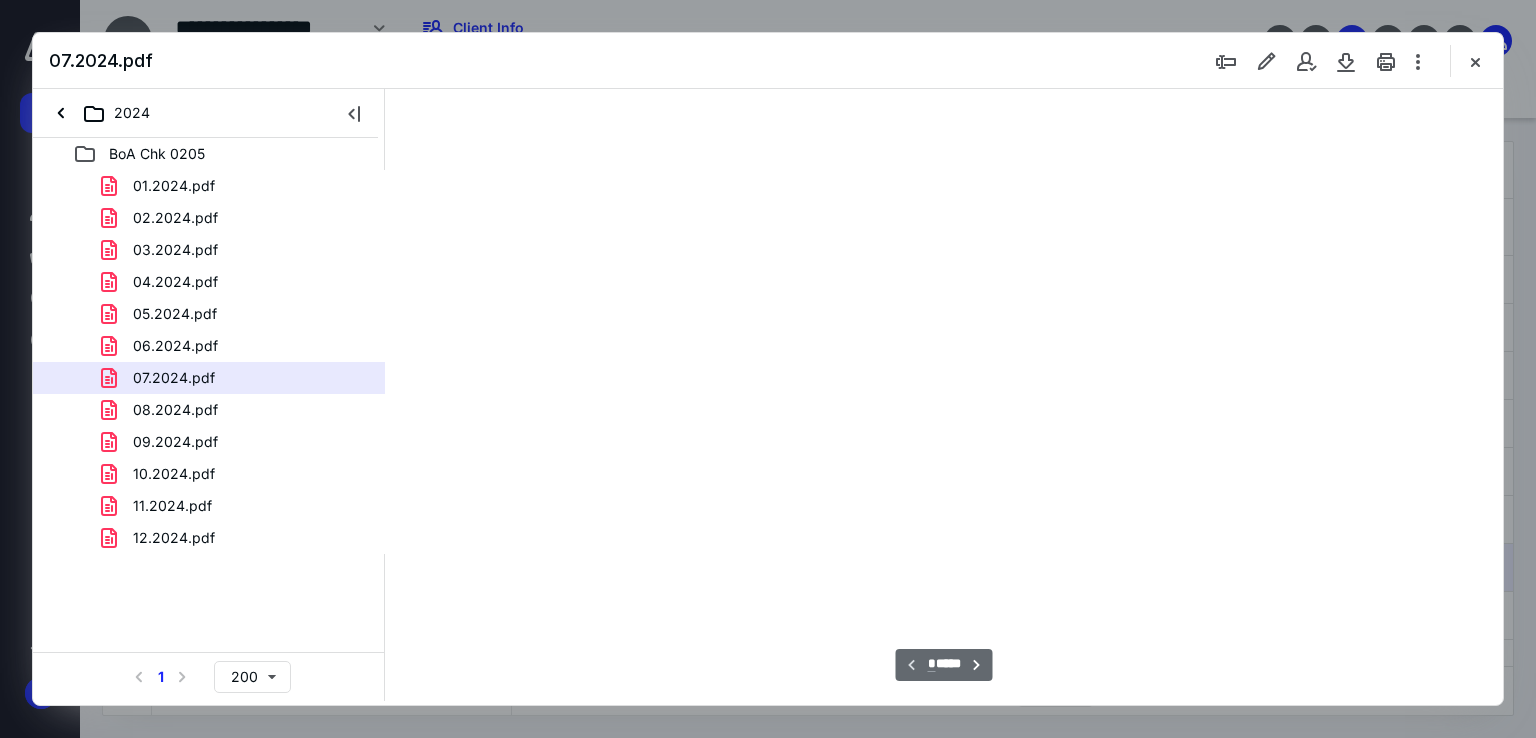 type on "67" 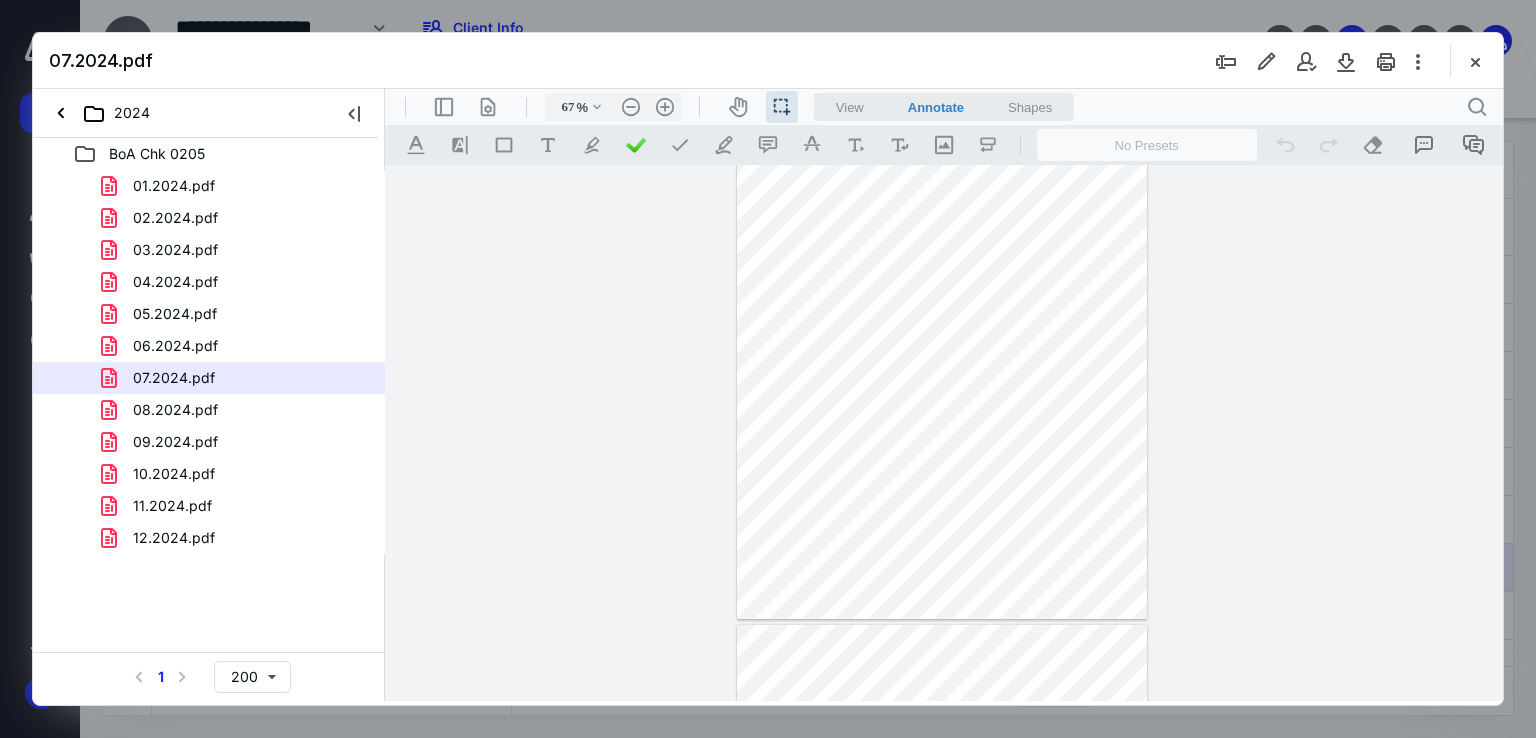 scroll, scrollTop: 79, scrollLeft: 0, axis: vertical 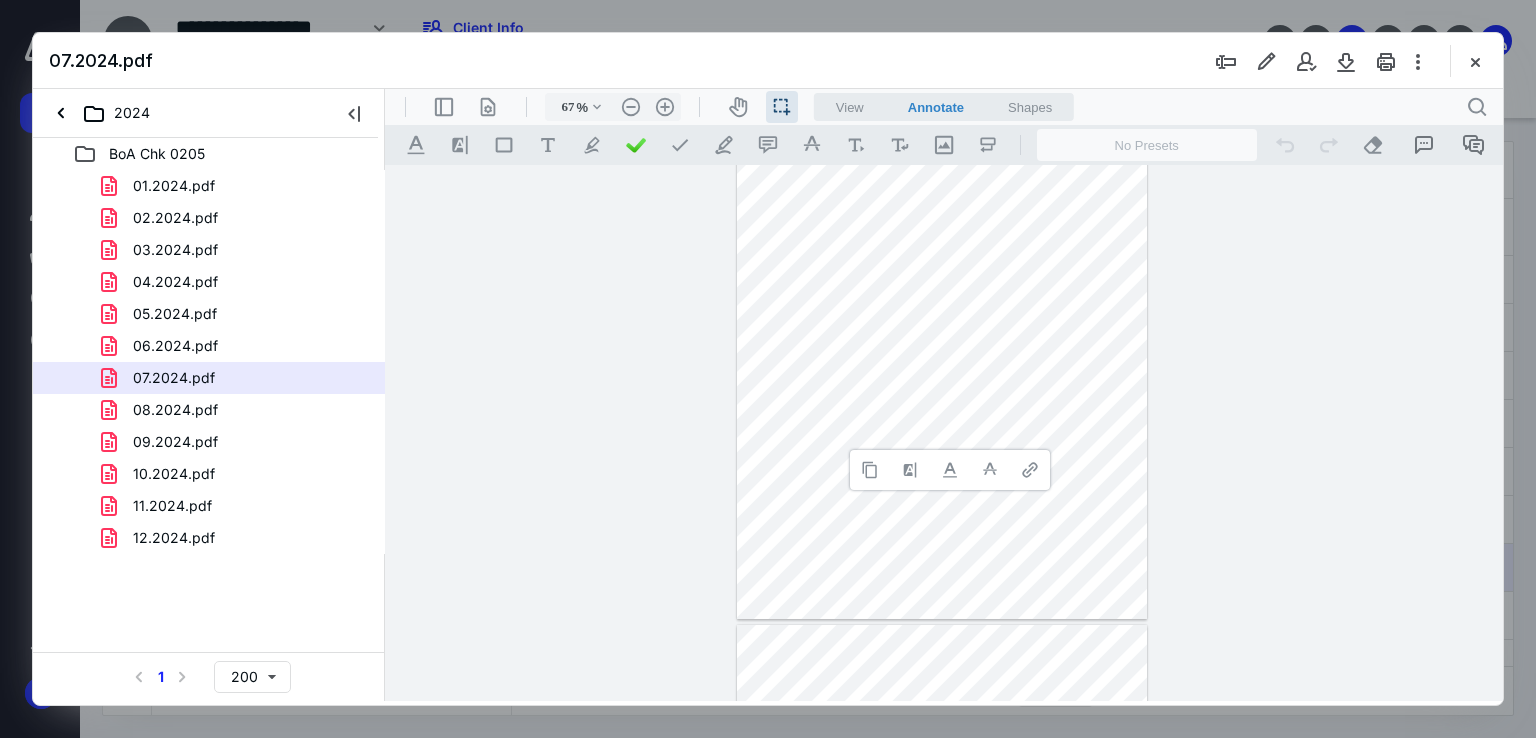 type 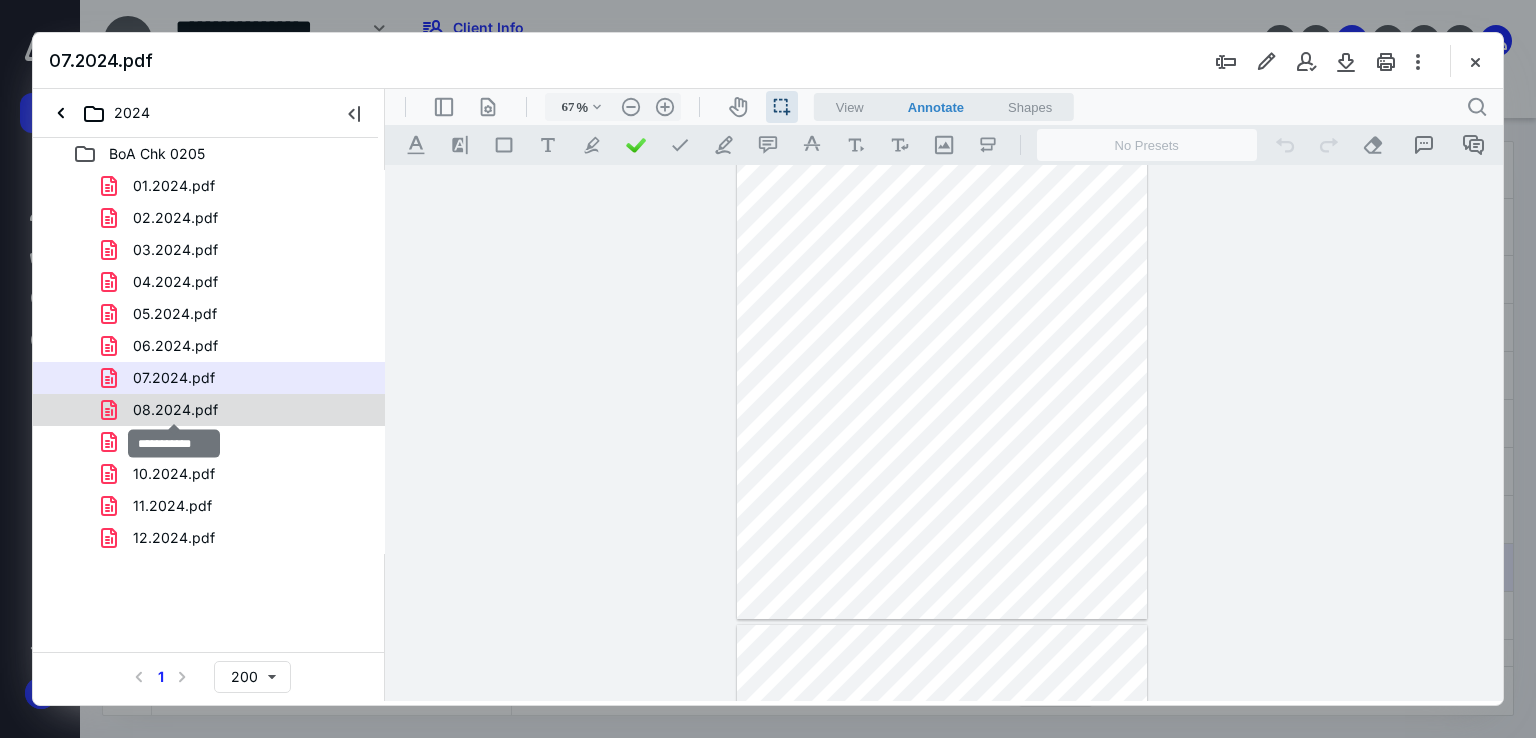 click on "08.2024.pdf" at bounding box center (175, 410) 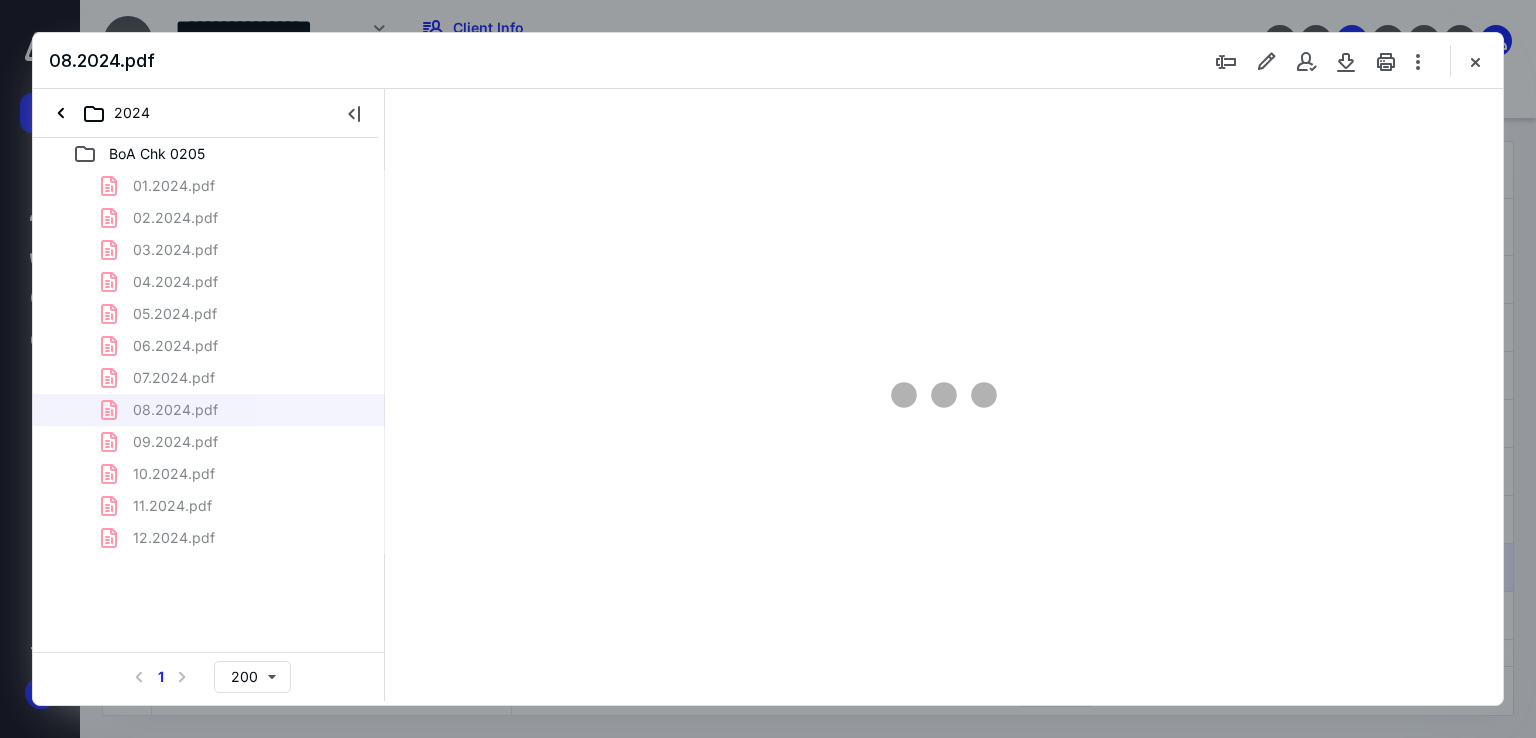scroll, scrollTop: 79, scrollLeft: 0, axis: vertical 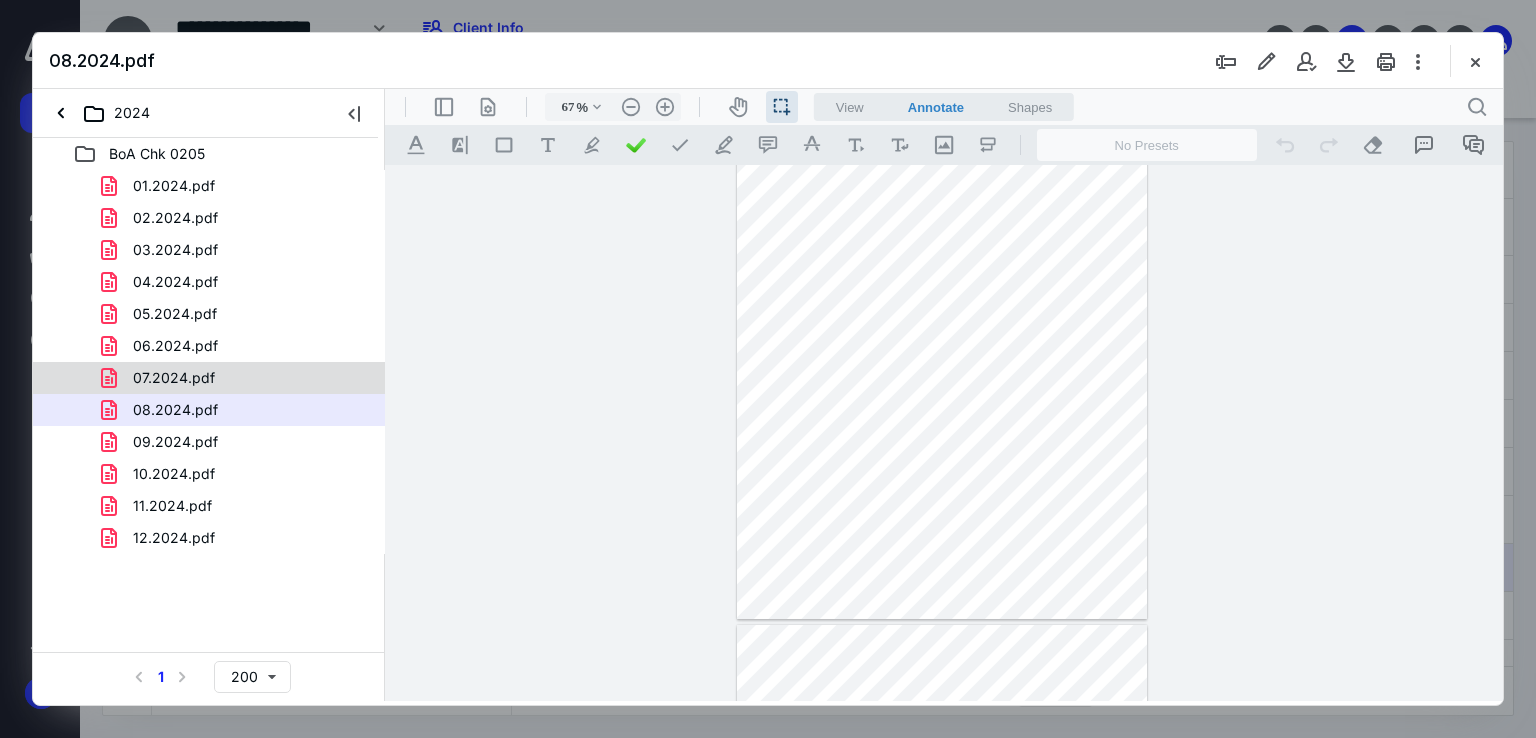 click on "07.2024.pdf" at bounding box center [237, 378] 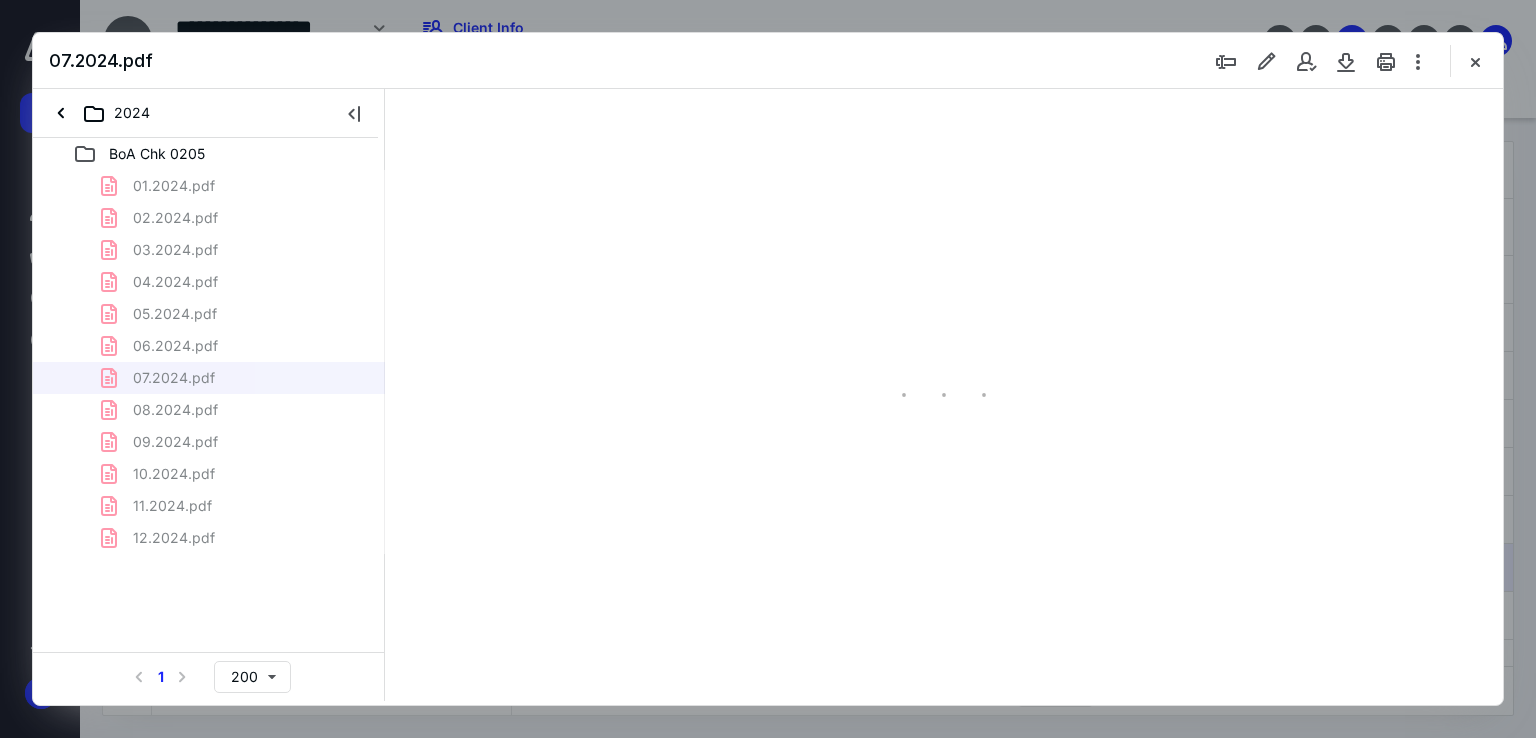 type on "67" 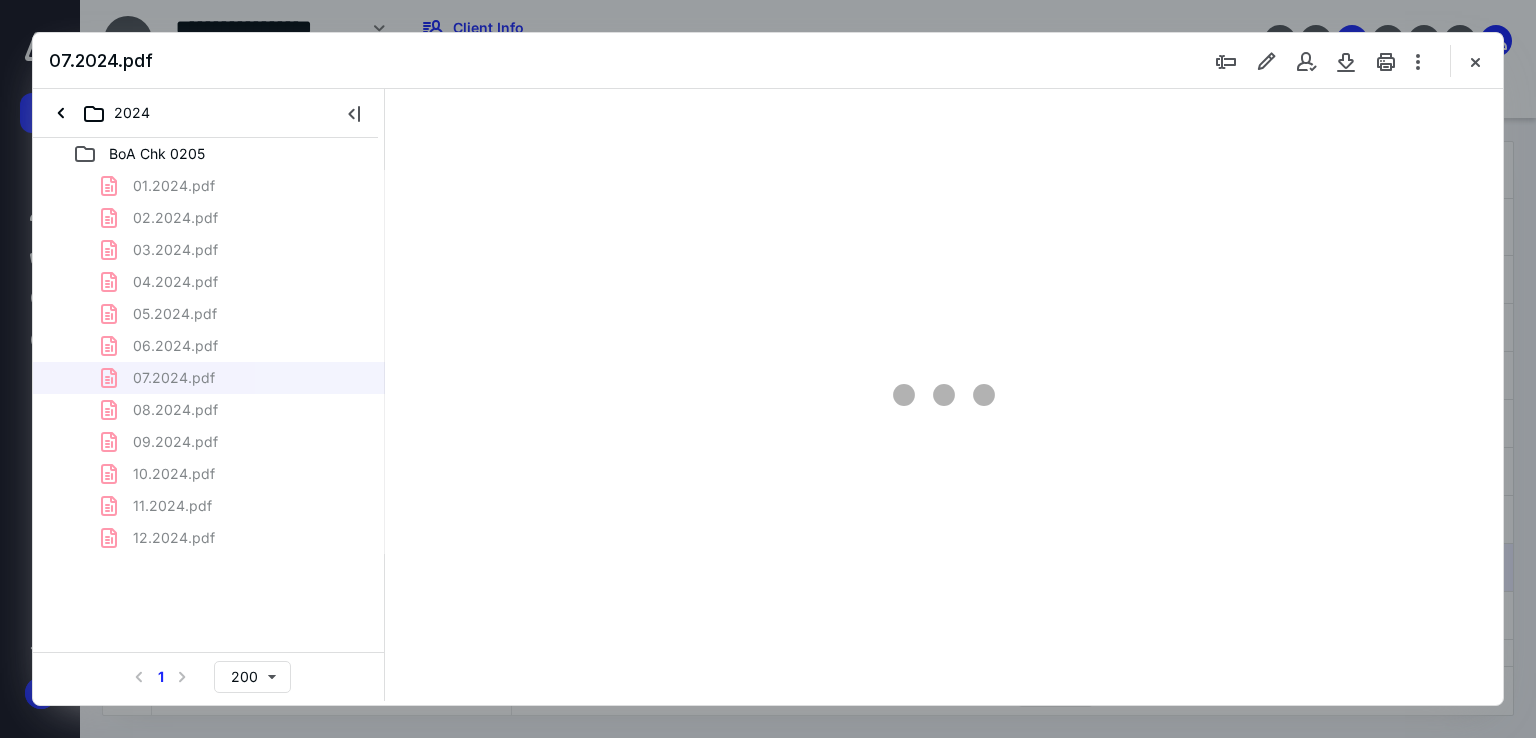 scroll, scrollTop: 79, scrollLeft: 0, axis: vertical 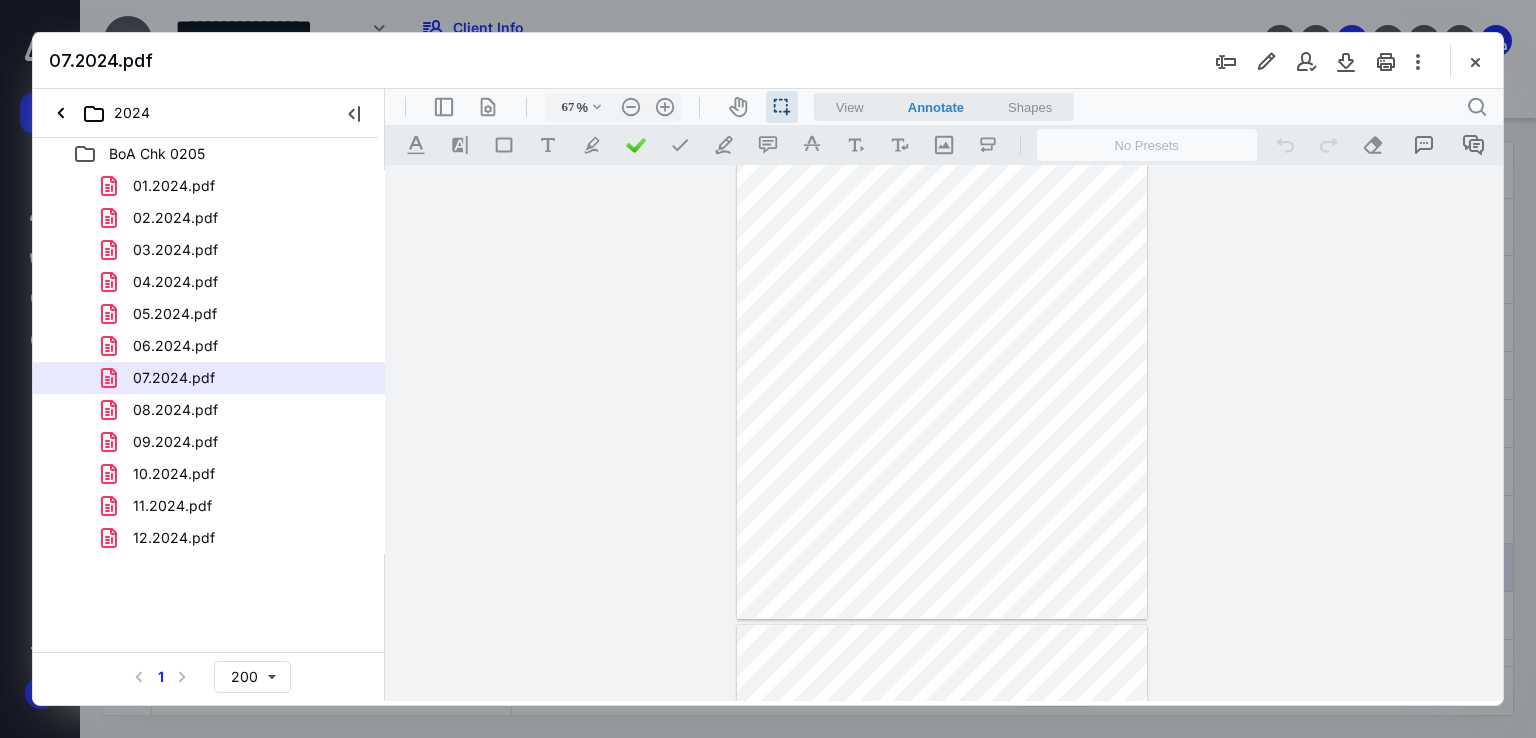 drag, startPoint x: 928, startPoint y: 426, endPoint x: 969, endPoint y: 433, distance: 41.59327 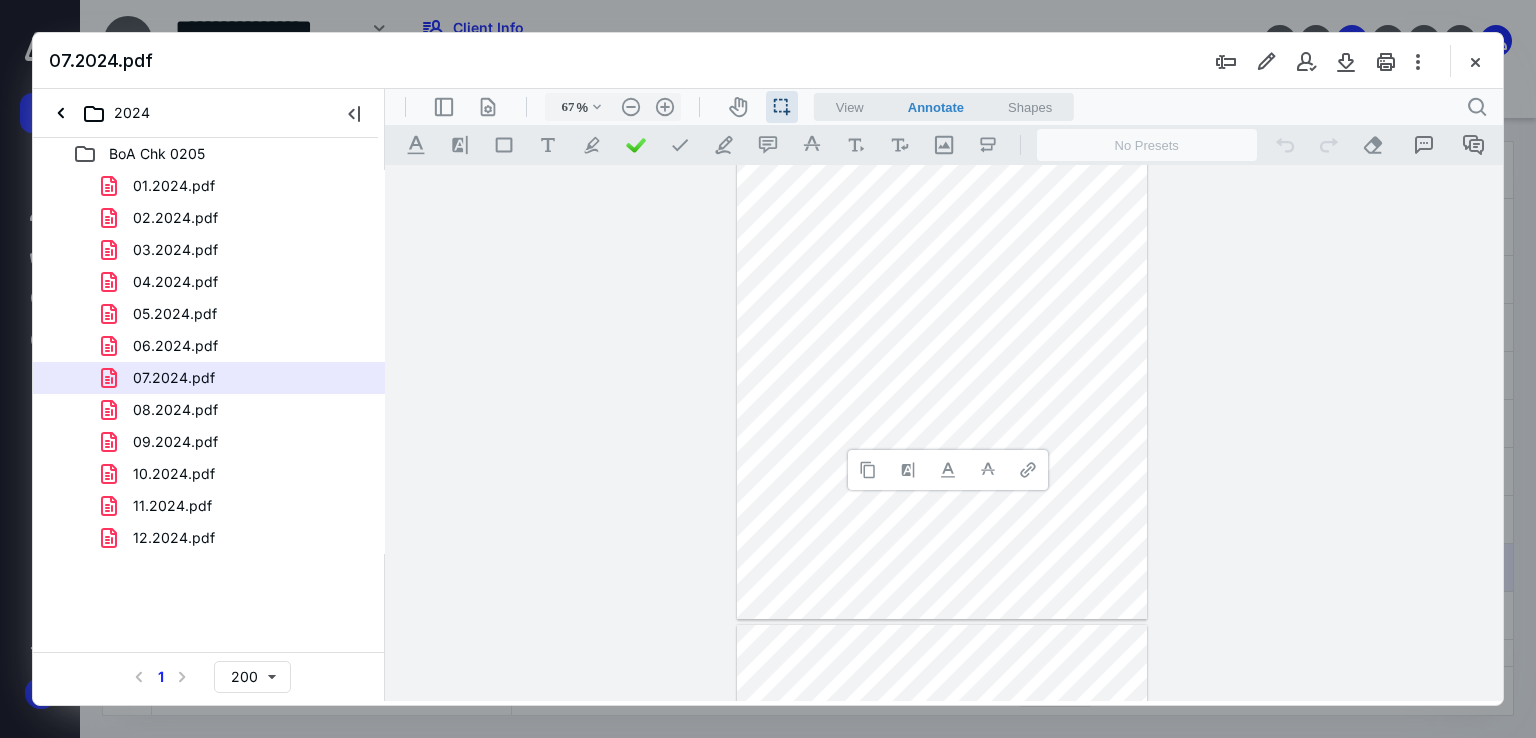 type 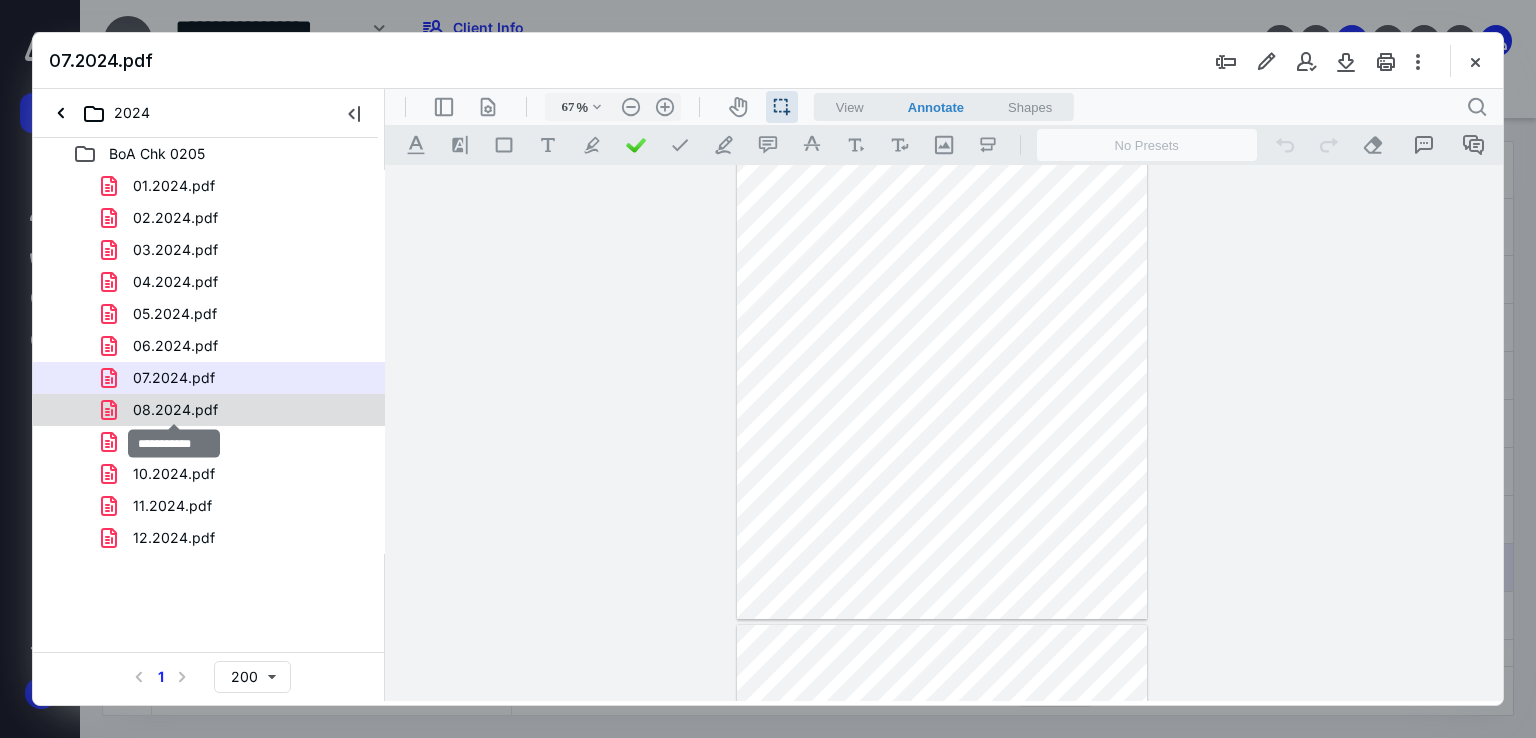 click on "08.2024.pdf" at bounding box center [175, 410] 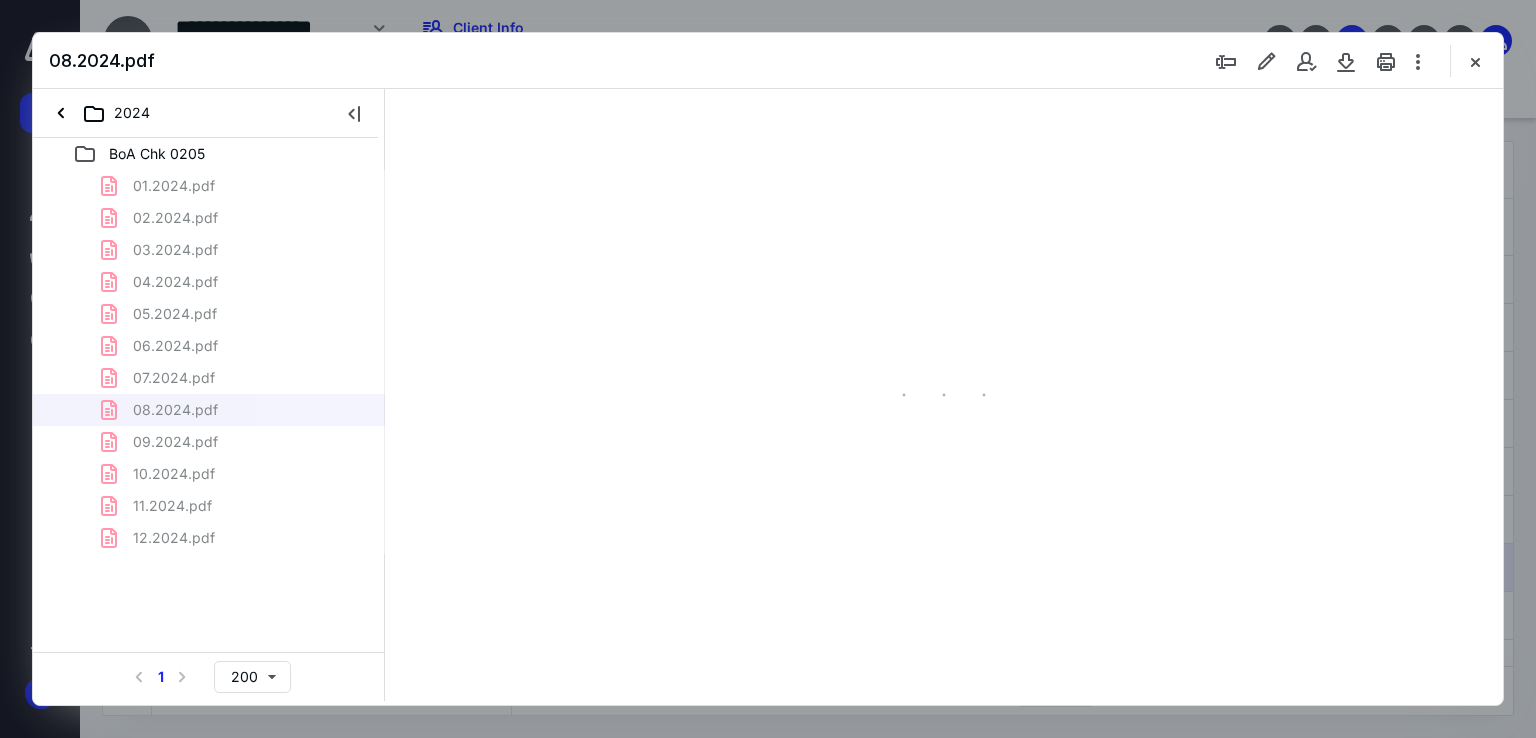 type on "67" 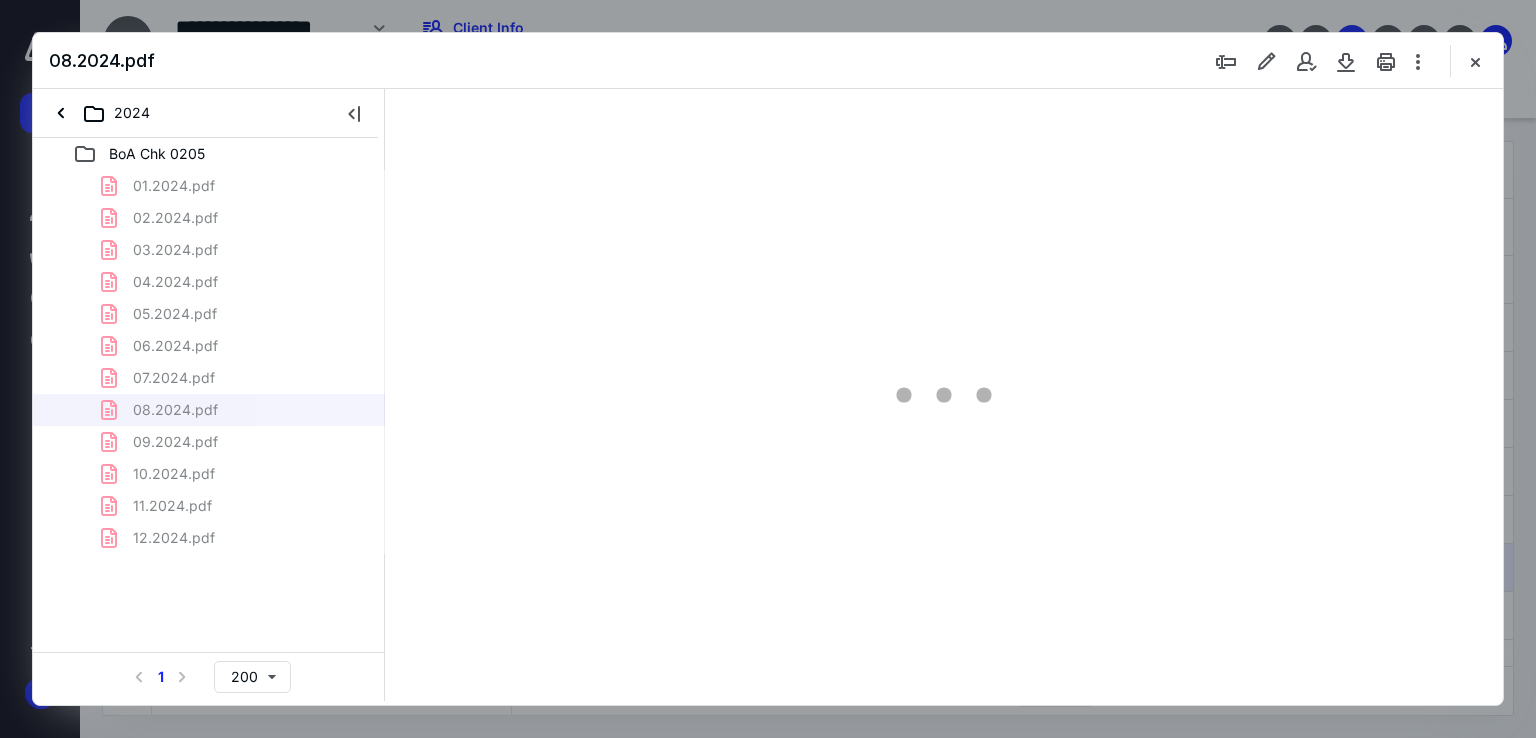 scroll, scrollTop: 79, scrollLeft: 0, axis: vertical 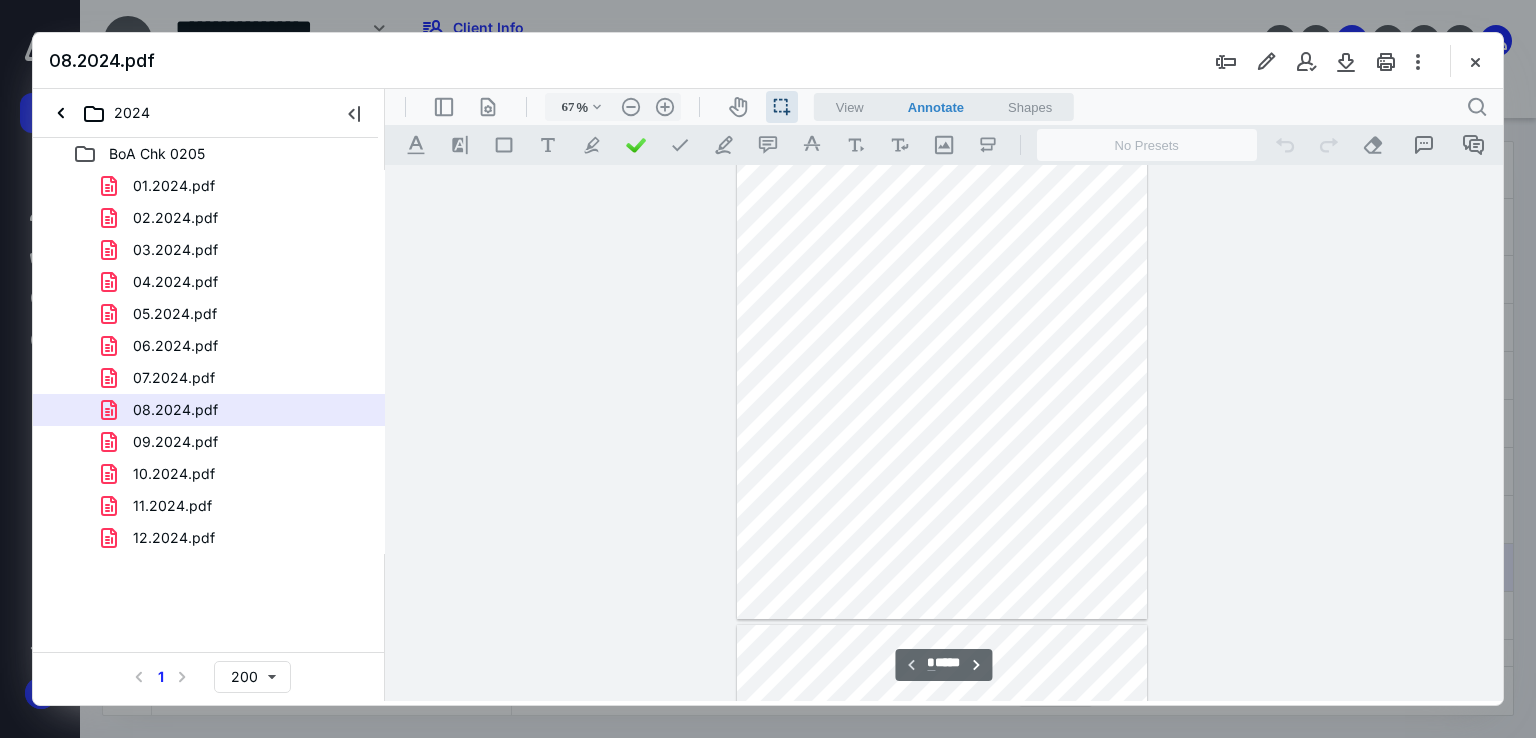 drag, startPoint x: 918, startPoint y: 426, endPoint x: 965, endPoint y: 427, distance: 47.010635 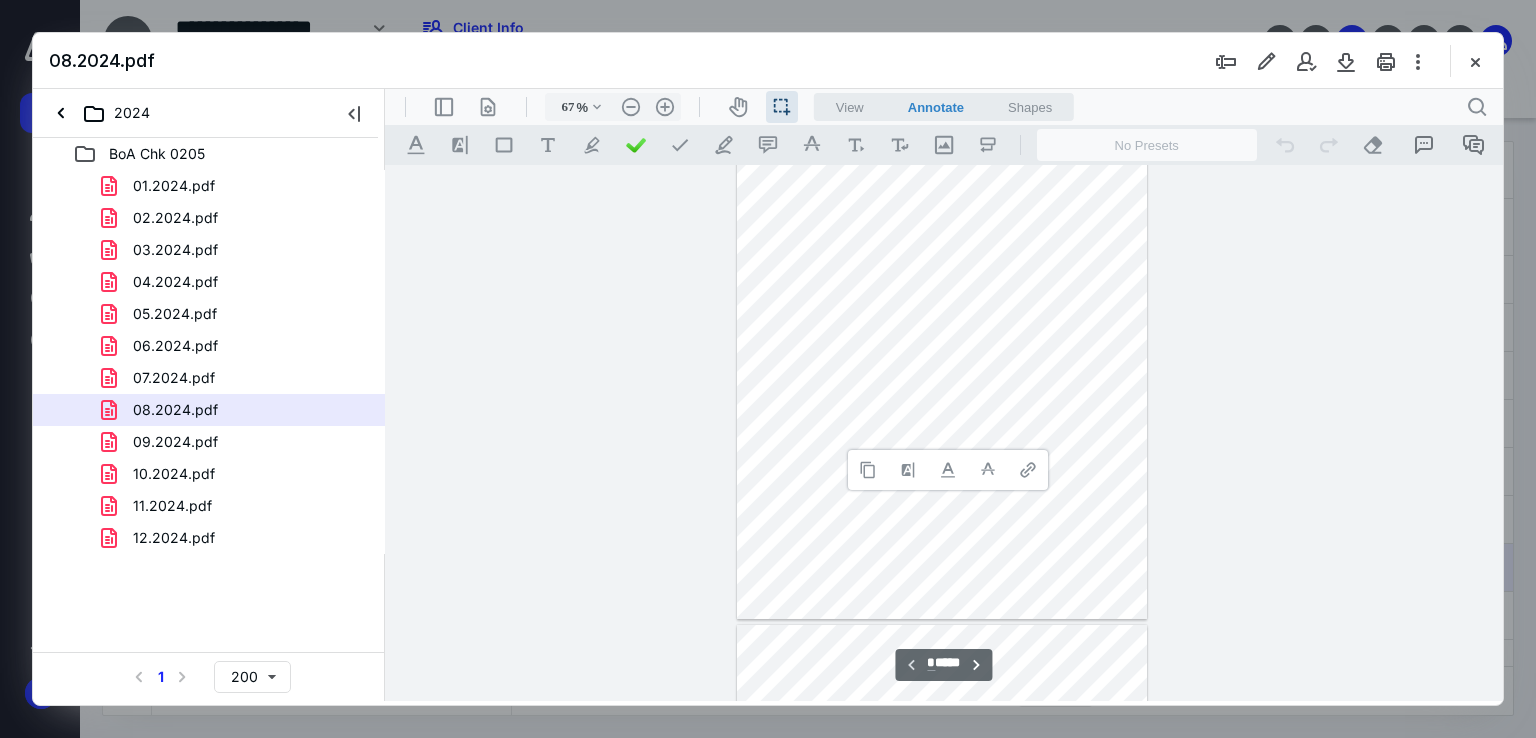 type 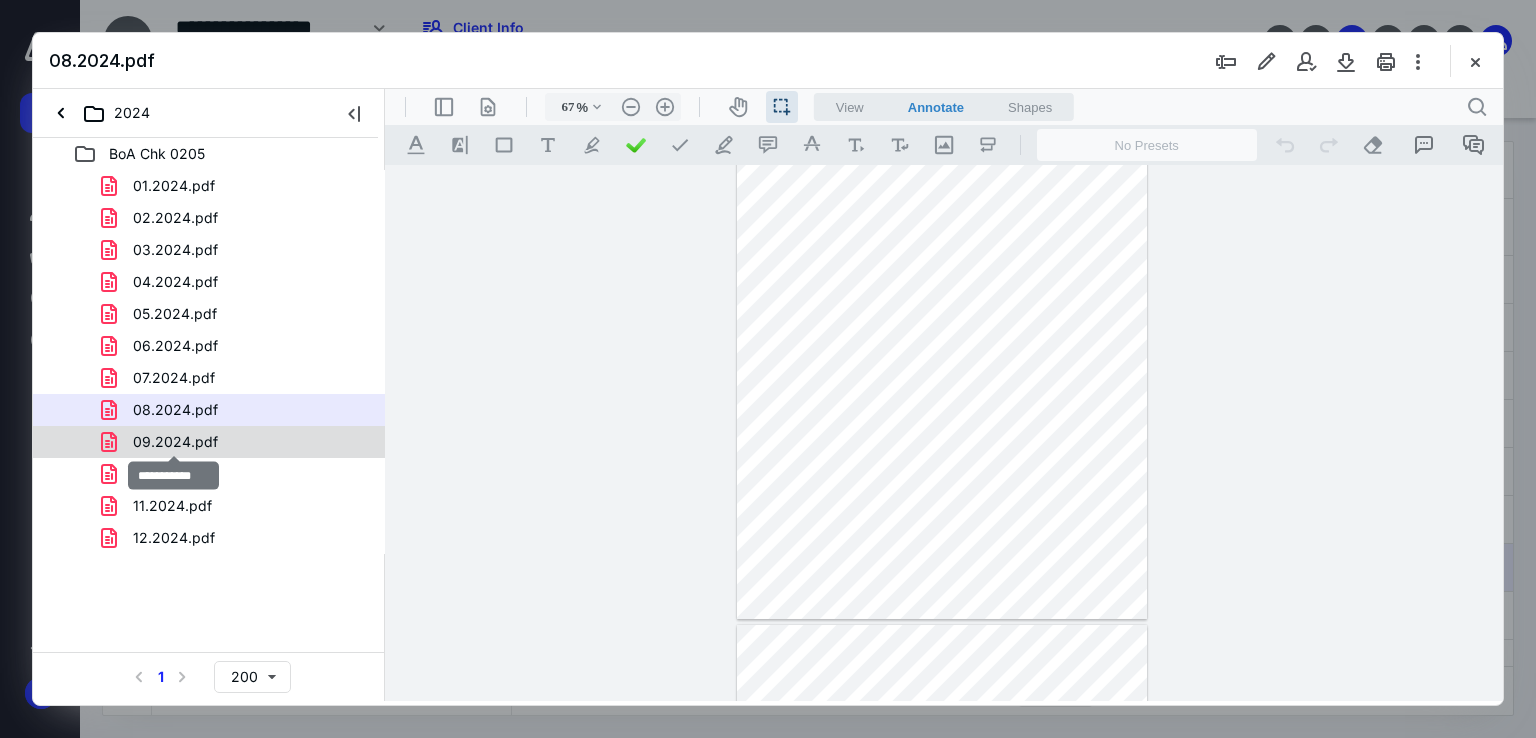 click on "09.2024.pdf" at bounding box center (175, 442) 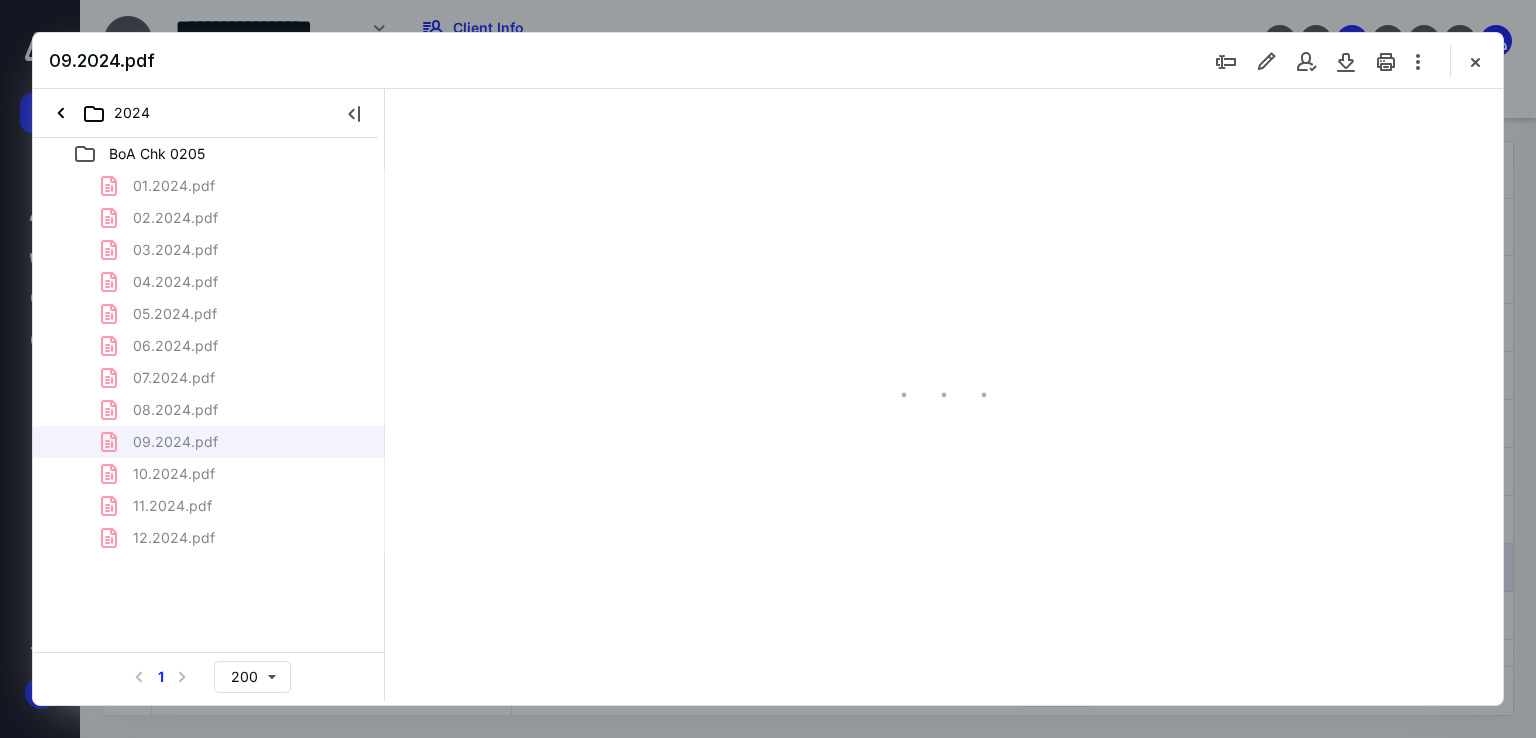 type on "67" 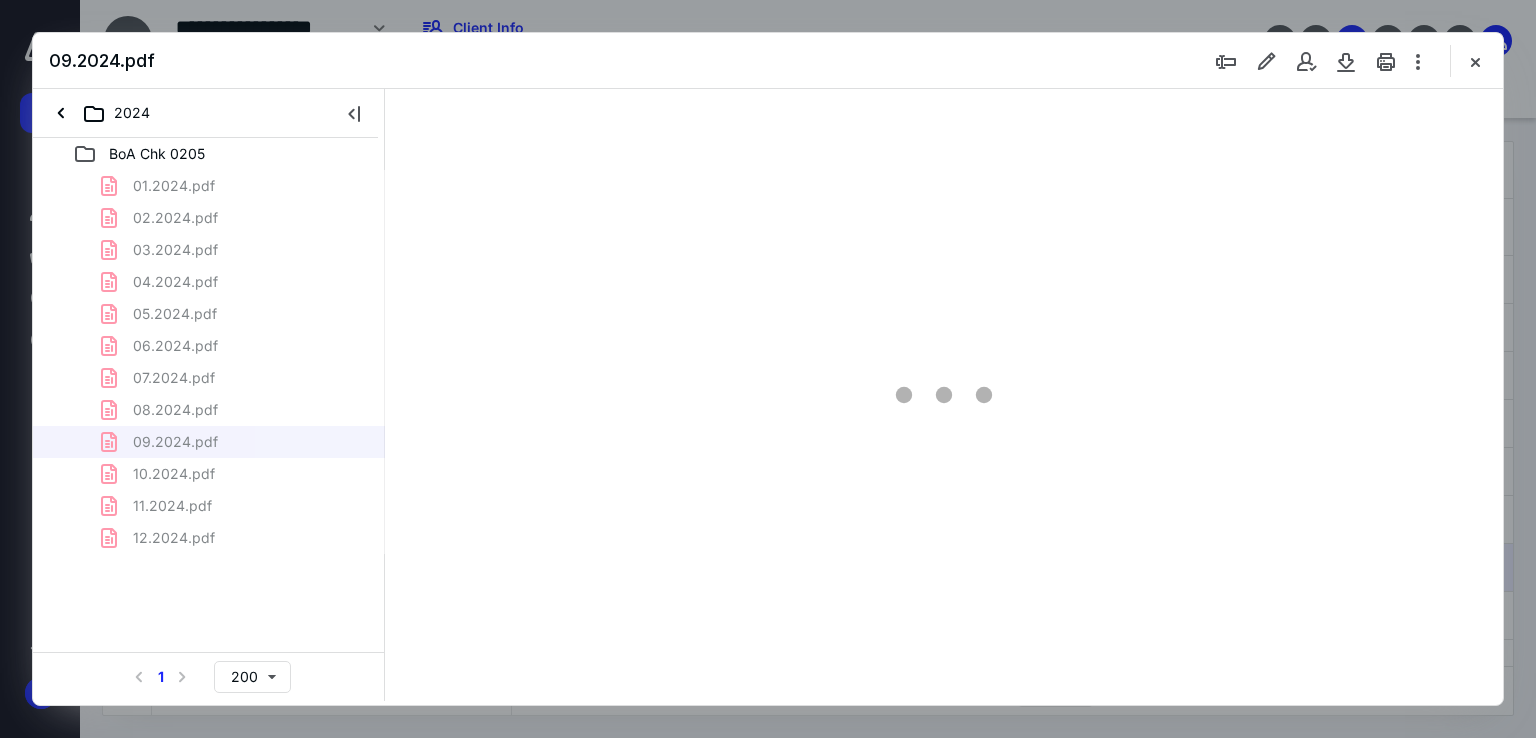 scroll, scrollTop: 79, scrollLeft: 0, axis: vertical 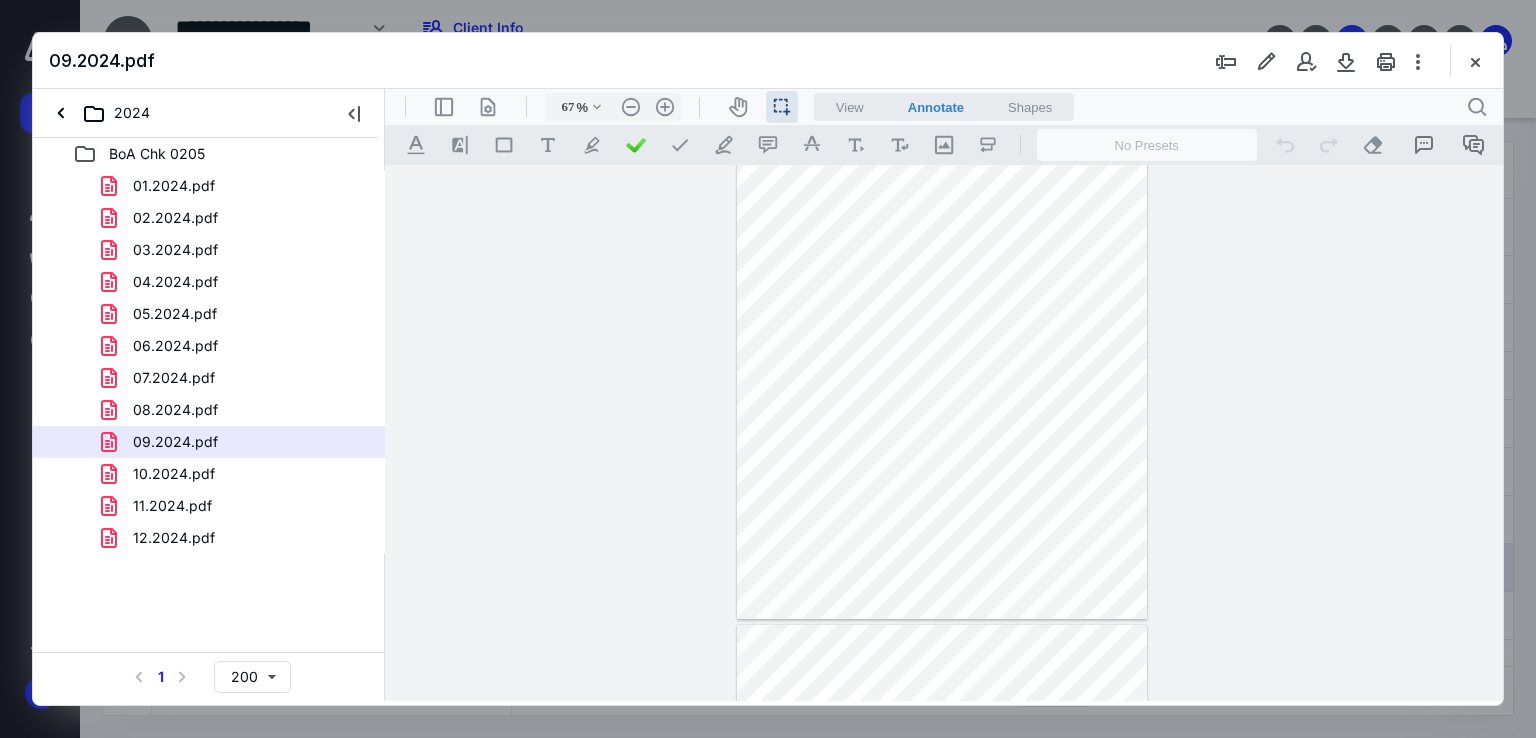 click at bounding box center [942, 354] 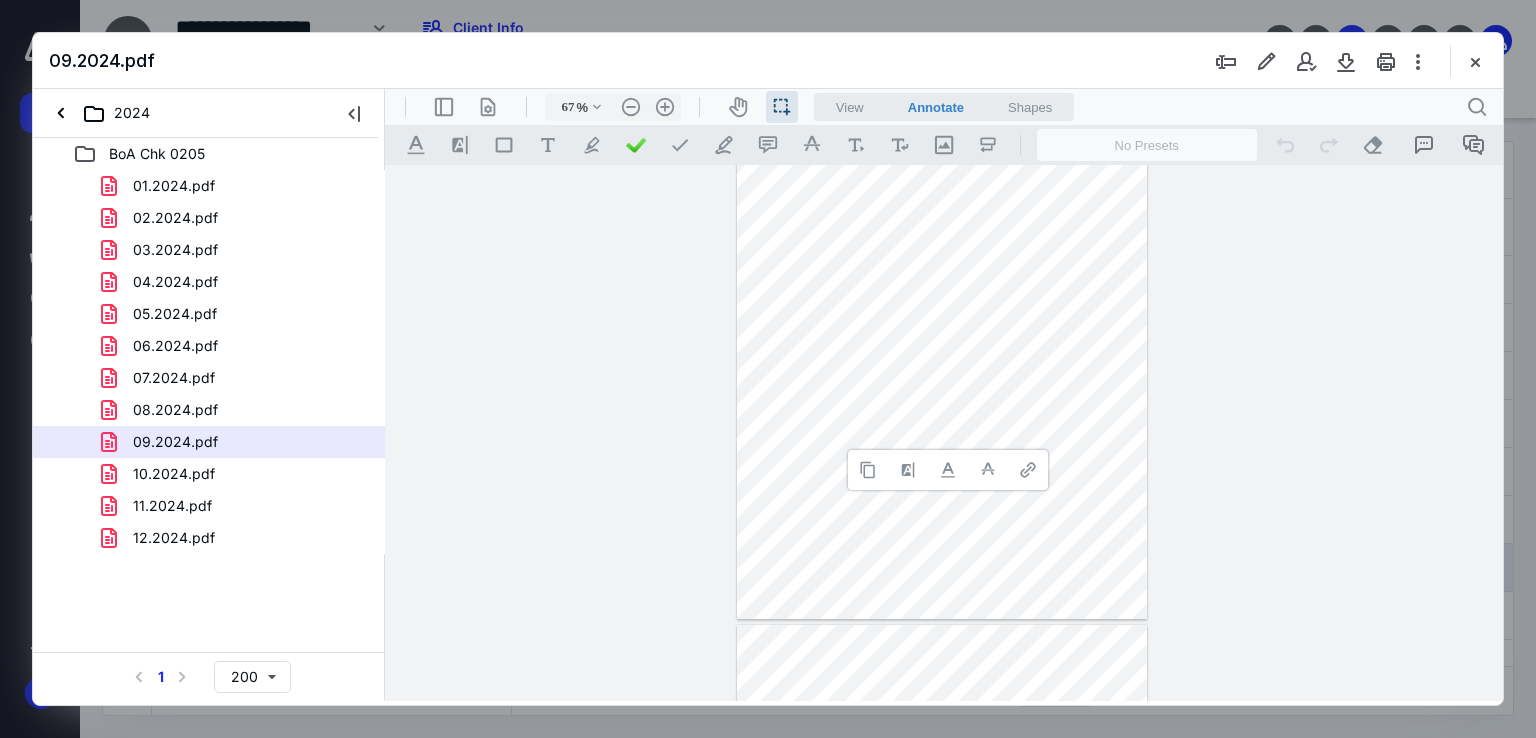 type 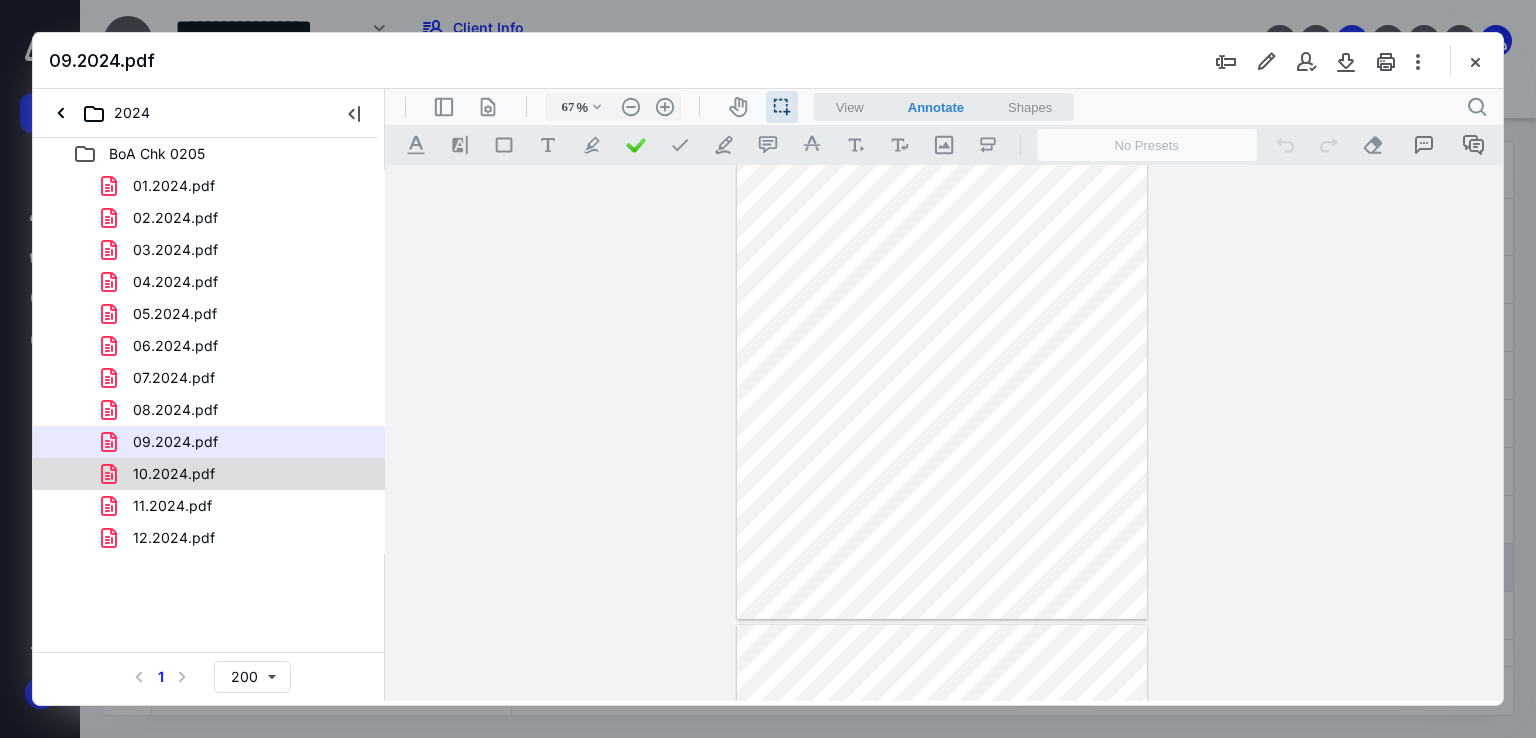 click on "10.2024.pdf" at bounding box center [237, 474] 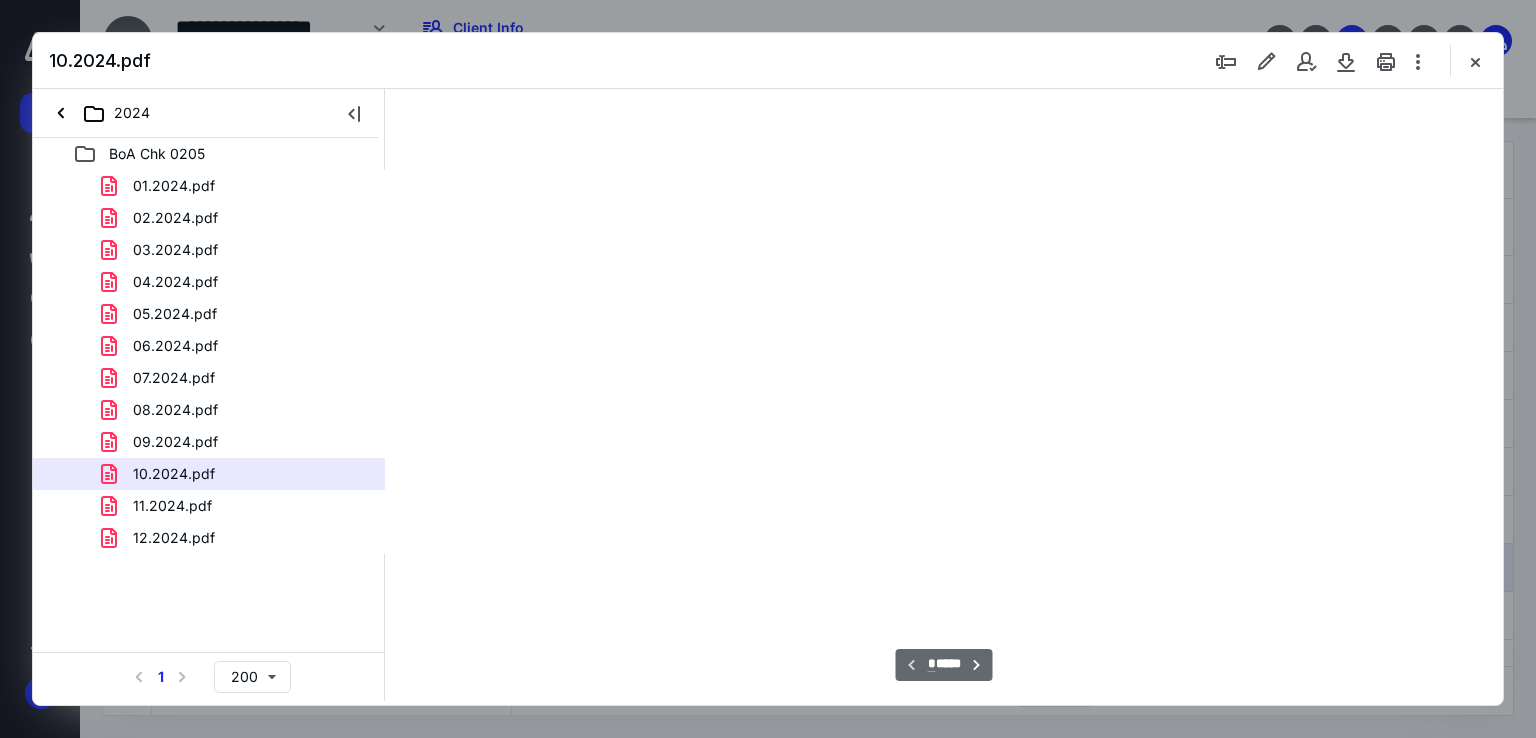 type on "67" 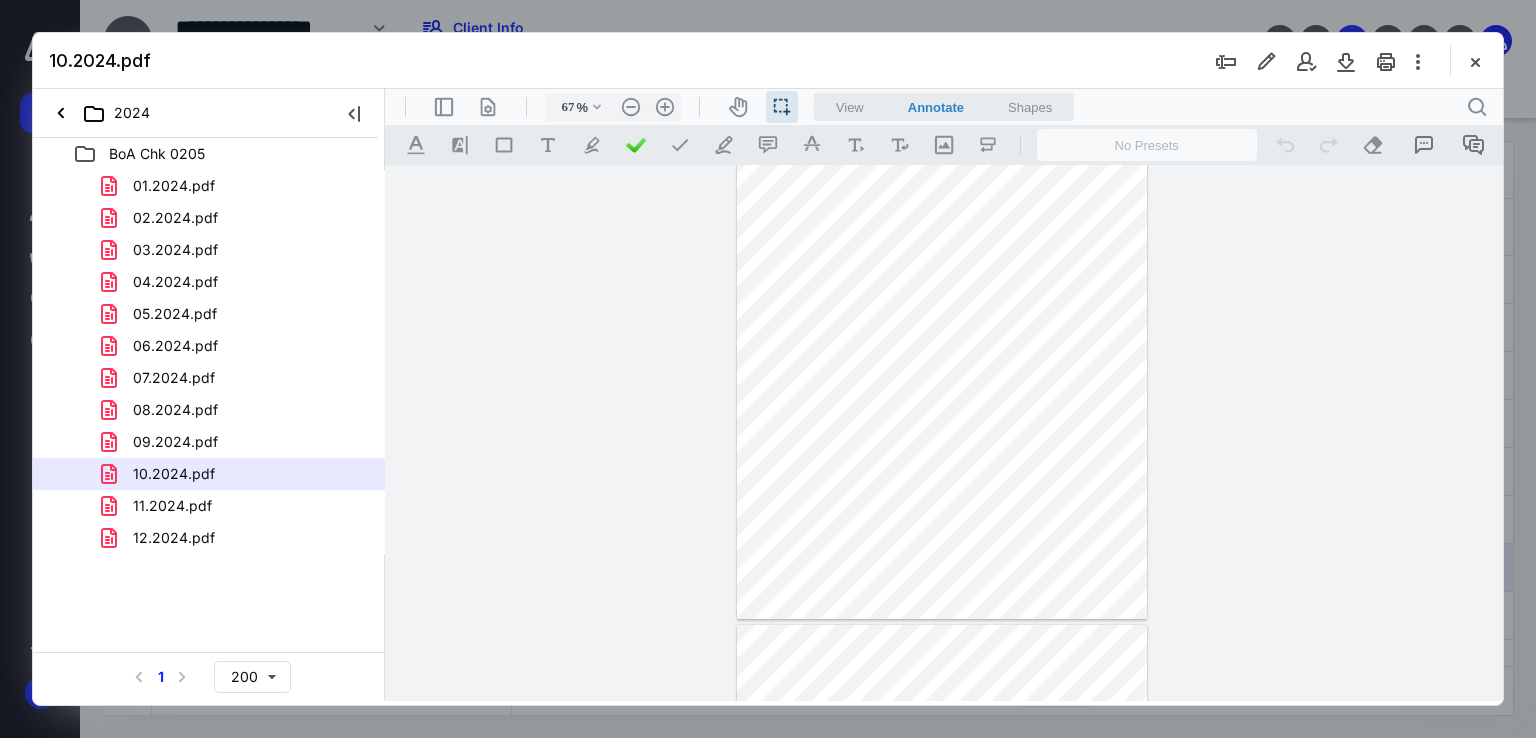 click at bounding box center (942, 354) 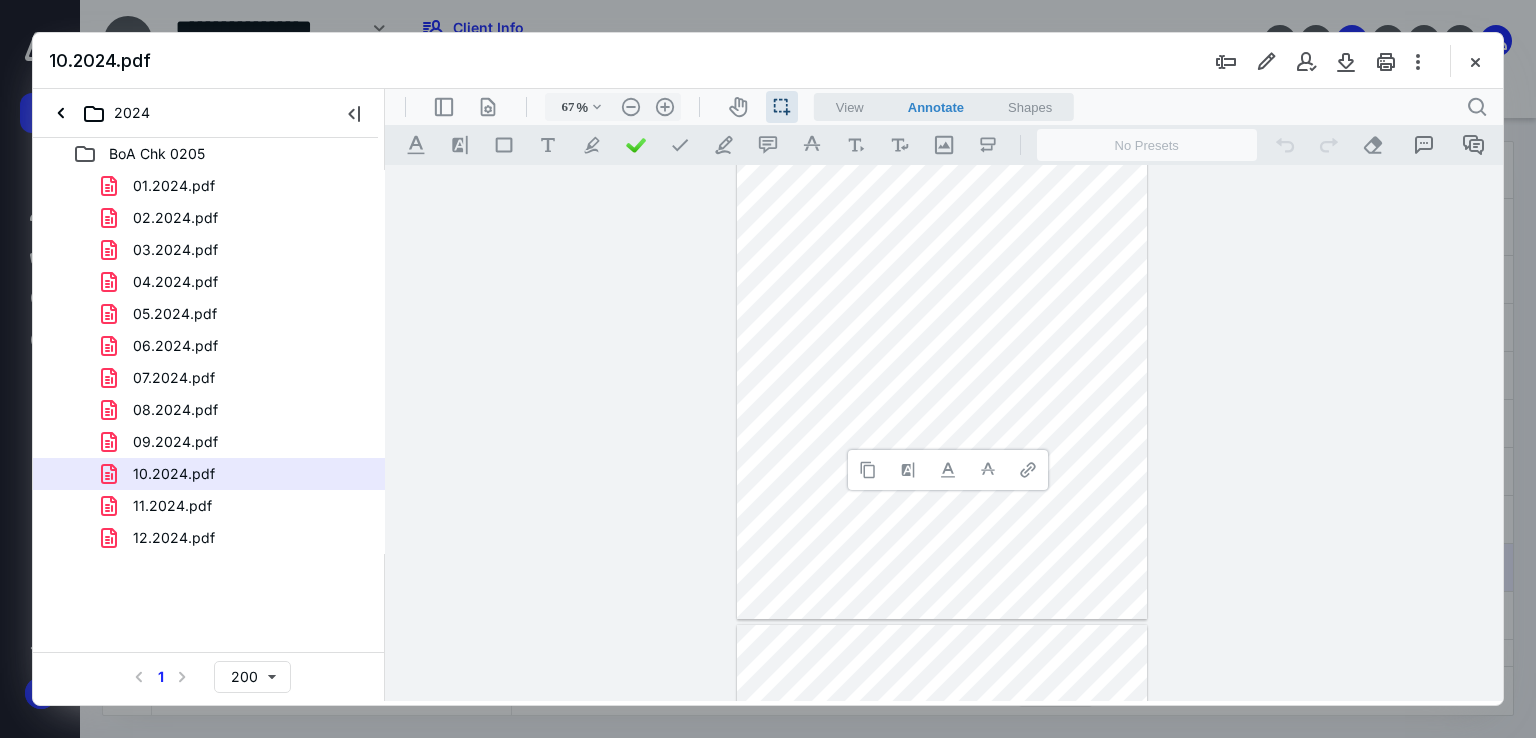 type 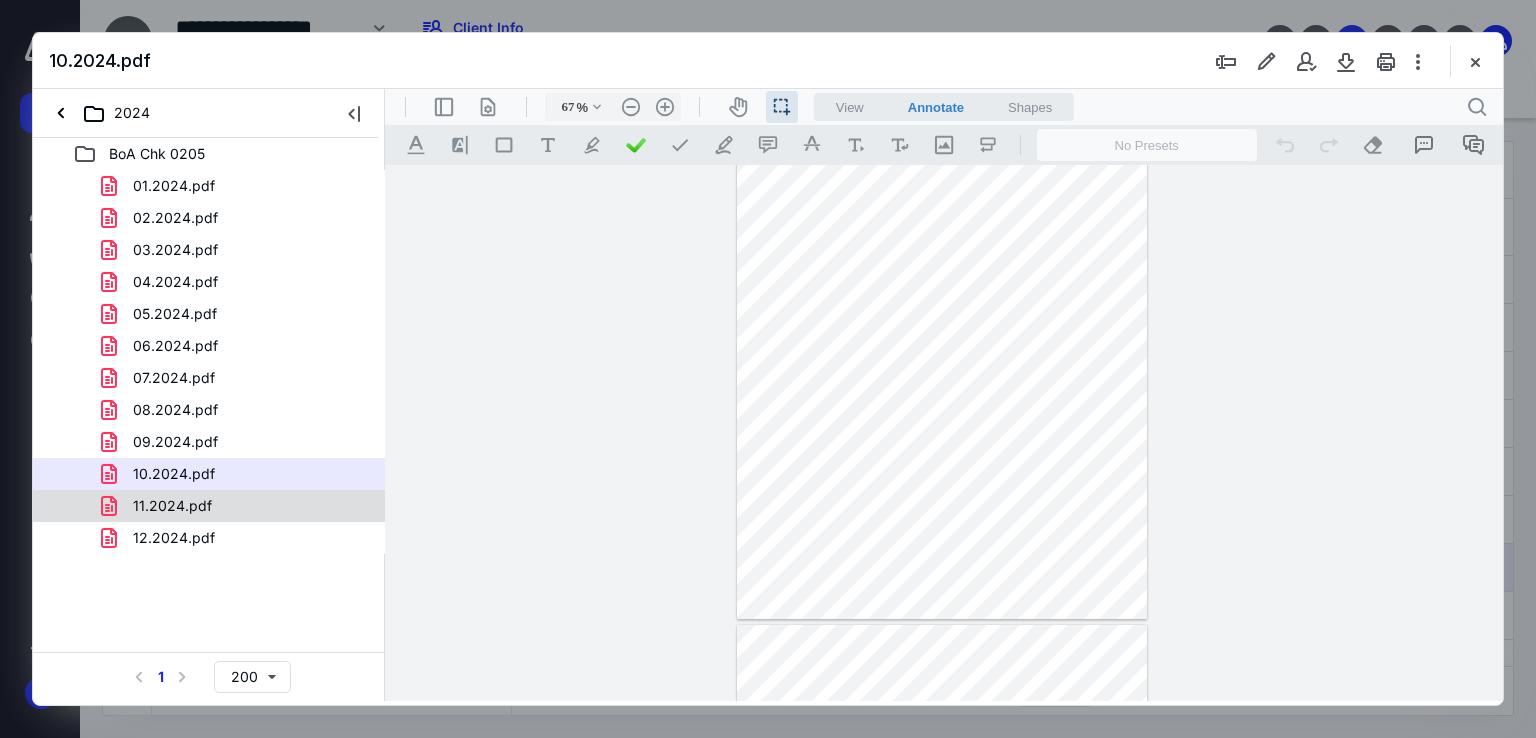 click on "11.2024.pdf" at bounding box center (237, 506) 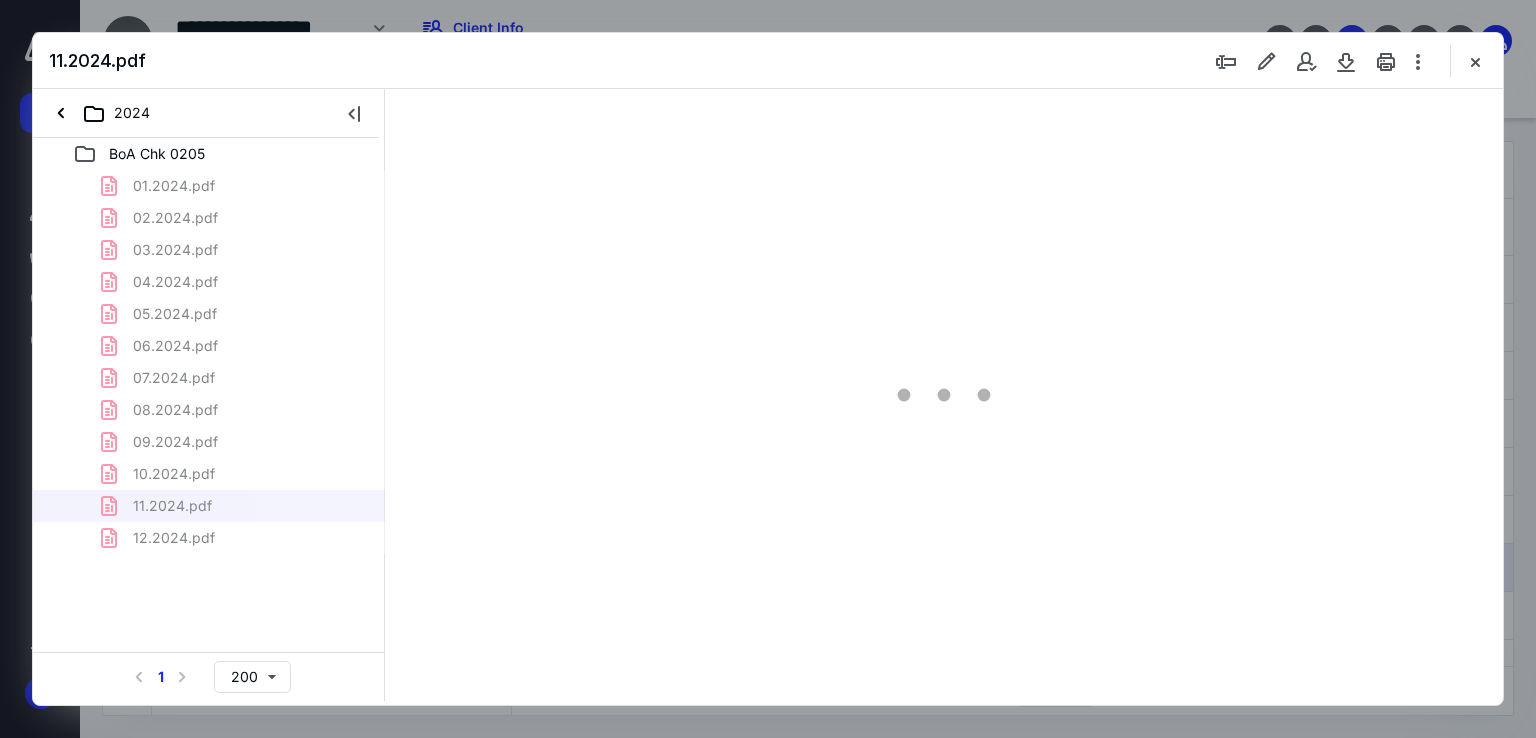 type on "67" 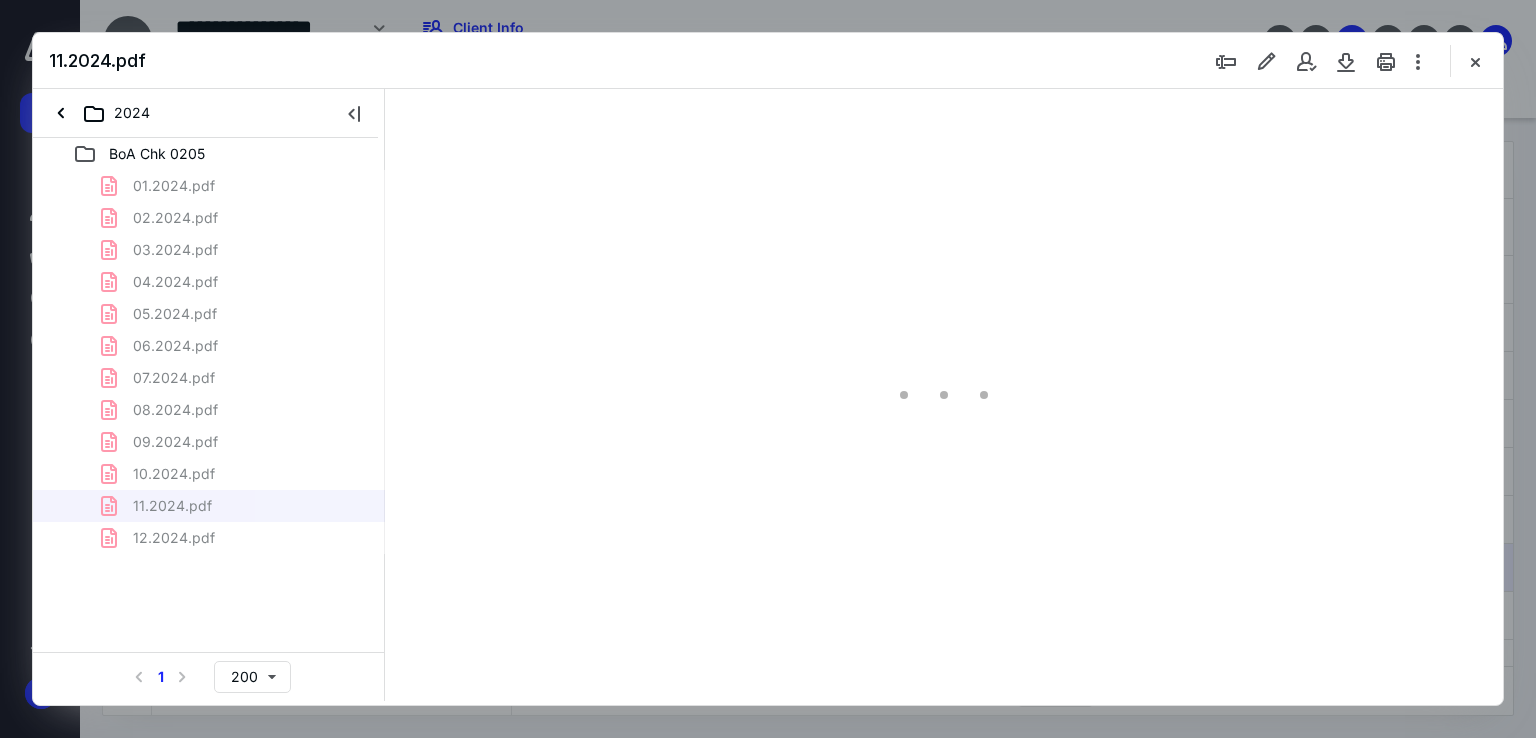 scroll, scrollTop: 79, scrollLeft: 0, axis: vertical 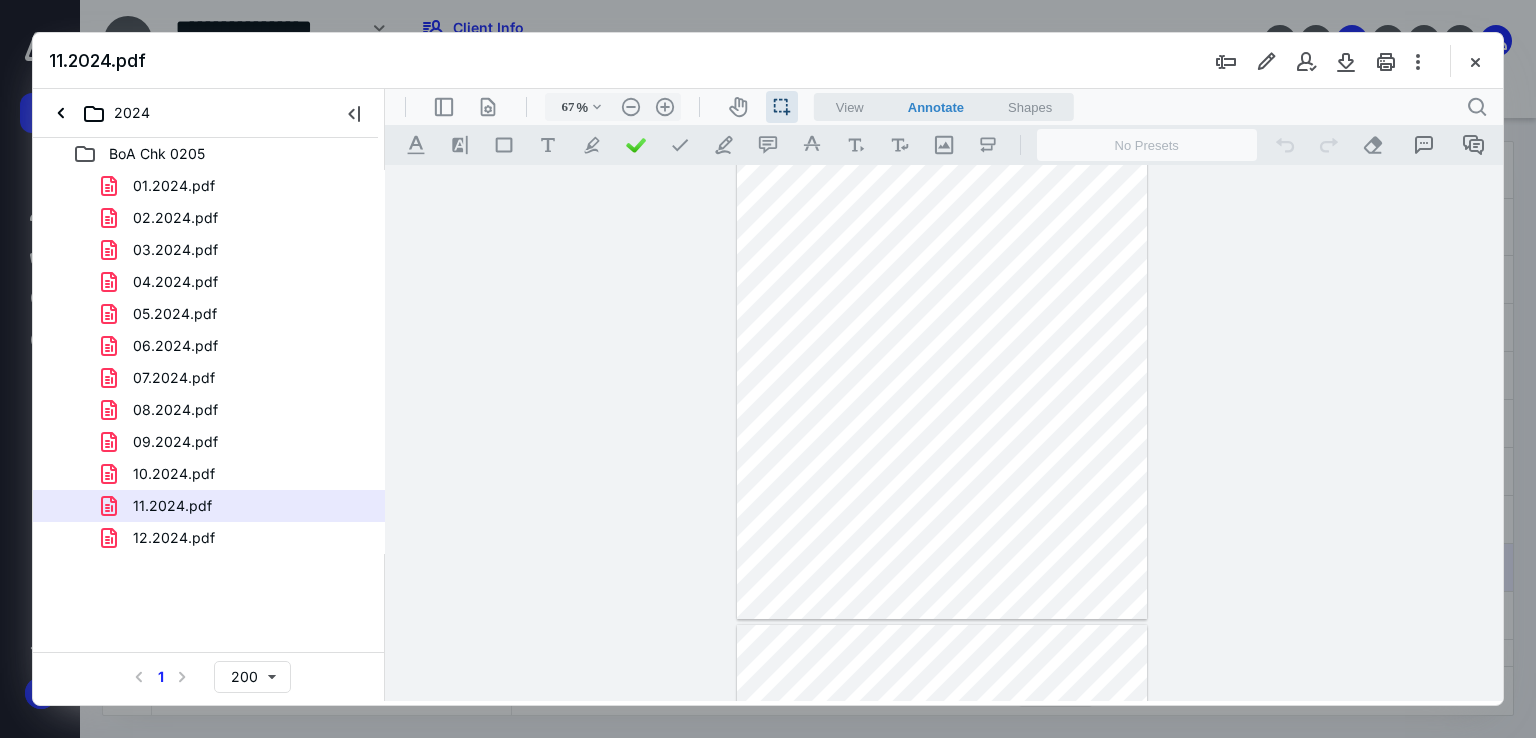 drag, startPoint x: 933, startPoint y: 429, endPoint x: 969, endPoint y: 434, distance: 36.345562 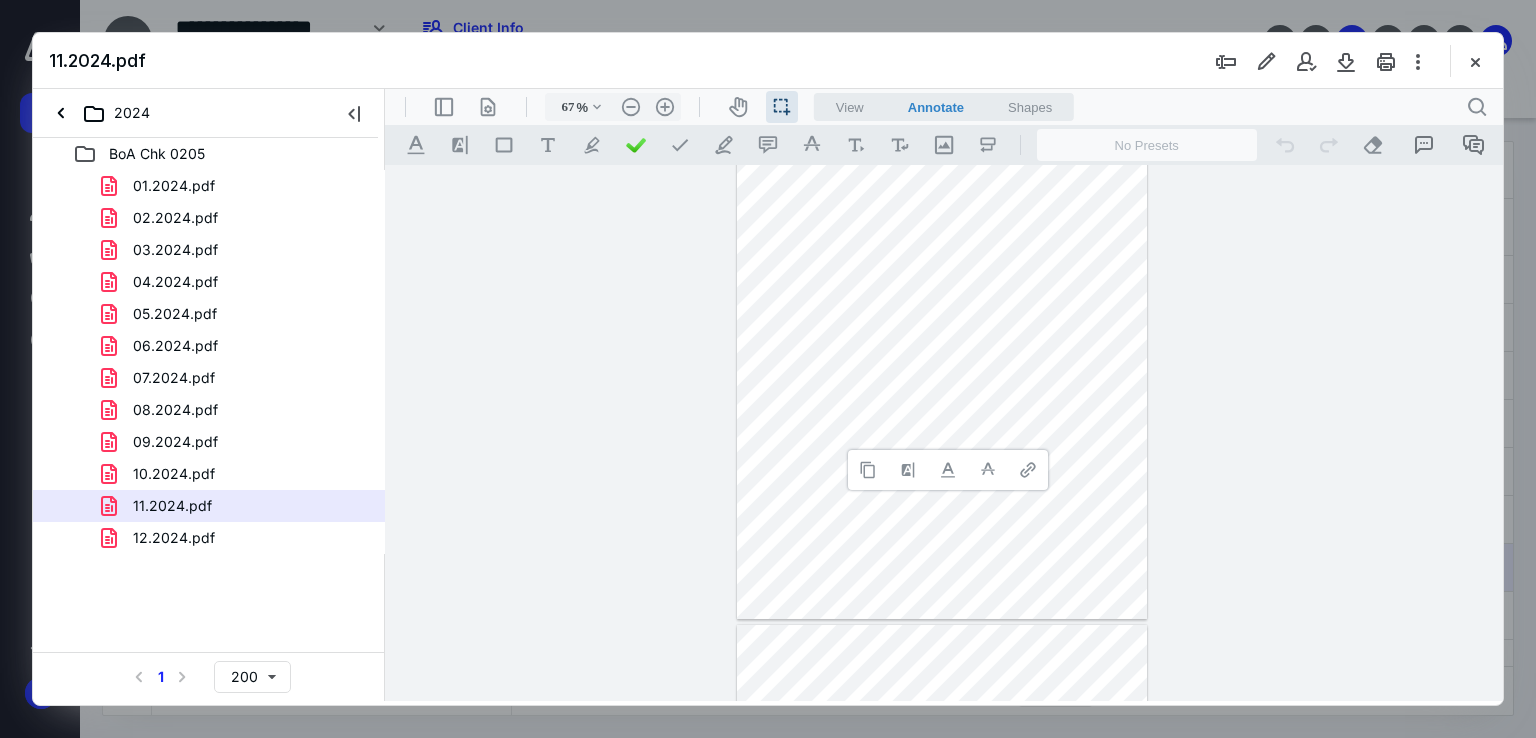 type 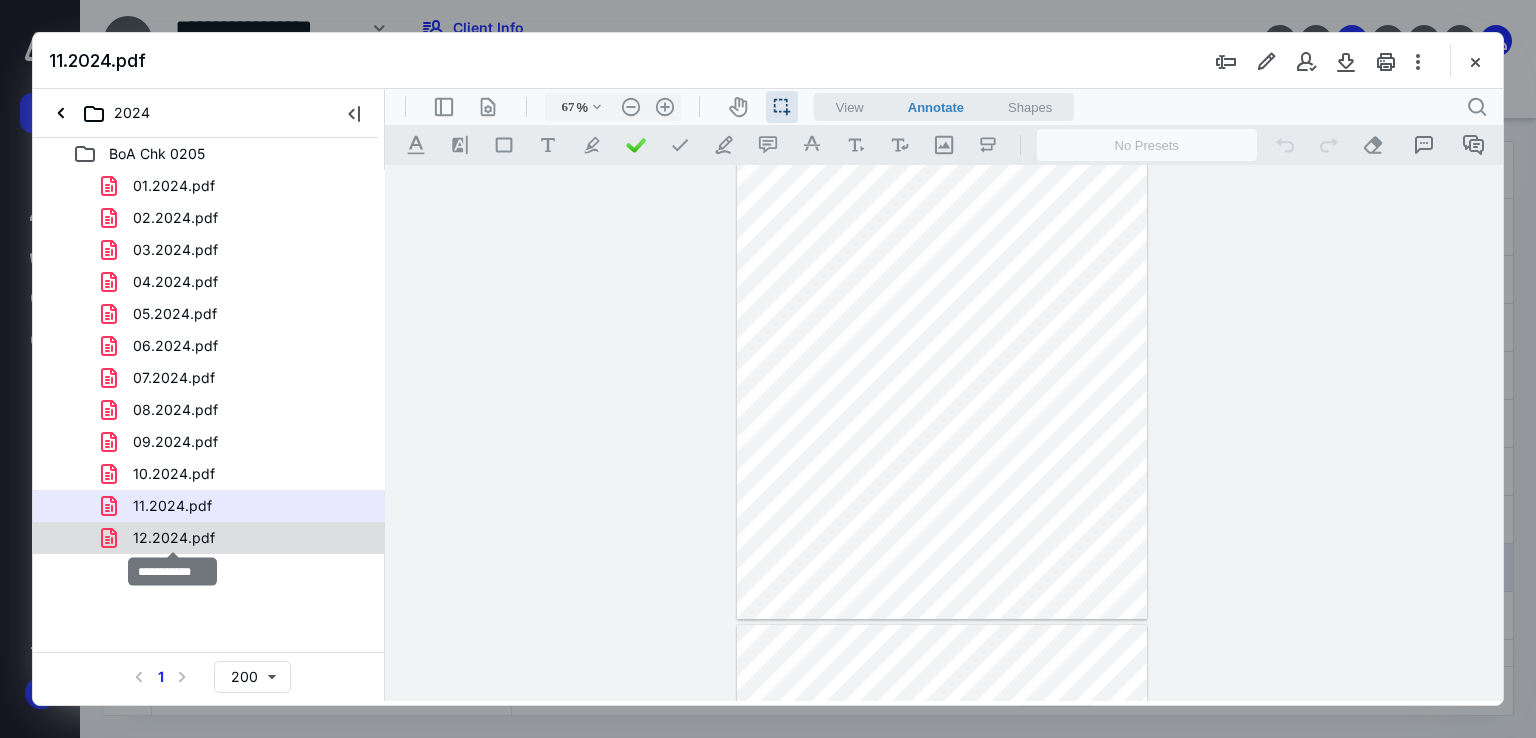 click on "12.2024.pdf" at bounding box center [174, 538] 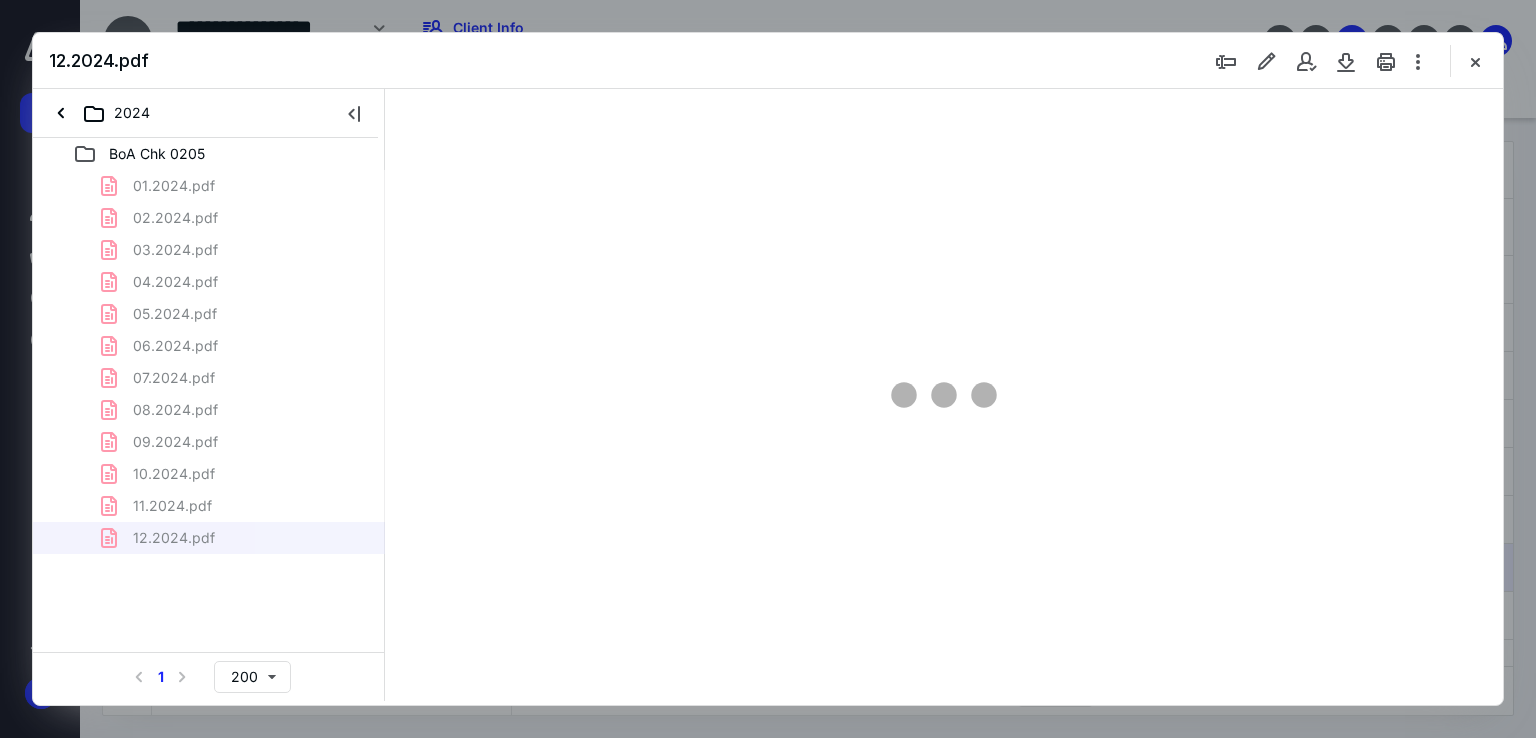 type on "67" 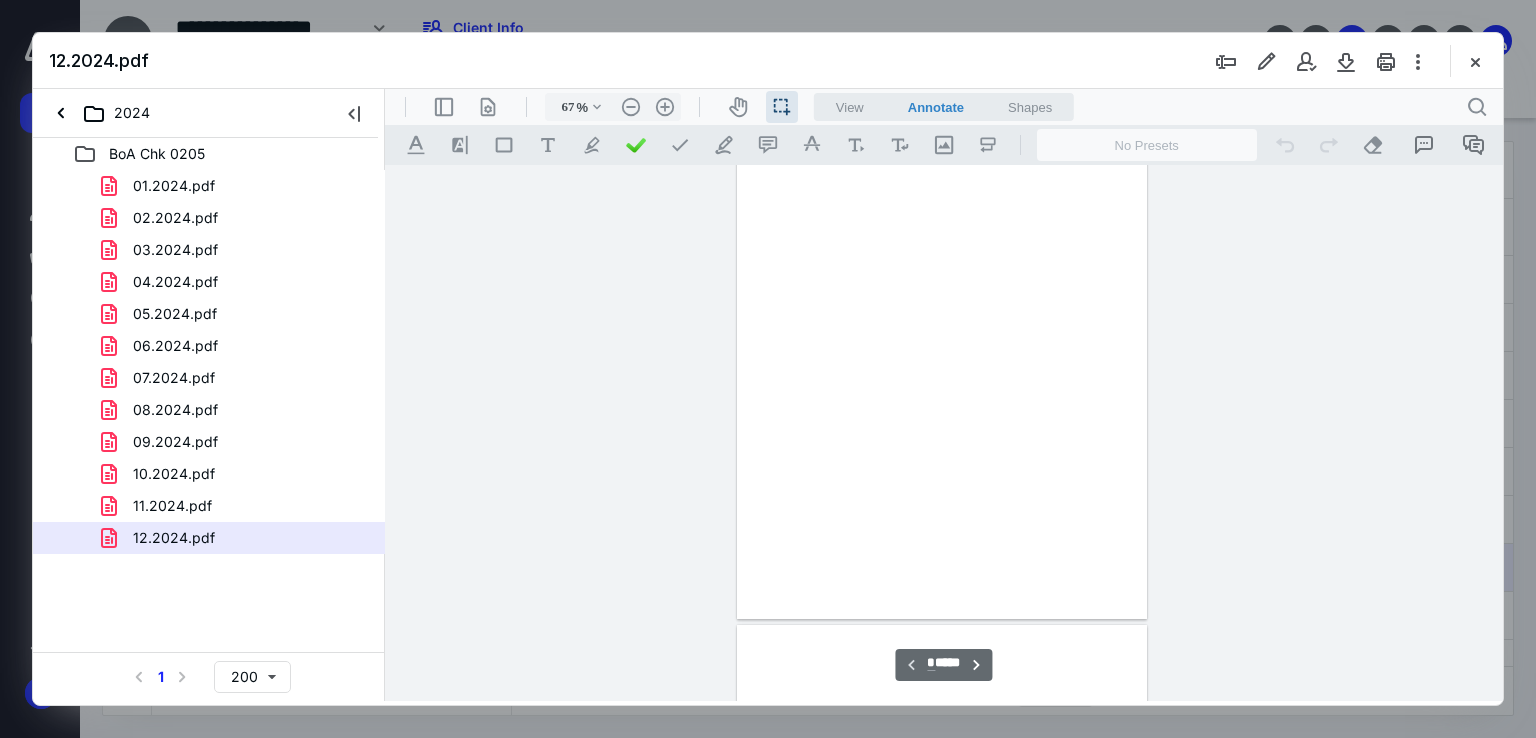 scroll, scrollTop: 79, scrollLeft: 0, axis: vertical 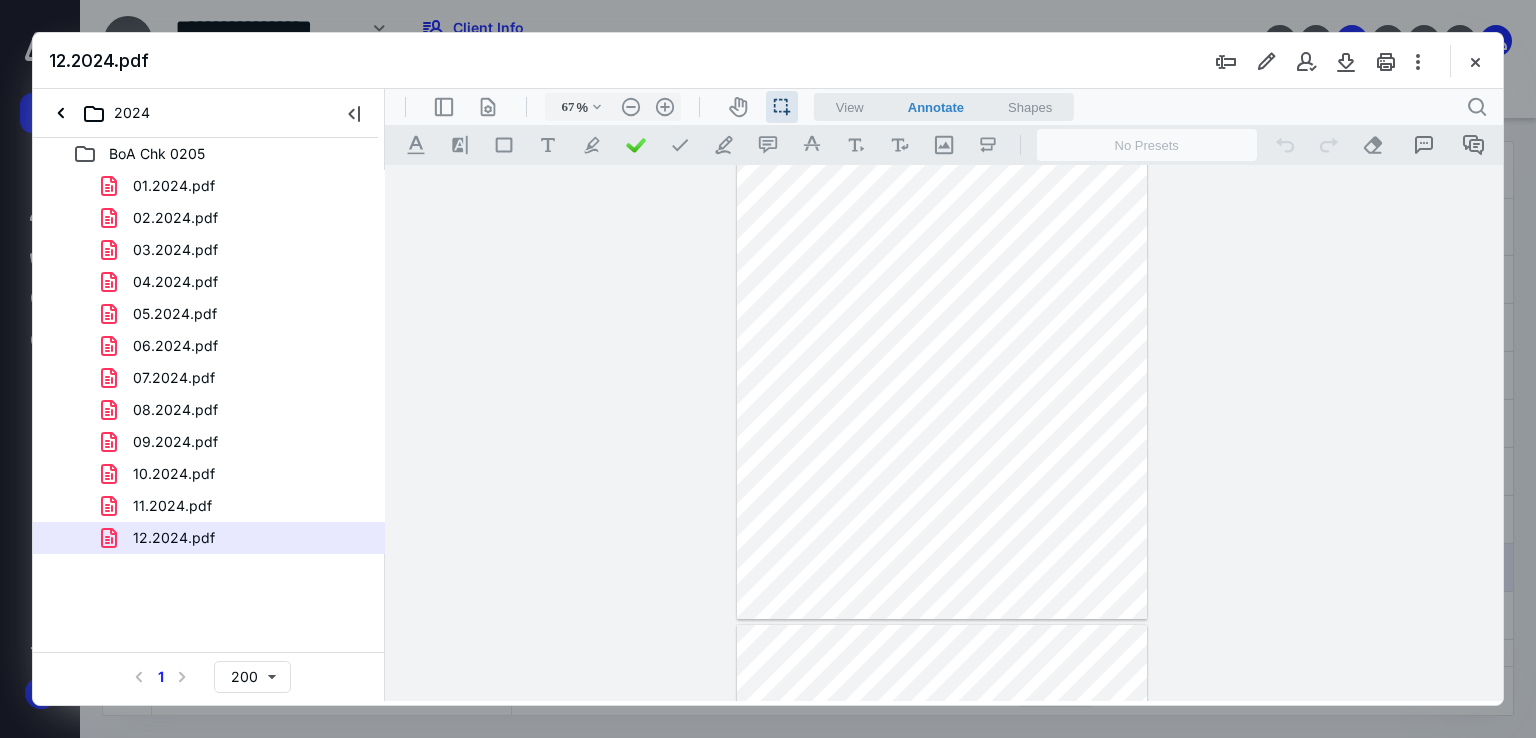 drag, startPoint x: 926, startPoint y: 434, endPoint x: 964, endPoint y: 430, distance: 38.209946 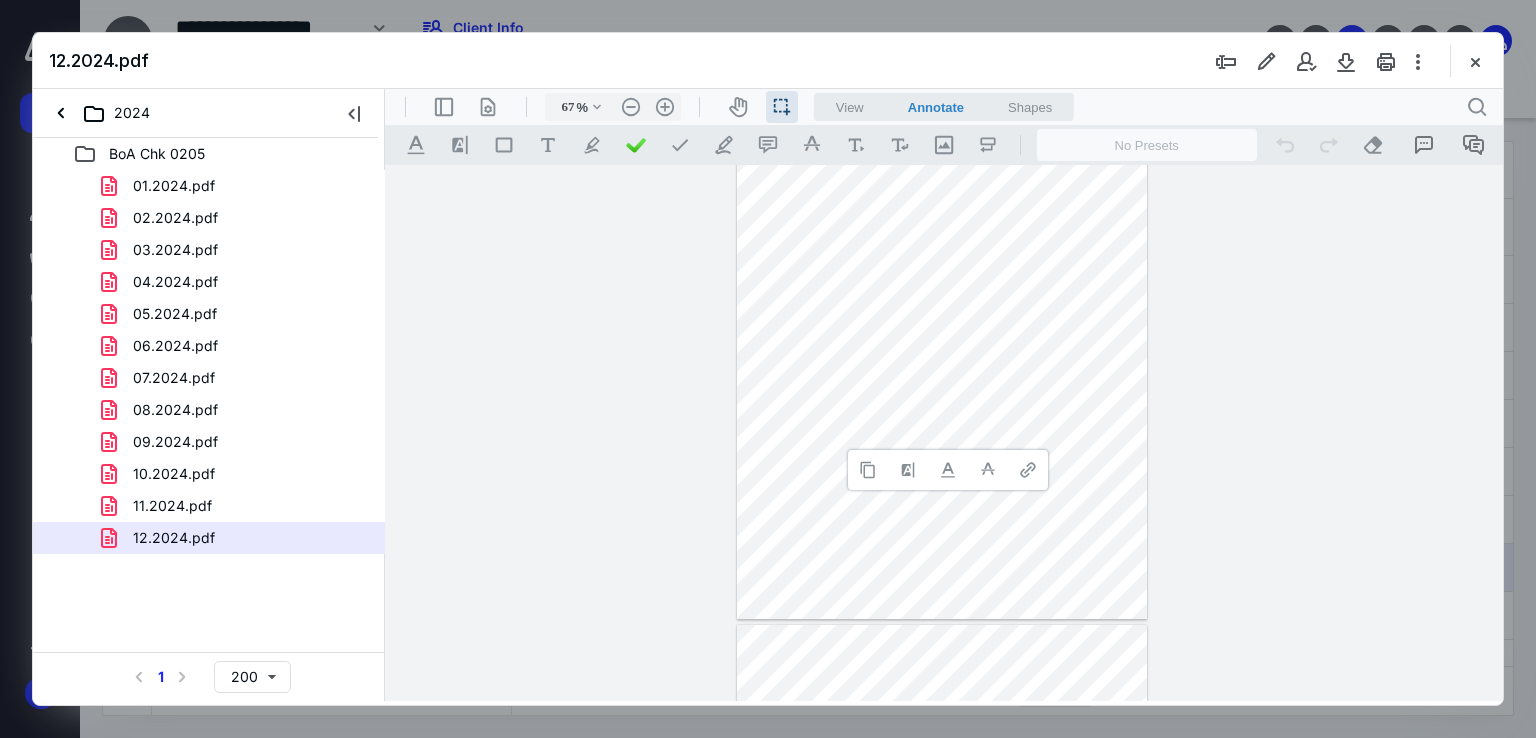 type 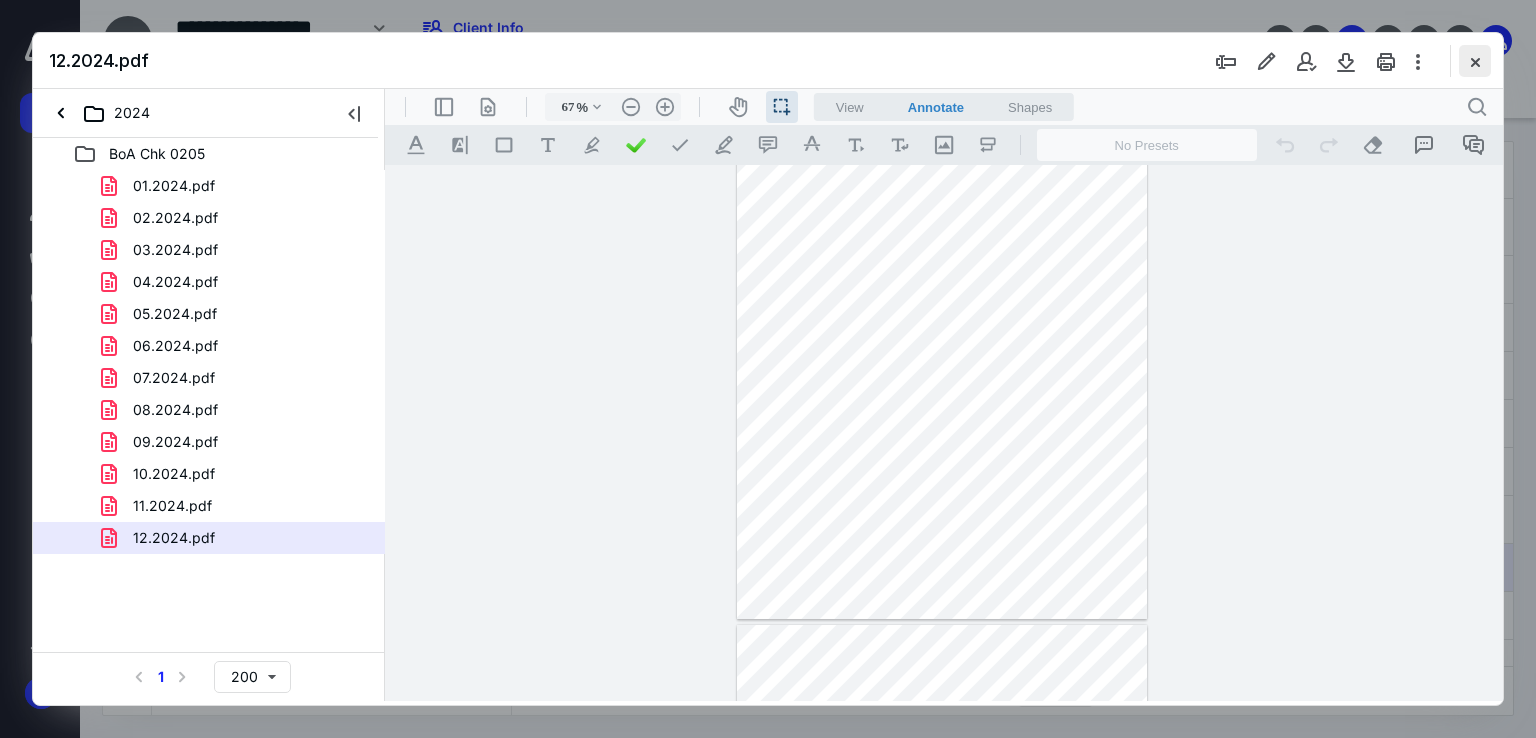 click at bounding box center (1475, 61) 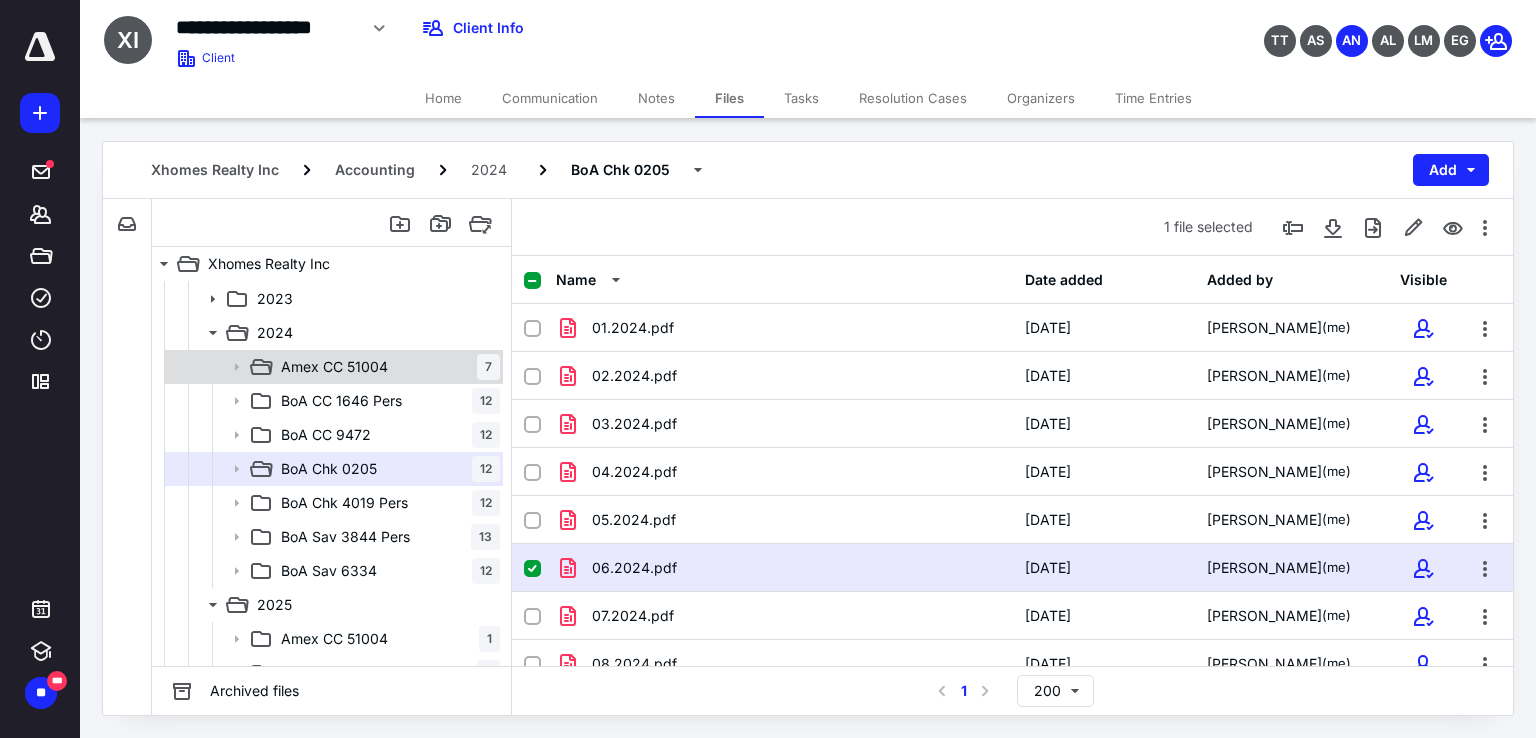 click on "Amex CC 51004" at bounding box center [334, 367] 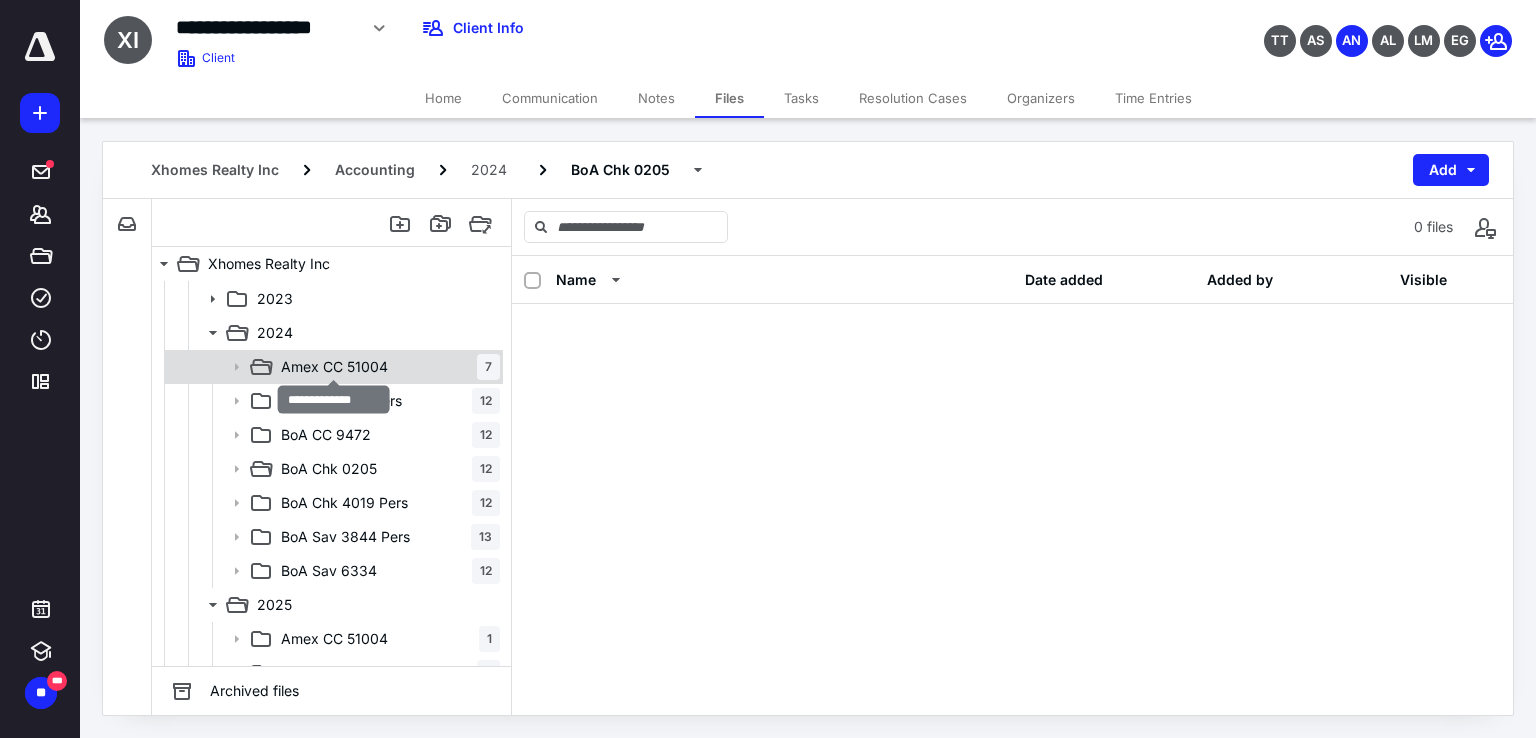 click on "Amex CC 51004" at bounding box center [334, 367] 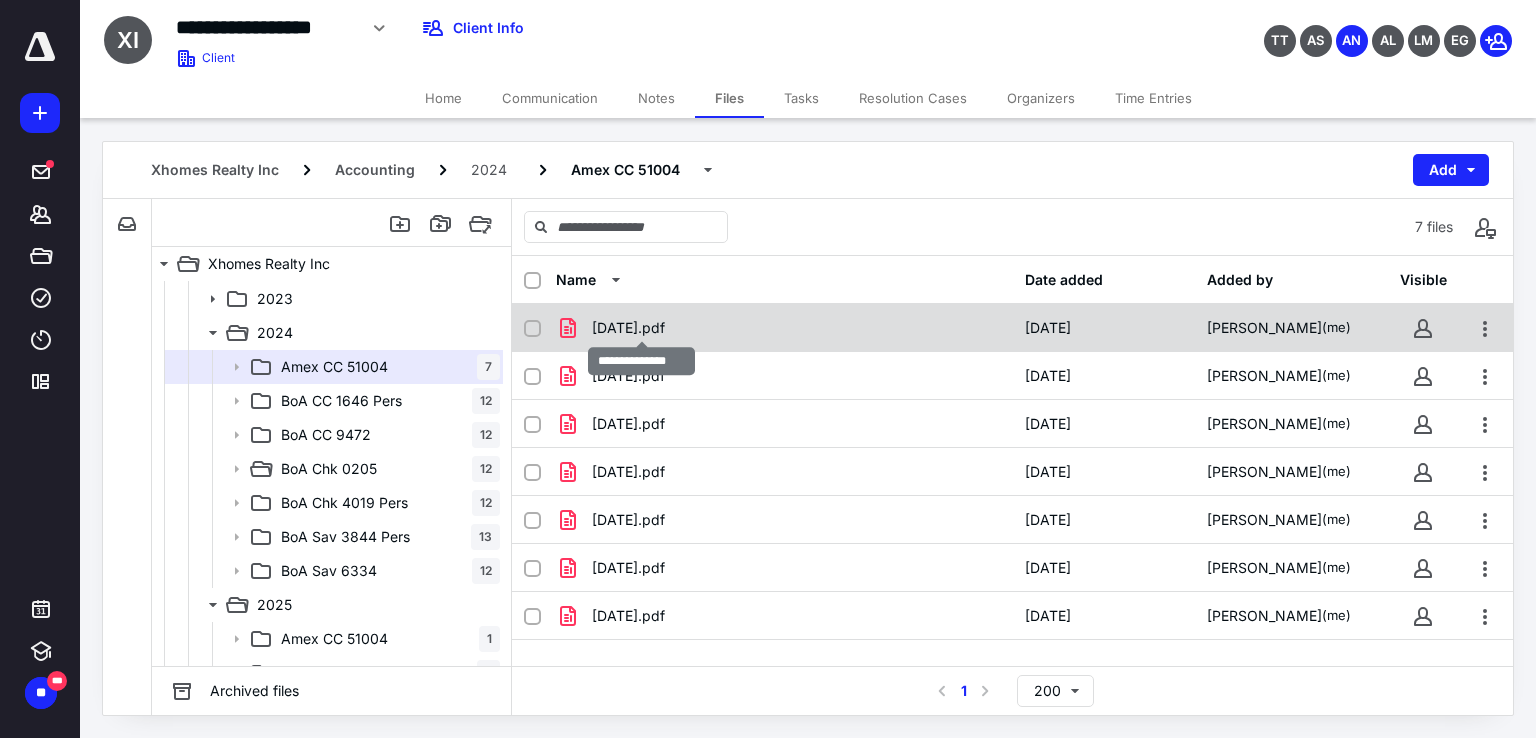 click on "06.21.2024.pdf" at bounding box center [628, 328] 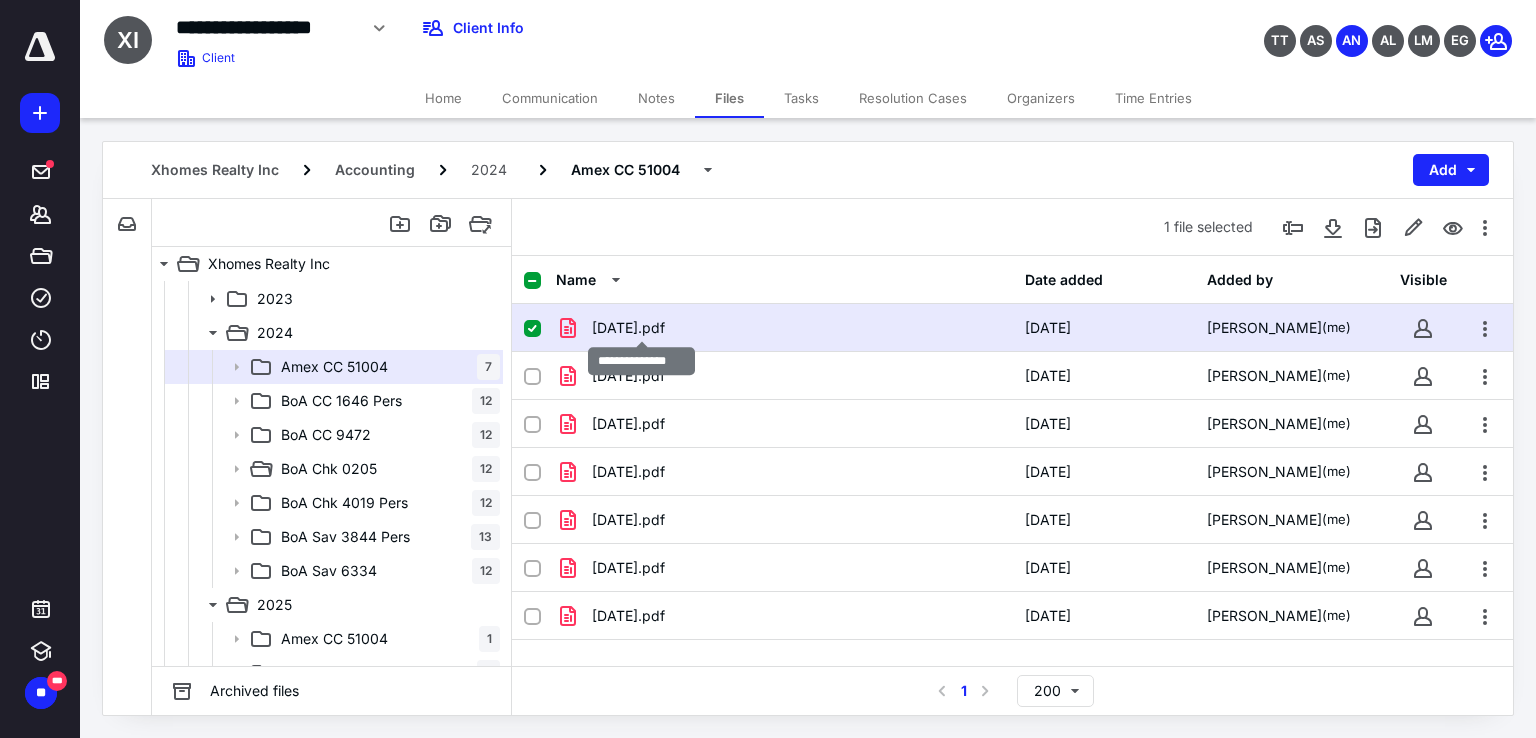 click on "06.21.2024.pdf" at bounding box center [628, 328] 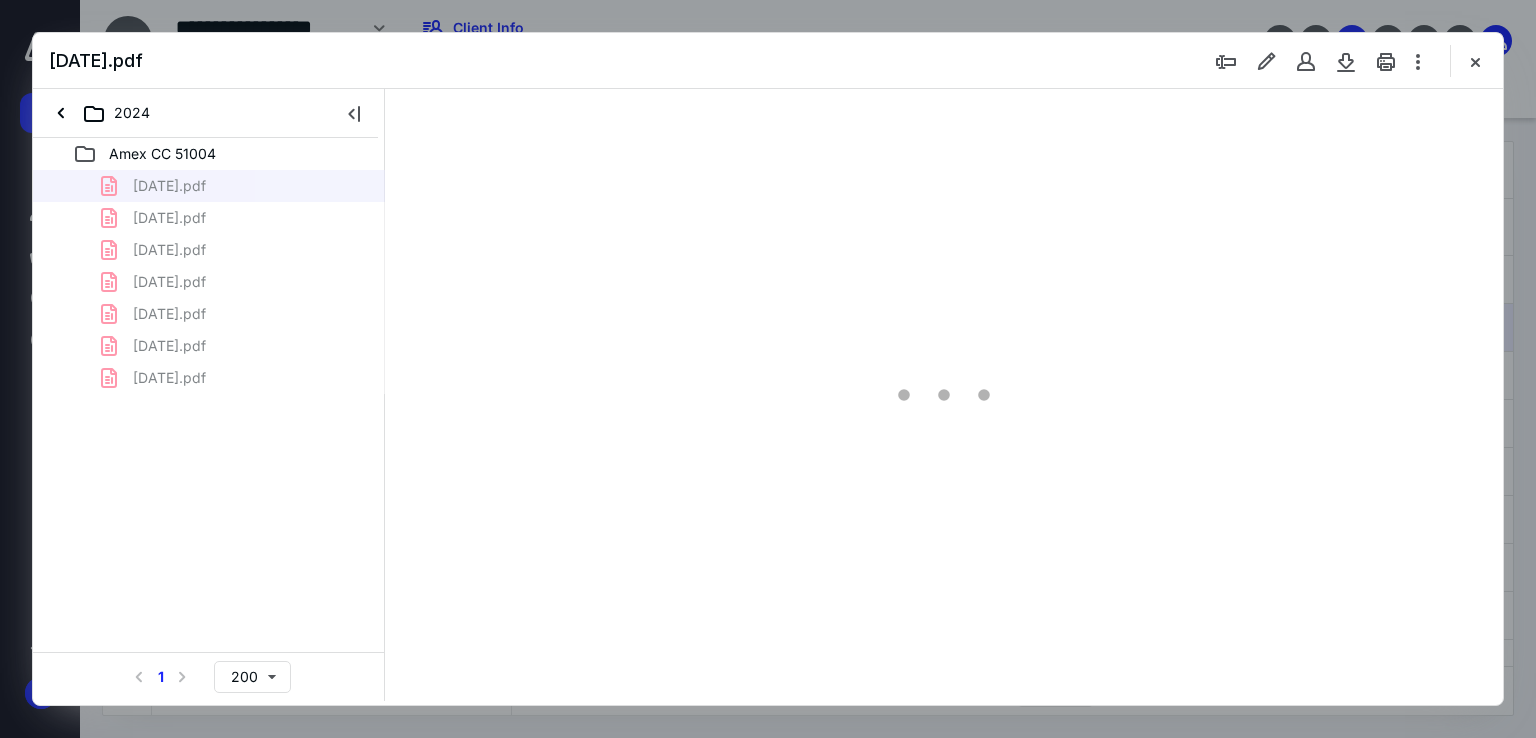 scroll, scrollTop: 0, scrollLeft: 0, axis: both 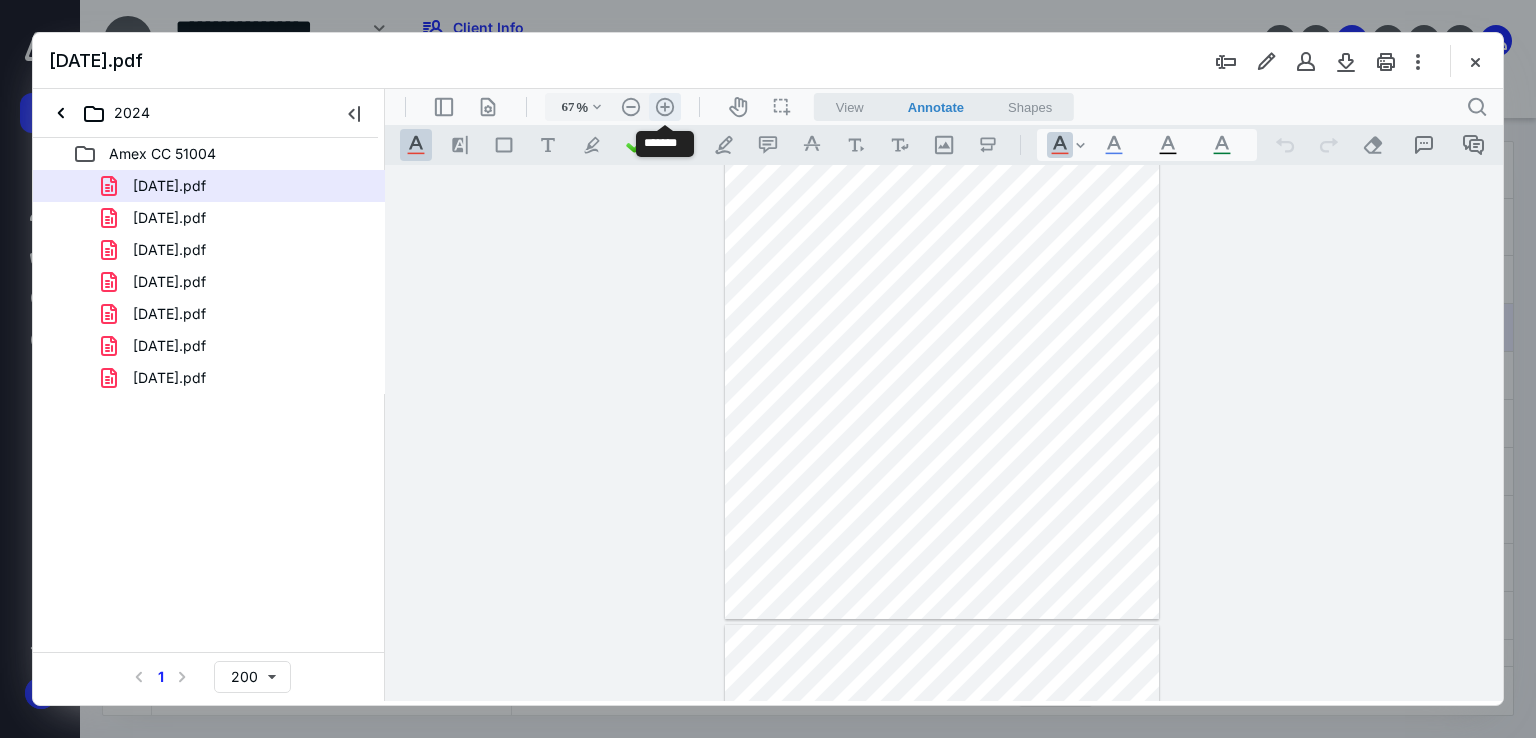 click on ".cls-1{fill:#abb0c4;} icon - header - zoom - in - line" at bounding box center (665, 107) 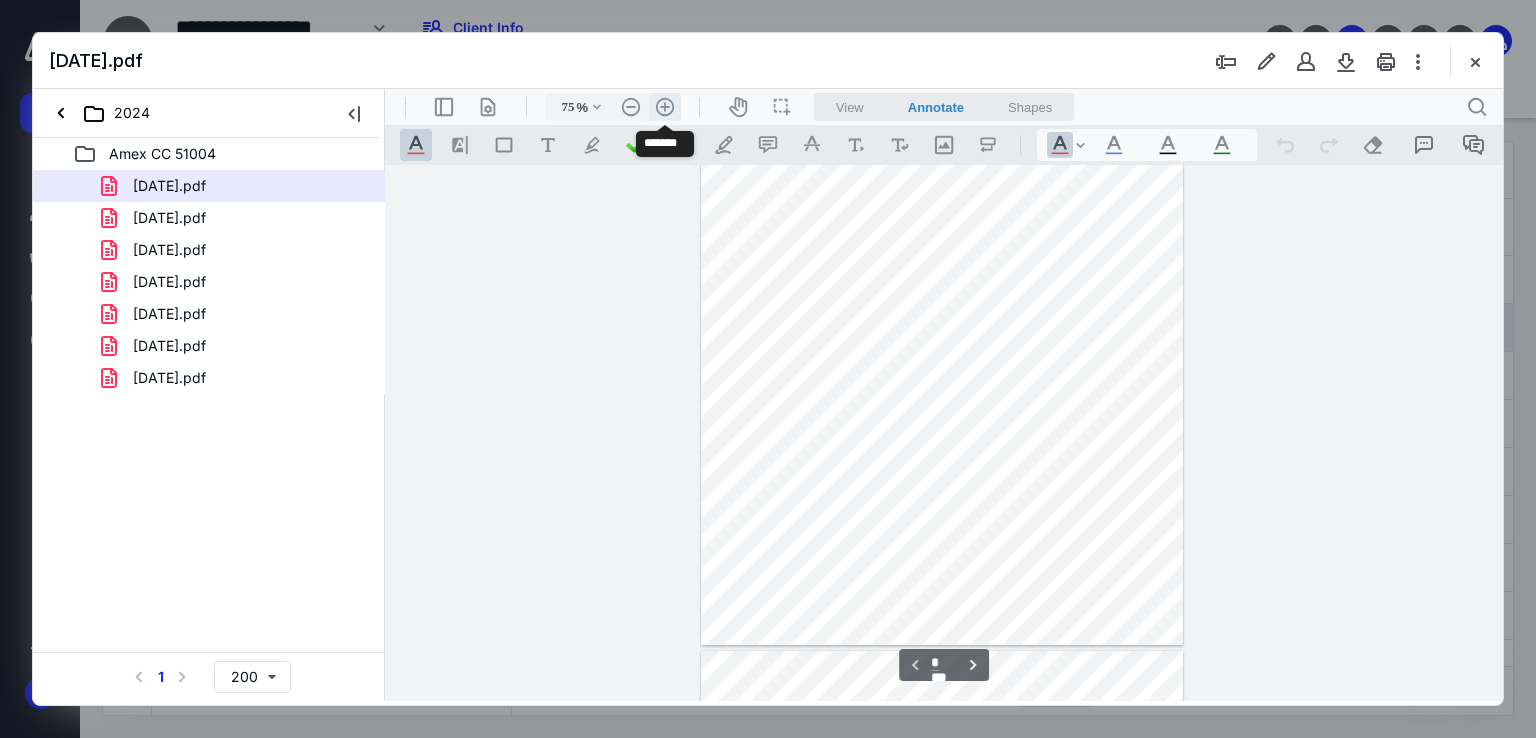 click on ".cls-1{fill:#abb0c4;} icon - header - zoom - in - line" at bounding box center (665, 107) 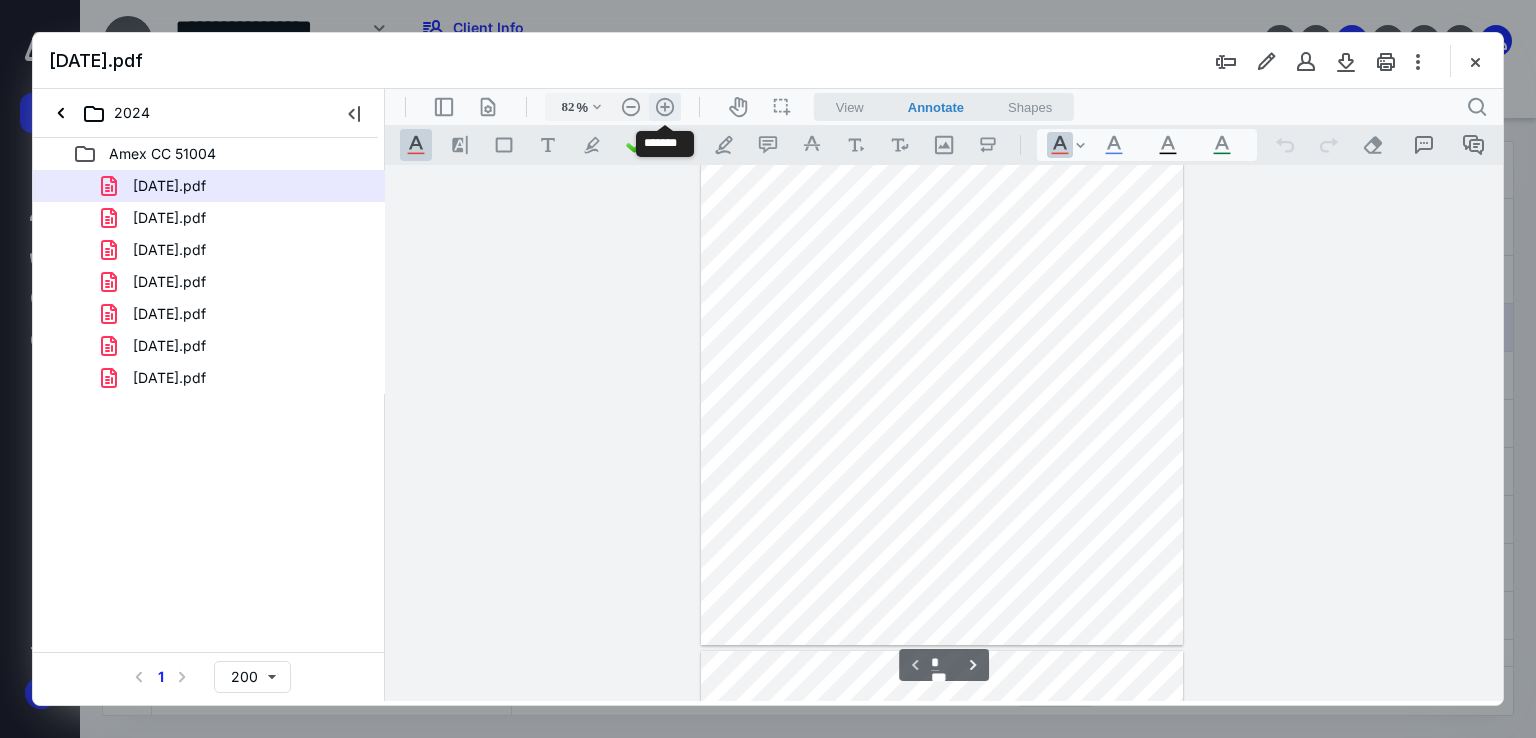 scroll, scrollTop: 148, scrollLeft: 0, axis: vertical 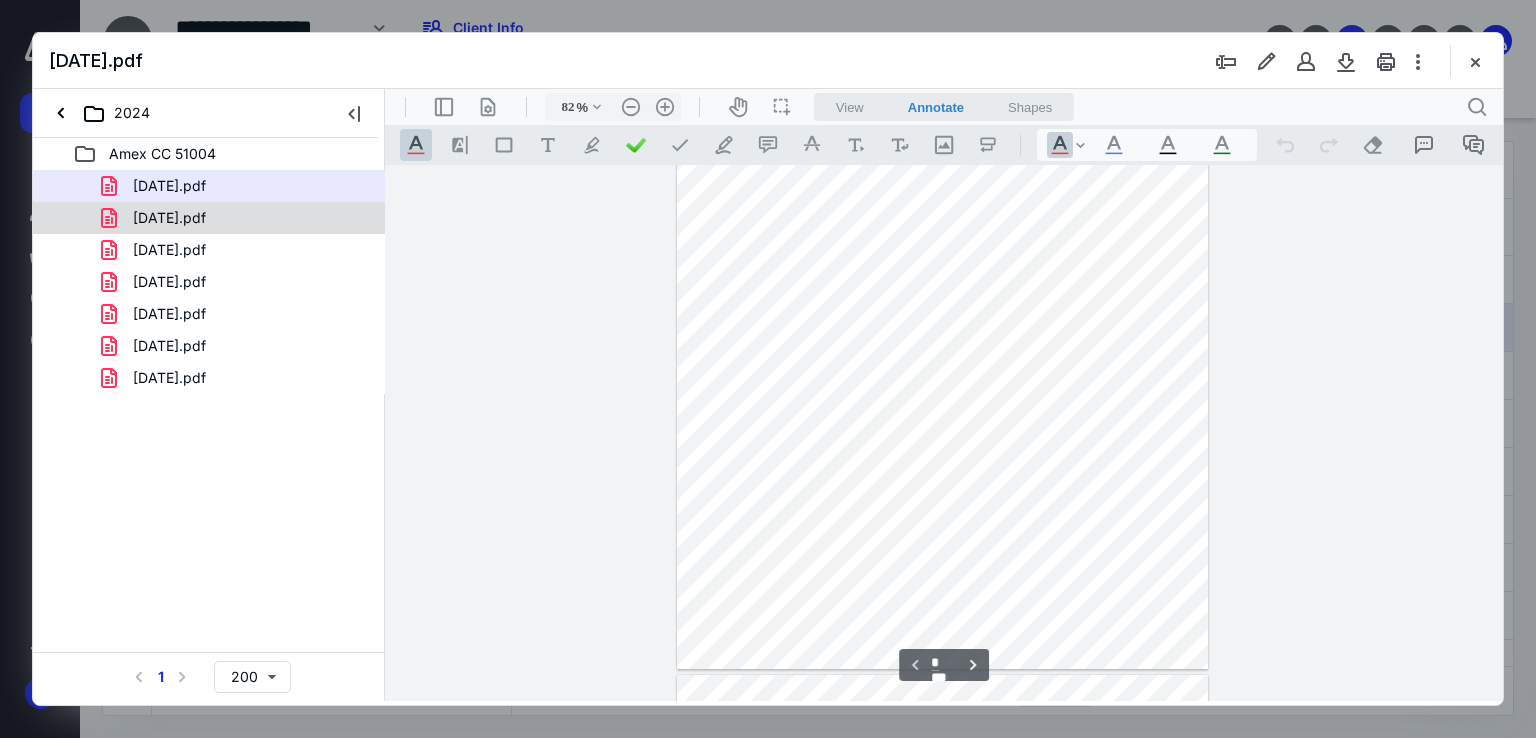 click on "07.23.2024.pdf" at bounding box center [169, 218] 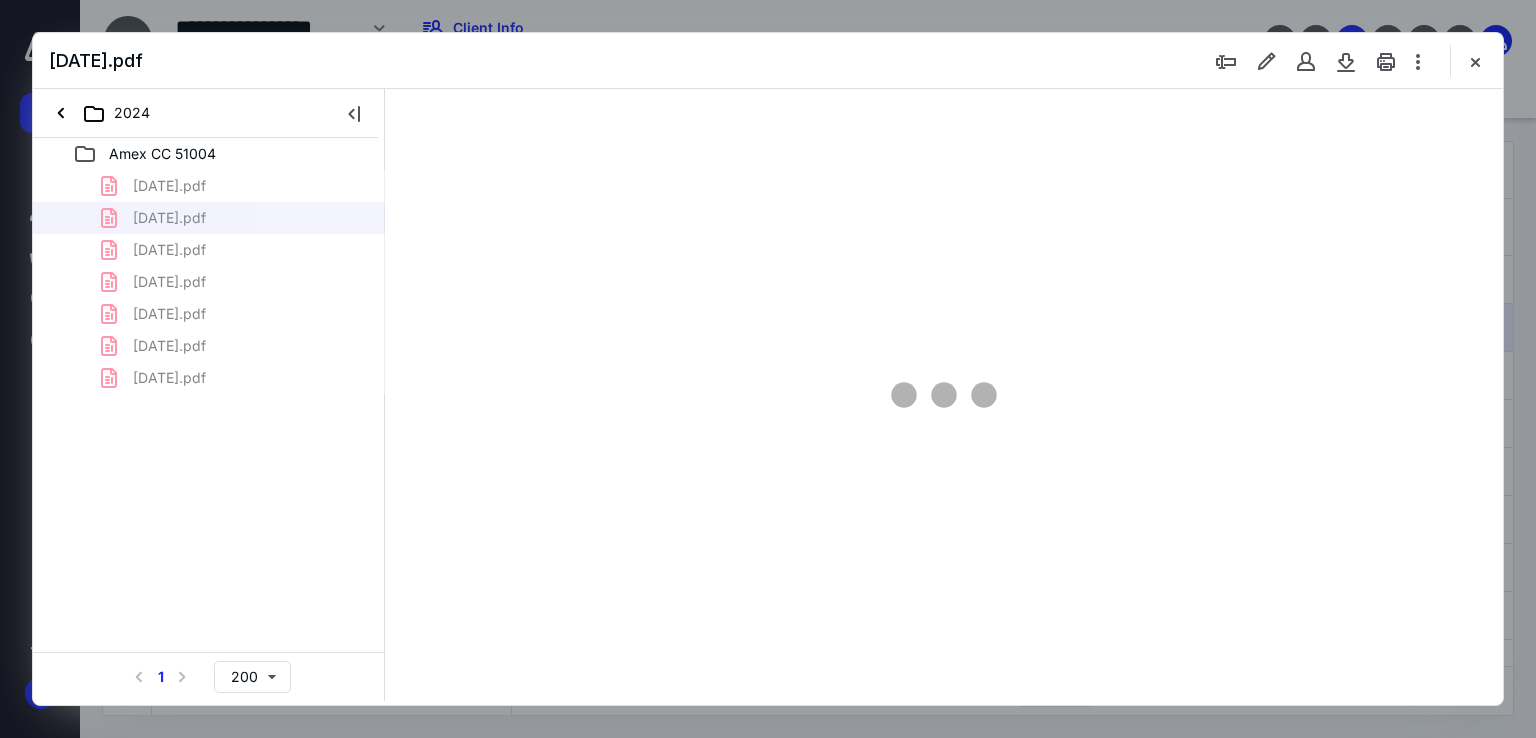 scroll, scrollTop: 79, scrollLeft: 0, axis: vertical 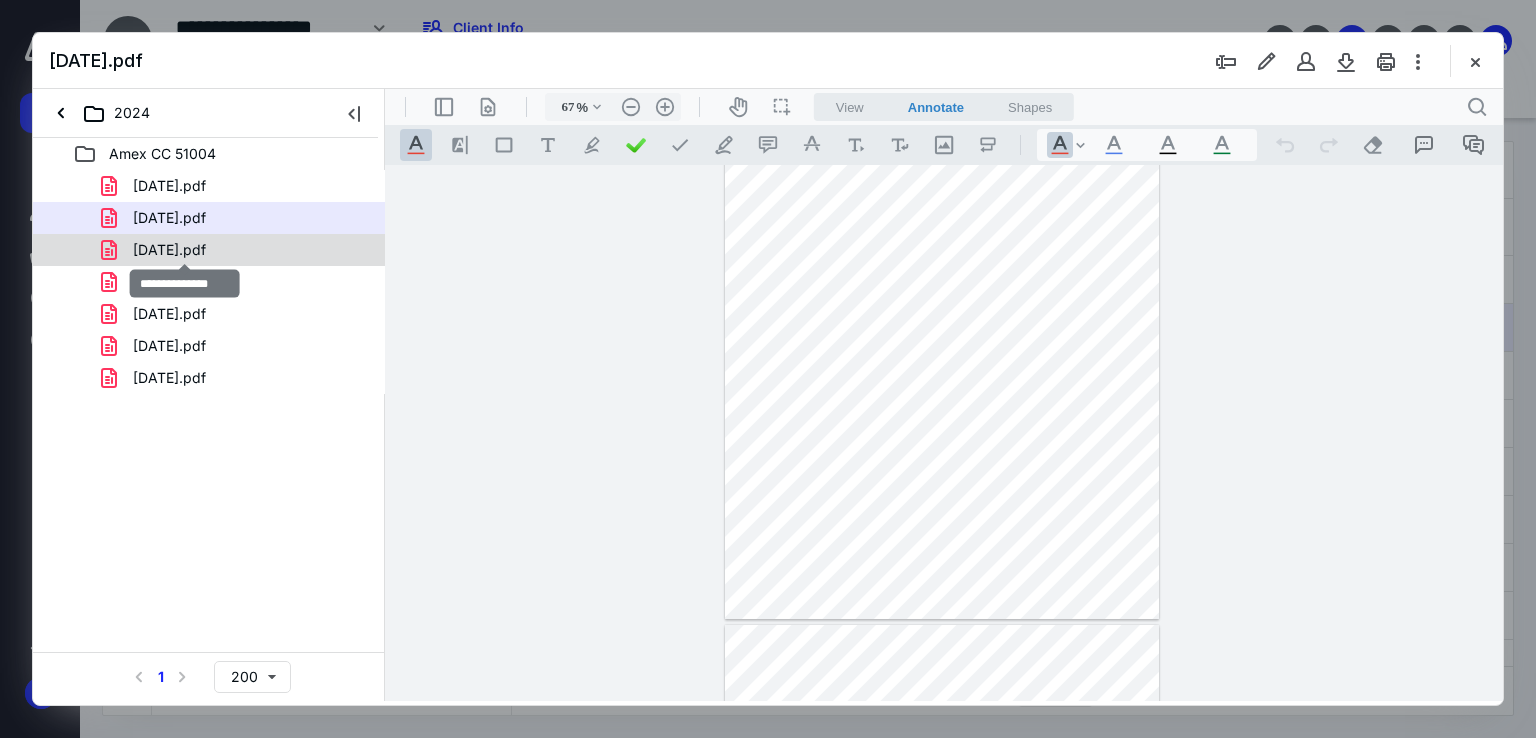 click on "08.23.2024.pdf" at bounding box center [169, 250] 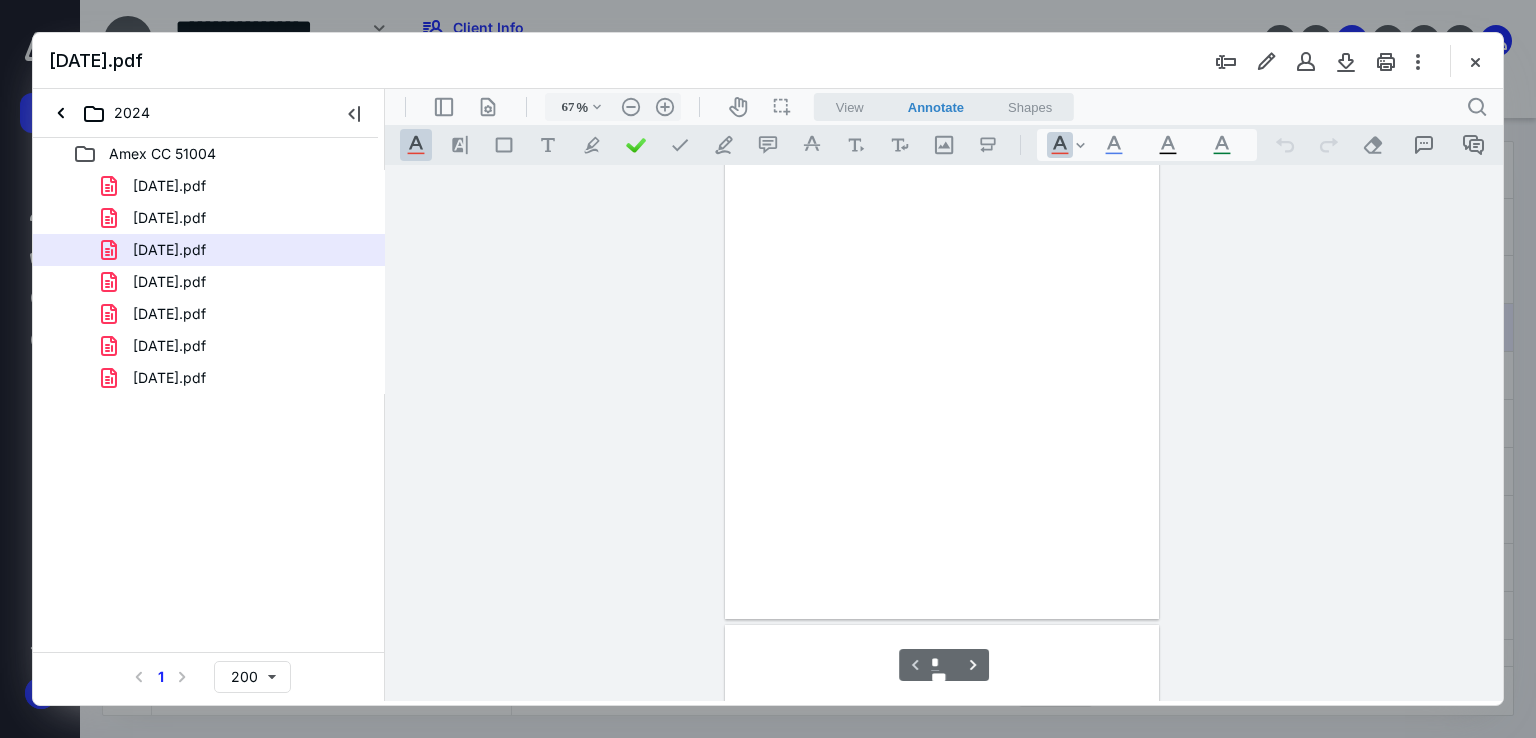 scroll, scrollTop: 79, scrollLeft: 0, axis: vertical 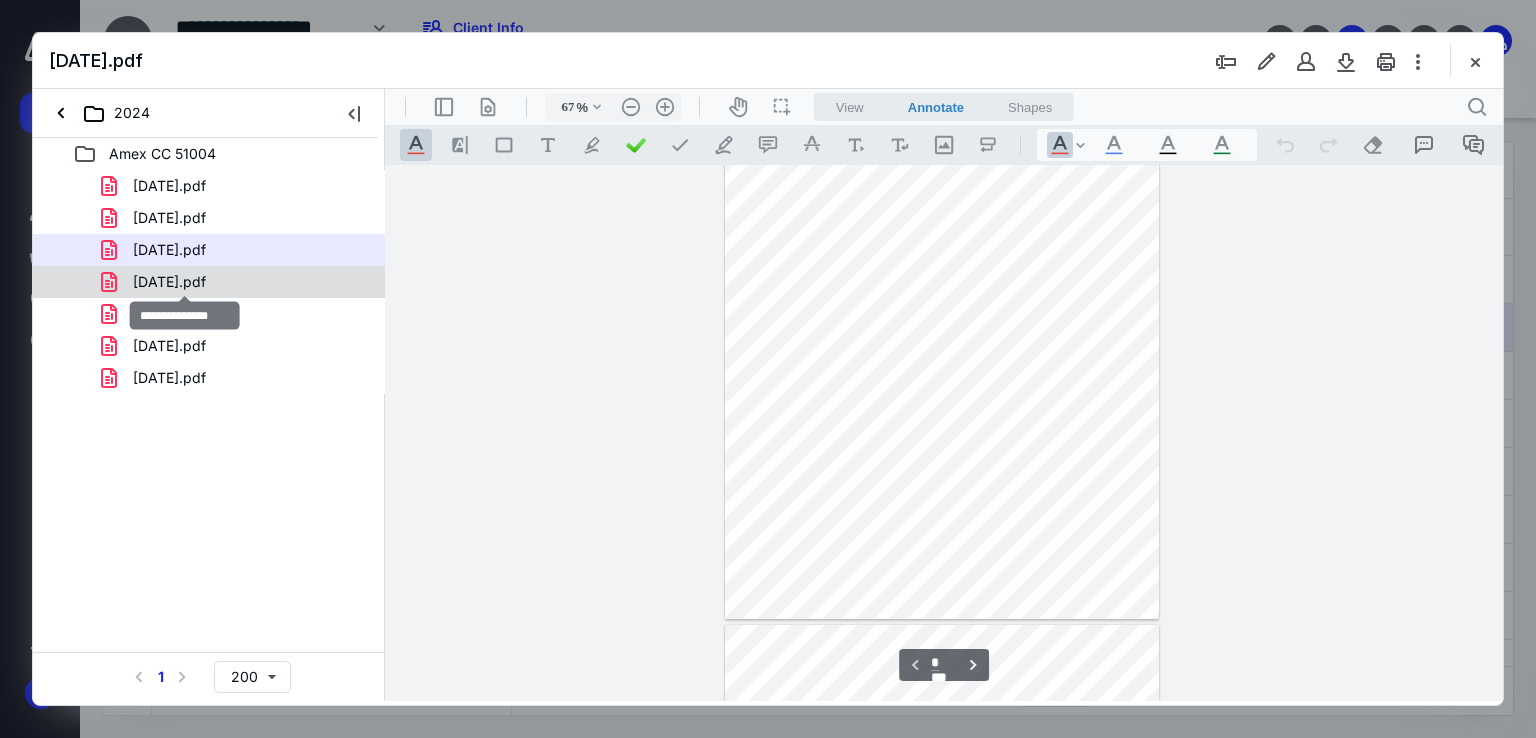 click on "09.22.2024.pdf" at bounding box center [169, 282] 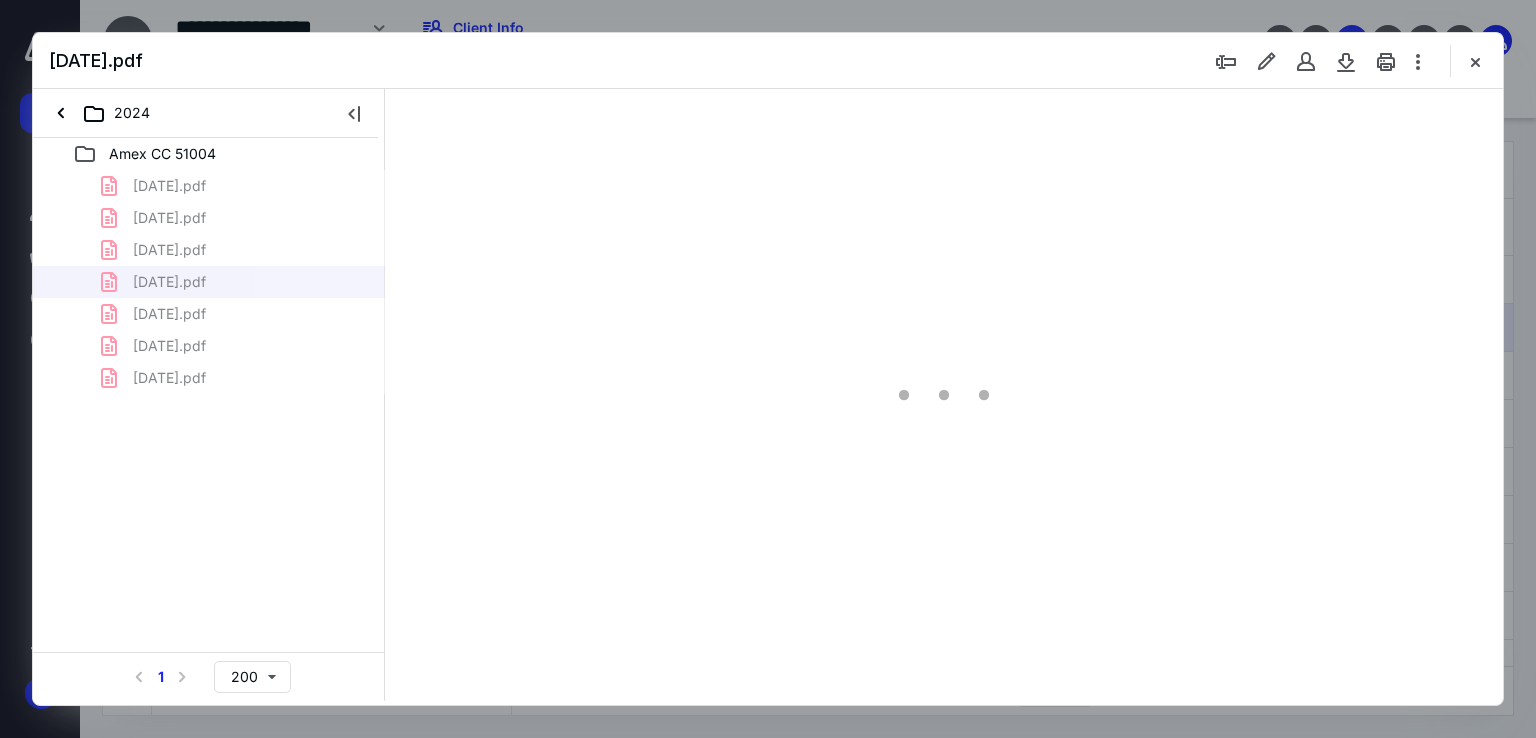 scroll, scrollTop: 79, scrollLeft: 0, axis: vertical 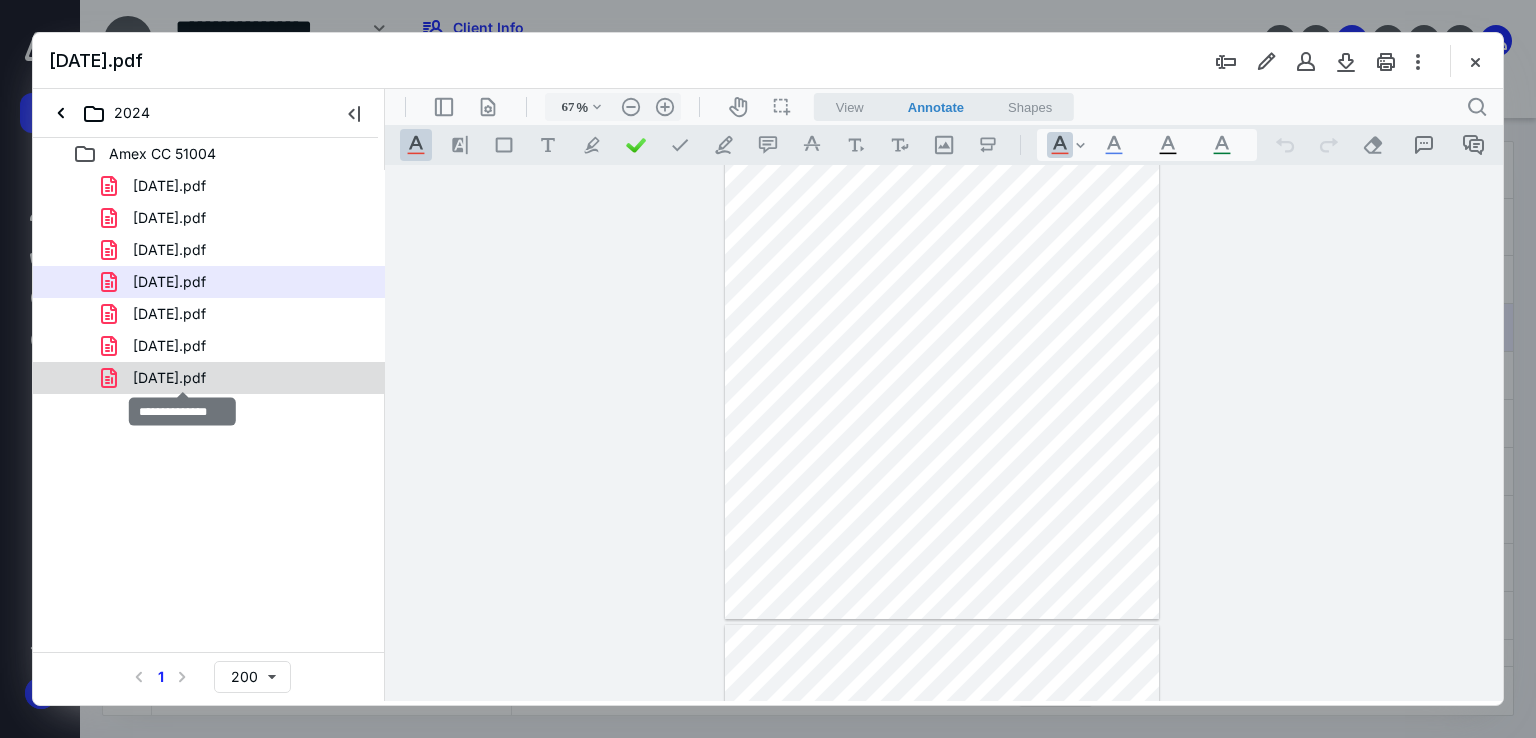 click on "12.23.2024.pdf" at bounding box center (169, 378) 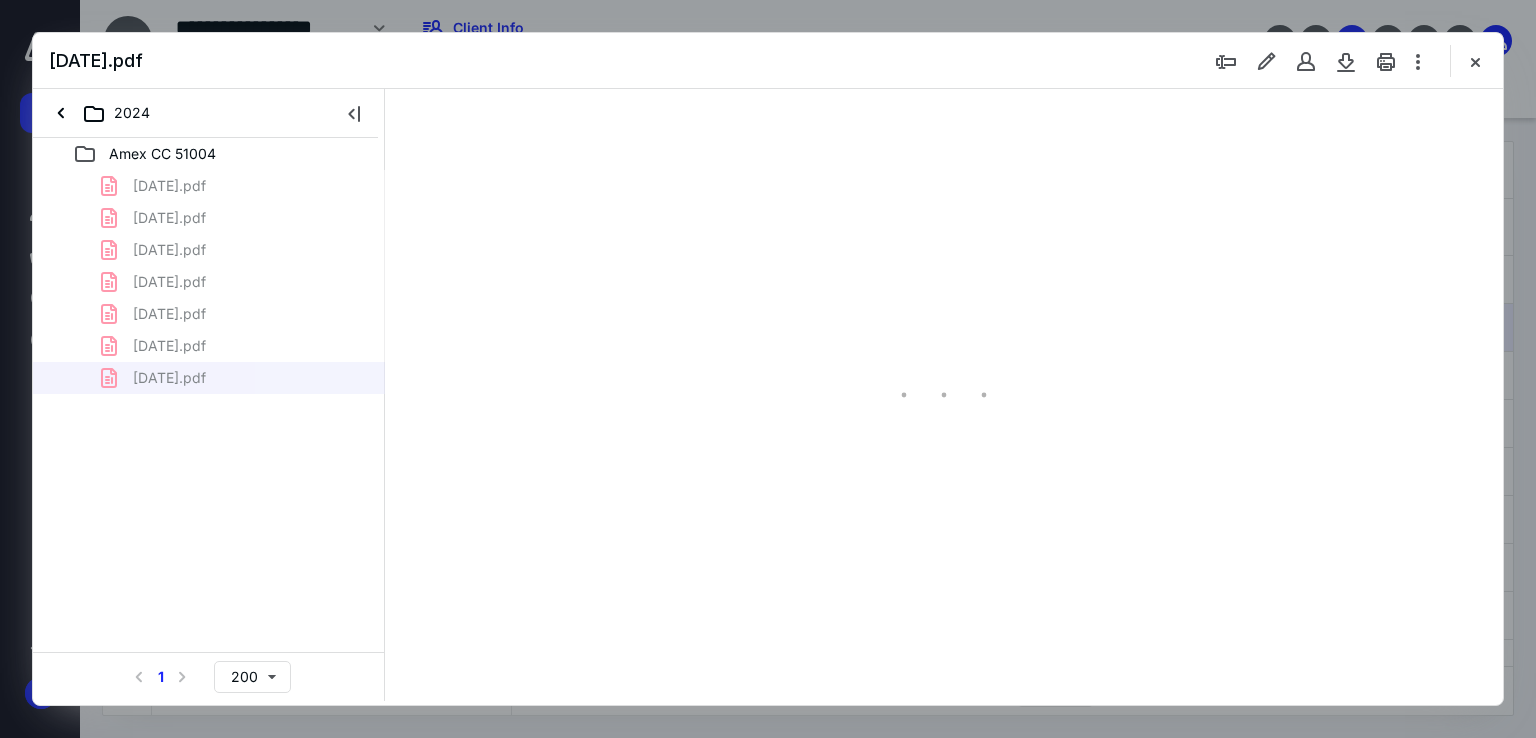 type on "67" 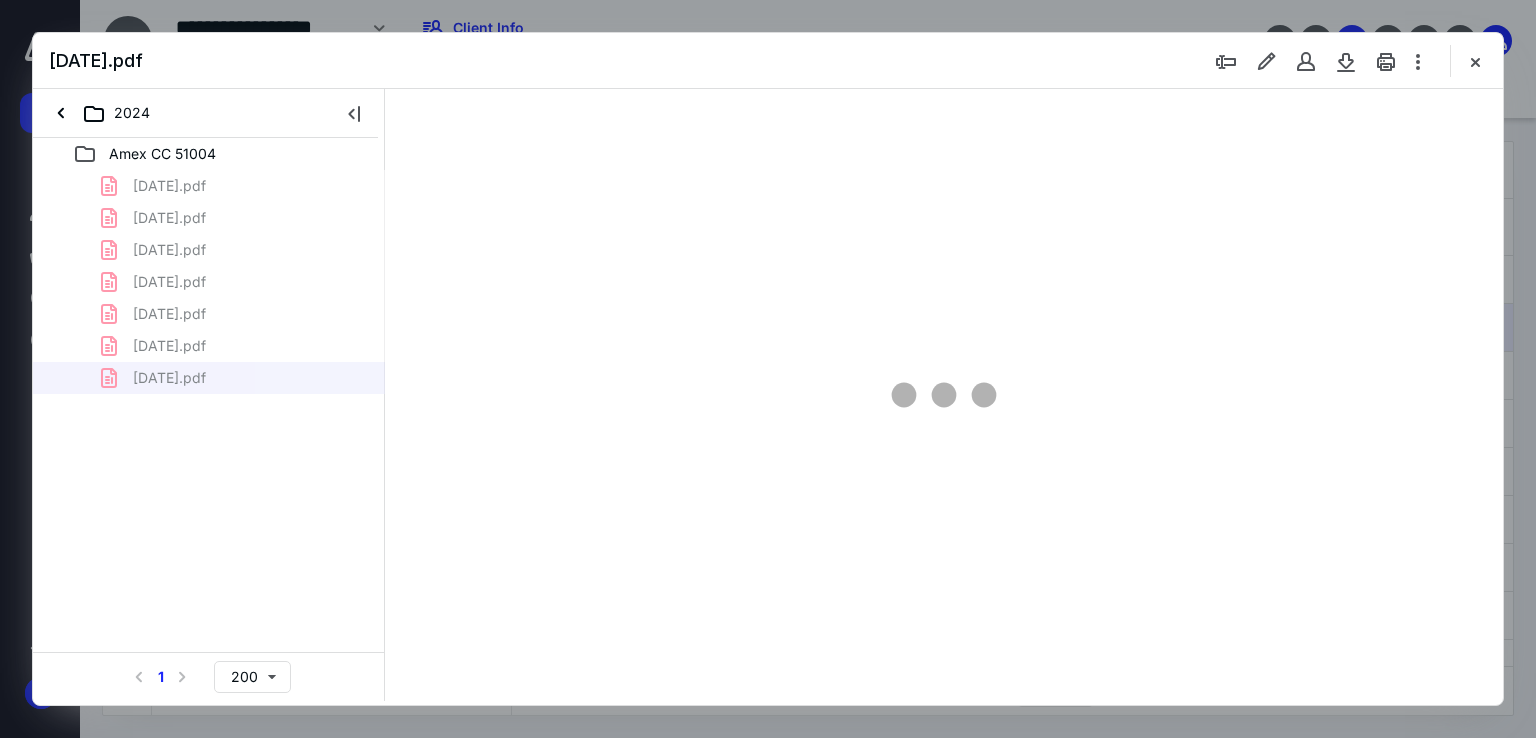 scroll, scrollTop: 79, scrollLeft: 0, axis: vertical 